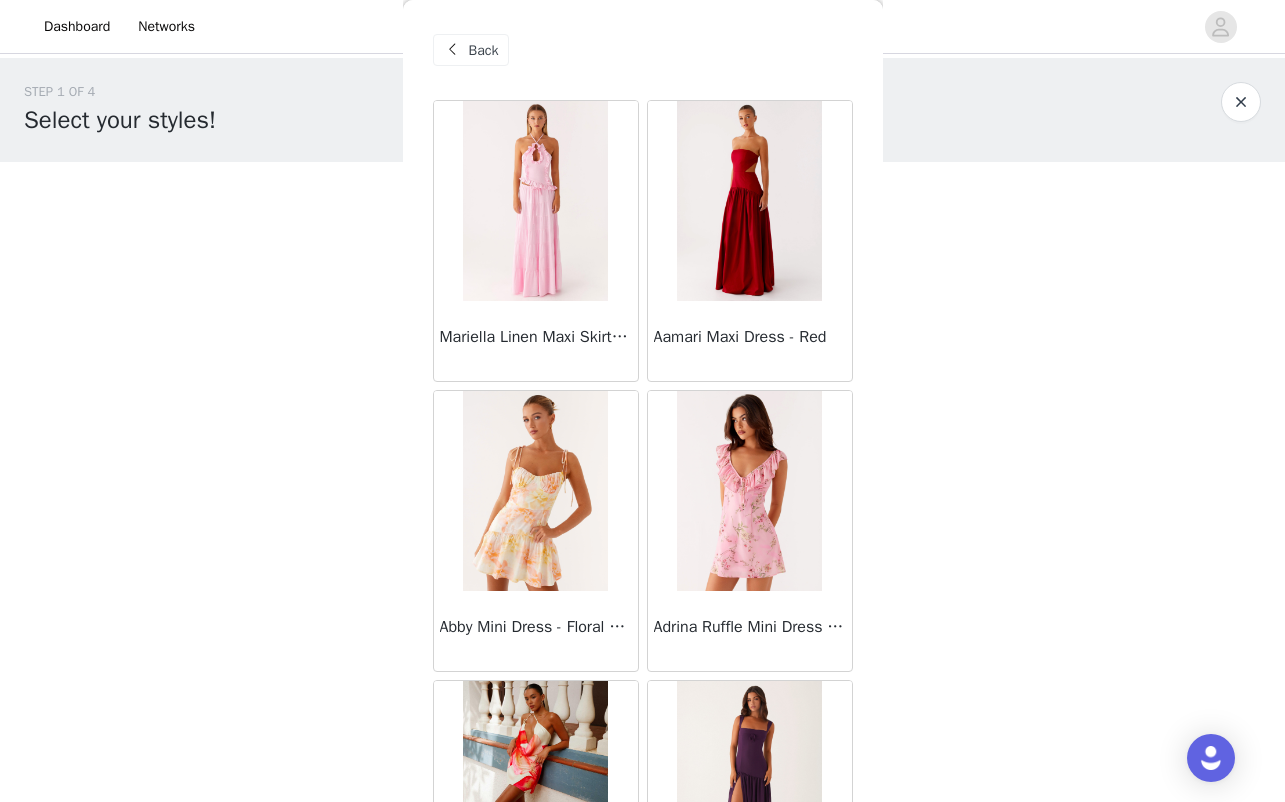 scroll, scrollTop: 70, scrollLeft: 0, axis: vertical 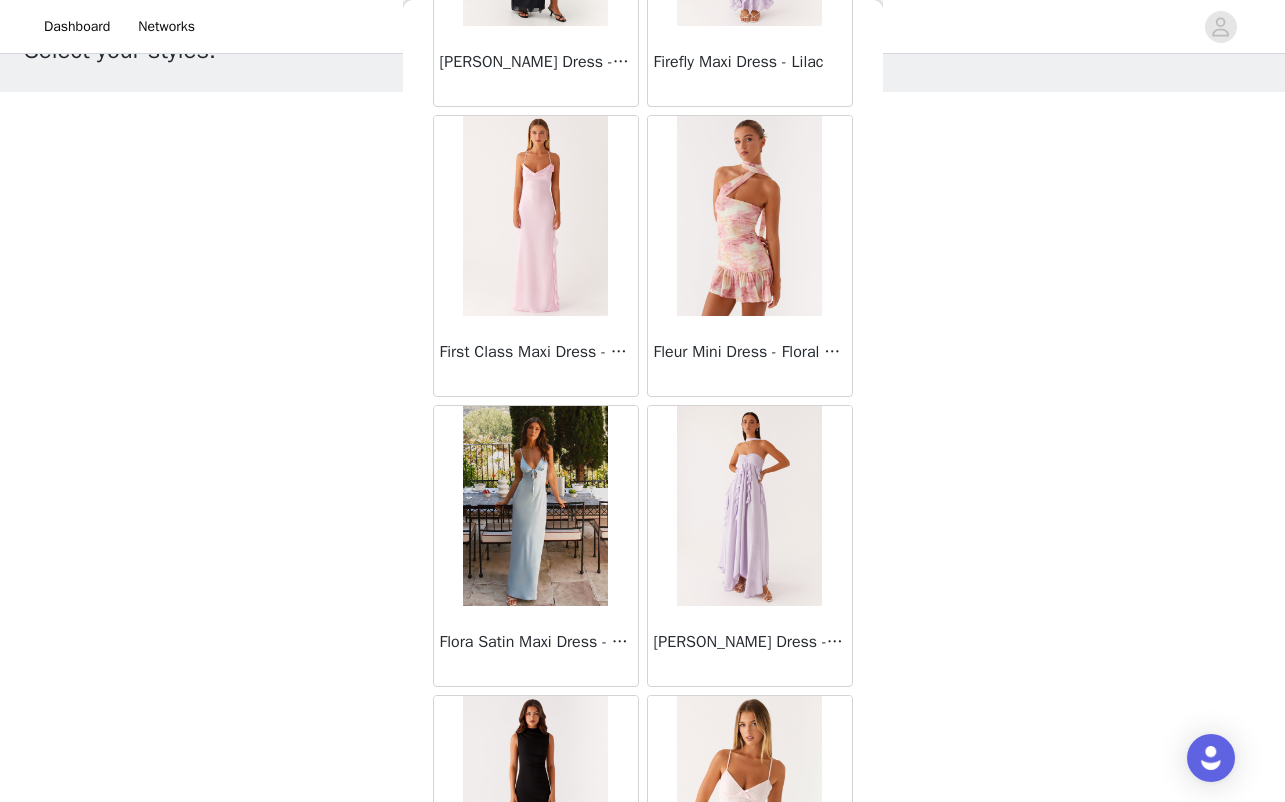 click on "STEP 1 OF 4
Select your styles!
You will receive 4 products.       2/4 Selected           So Iconic Mini Dress - Ivory           Ivory, [GEOGRAPHIC_DATA] 4       Edit   Remove     Flora Satin Maxi Dress - Ice Blue           Ice Blue, US 4       Edit   Remove     Add Product       Back       Mariella Linen Maxi Skirt - Pink       Aamari Maxi Dress - Red       Abby Mini Dress - Floral Print       Adrina Ruffle Mini Dress - Pink Floral Print       Aiva Mini Dress - Yellow Floral       Alberta Maxi Dress - Mulberry       Alden Mini Dress - Floral Print       Alexia Knit Maxi Dress - Multi       Aliah Knit Shorts - Yellow       [PERSON_NAME] Halter Maxi Dress - Yellow       [PERSON_NAME] Halter Mini Dress - [PERSON_NAME] Halter Mini Dress - Pastel Yellow       Alivia Mini Dress - Pink       [PERSON_NAME] Maxi Dress - Chocolate       [PERSON_NAME] Maxi Dress - [PERSON_NAME] Knit Maxi Skirt - Blue       Anastasia Maxi Dress - Blue" at bounding box center [642, 323] 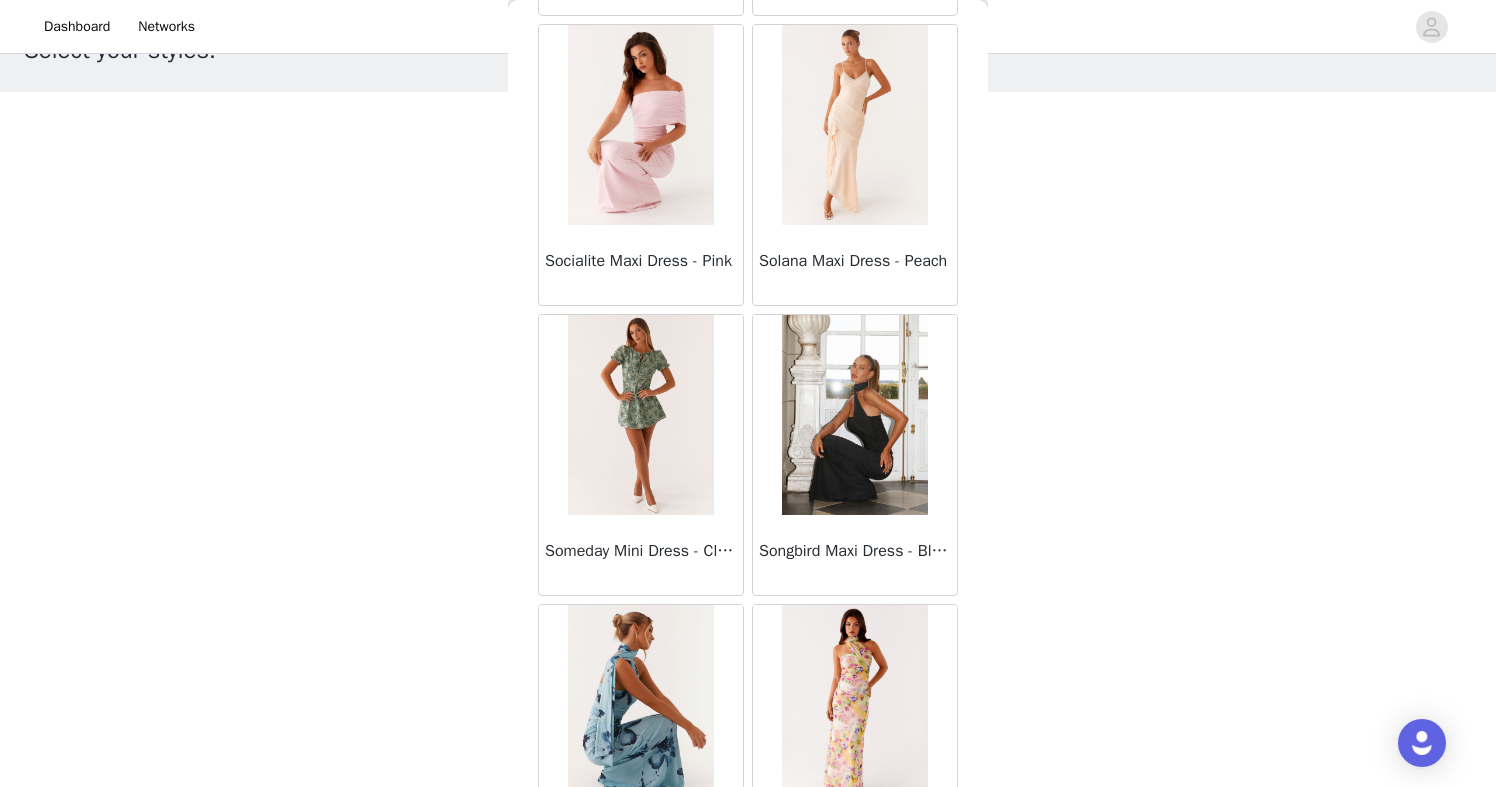 scroll, scrollTop: 7193, scrollLeft: 0, axis: vertical 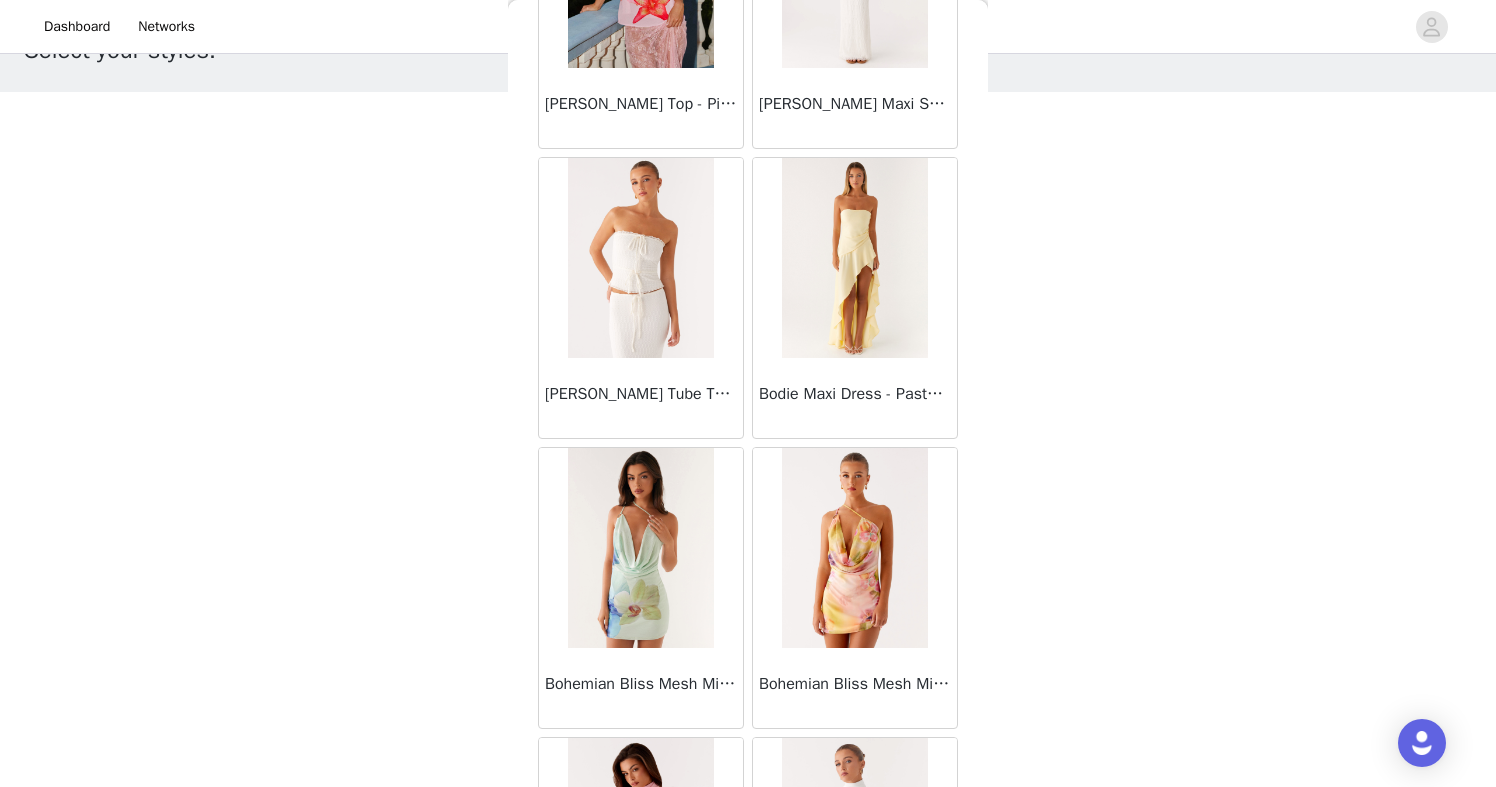click on "STEP 1 OF 4
Select your styles!
You will receive 4 products.       2/4 Selected           So Iconic Mini Dress - Ivory           Ivory, [GEOGRAPHIC_DATA] 4       Edit   Remove     Flora Satin Maxi Dress - Ice Blue           Ice Blue, US 4       Edit   Remove     Add Product       Back       Mariella Linen Maxi Skirt - Pink       Aamari Maxi Dress - Red       Abby Mini Dress - Floral Print       Adrina Ruffle Mini Dress - Pink Floral Print       Aiva Mini Dress - Yellow Floral       Alberta Maxi Dress - Mulberry       Alden Mini Dress - Floral Print       Alexia Knit Maxi Dress - Multi       Aliah Knit Shorts - Yellow       [PERSON_NAME] Halter Maxi Dress - Yellow       [PERSON_NAME] Halter Mini Dress - [PERSON_NAME] Halter Mini Dress - Pastel Yellow       Alivia Mini Dress - Pink       [PERSON_NAME] Maxi Dress - Chocolate       [PERSON_NAME] Maxi Dress - [PERSON_NAME] Knit Maxi Skirt - Blue       Anastasia Maxi Dress - Blue" at bounding box center [748, 323] 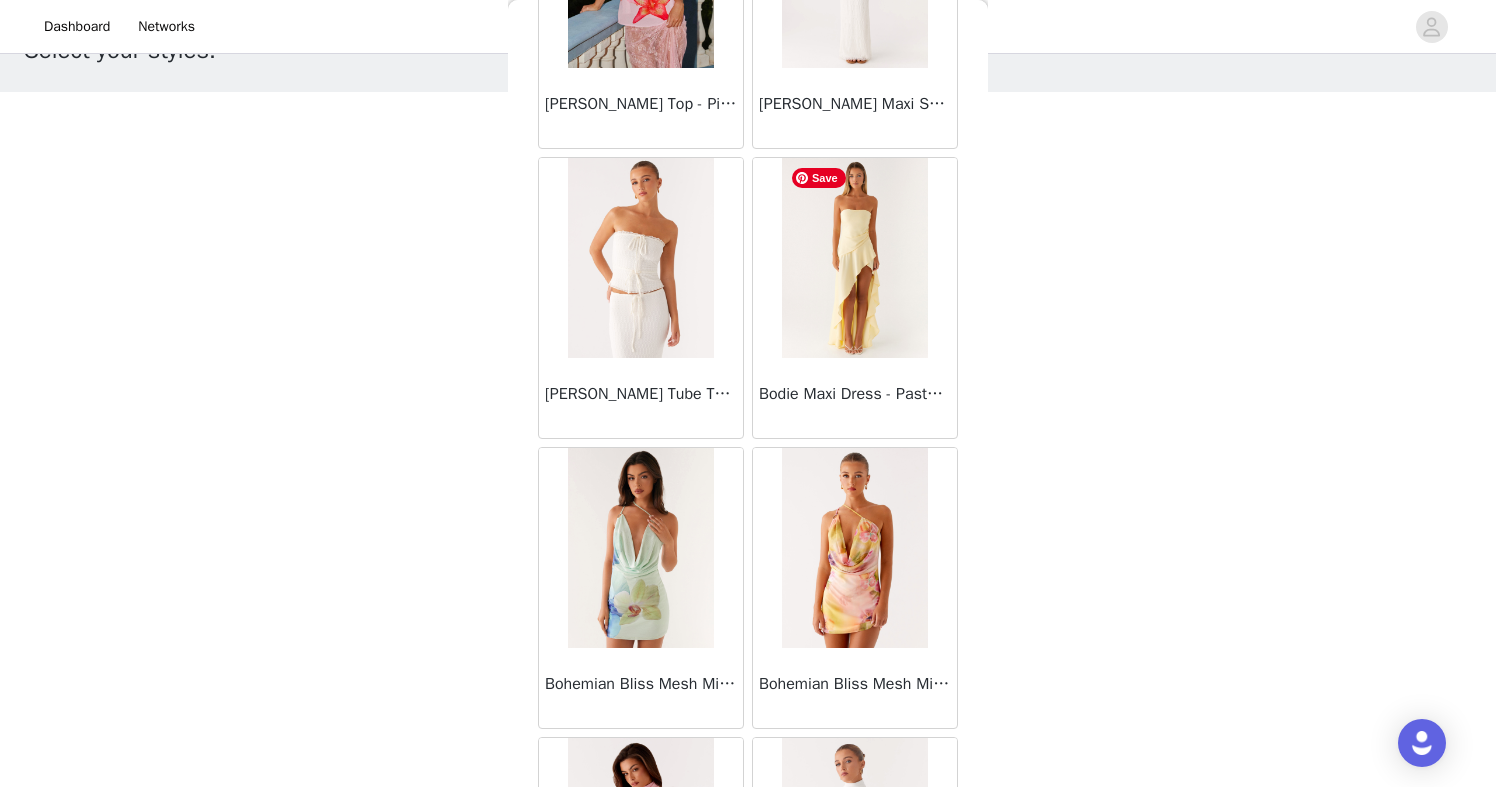 click at bounding box center (854, 258) 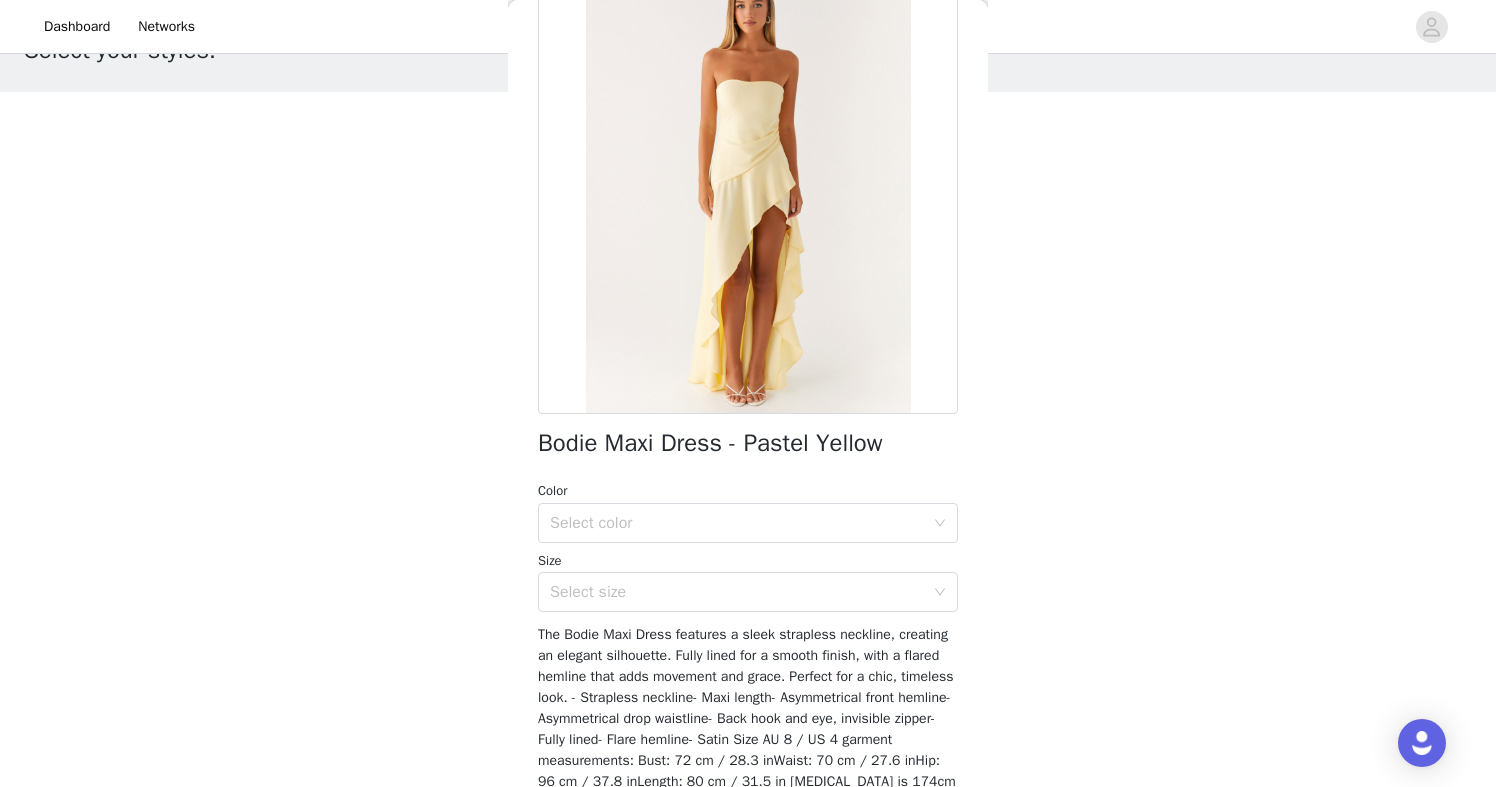scroll, scrollTop: 135, scrollLeft: 0, axis: vertical 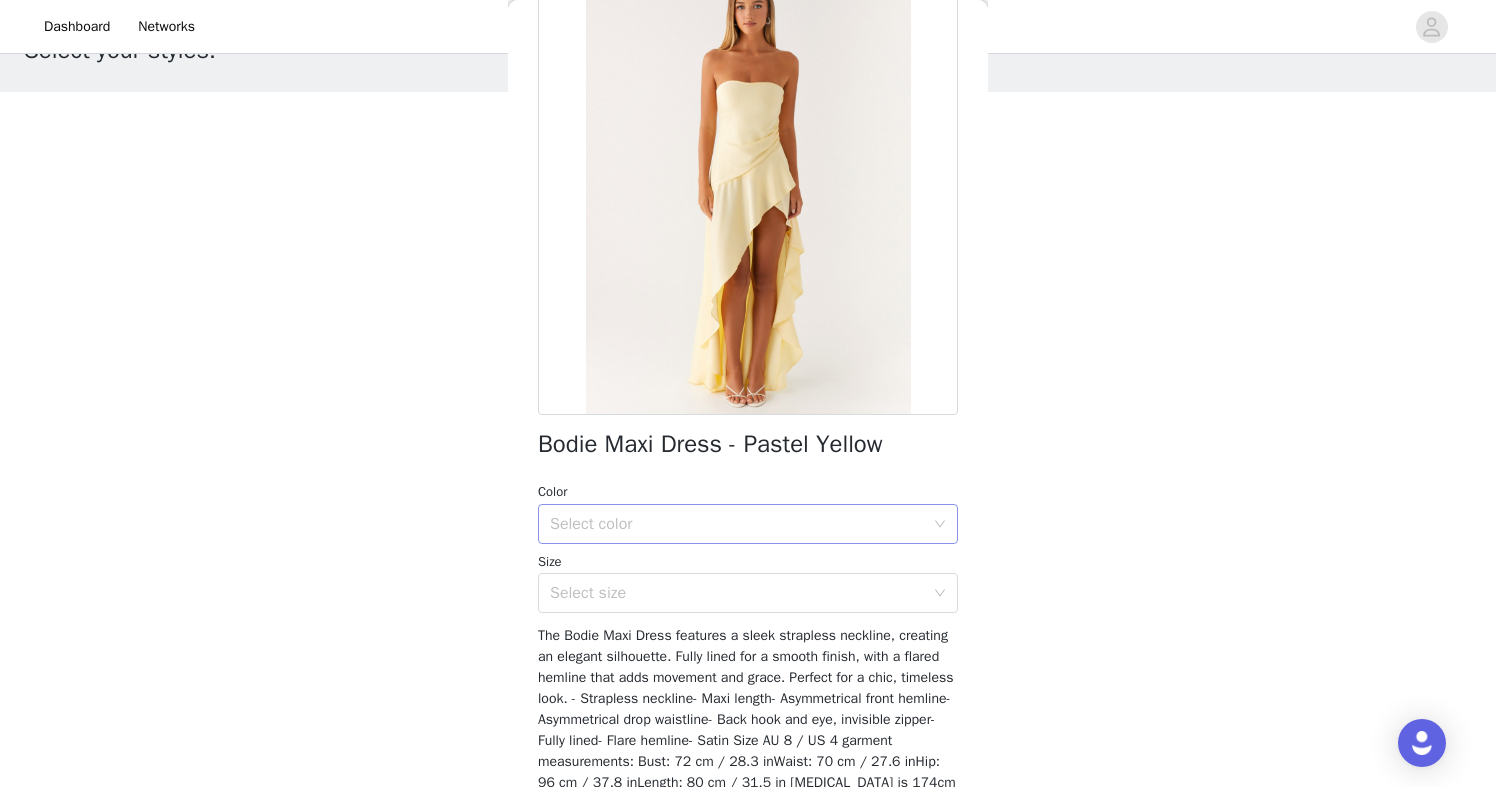 click on "Select color" at bounding box center [741, 524] 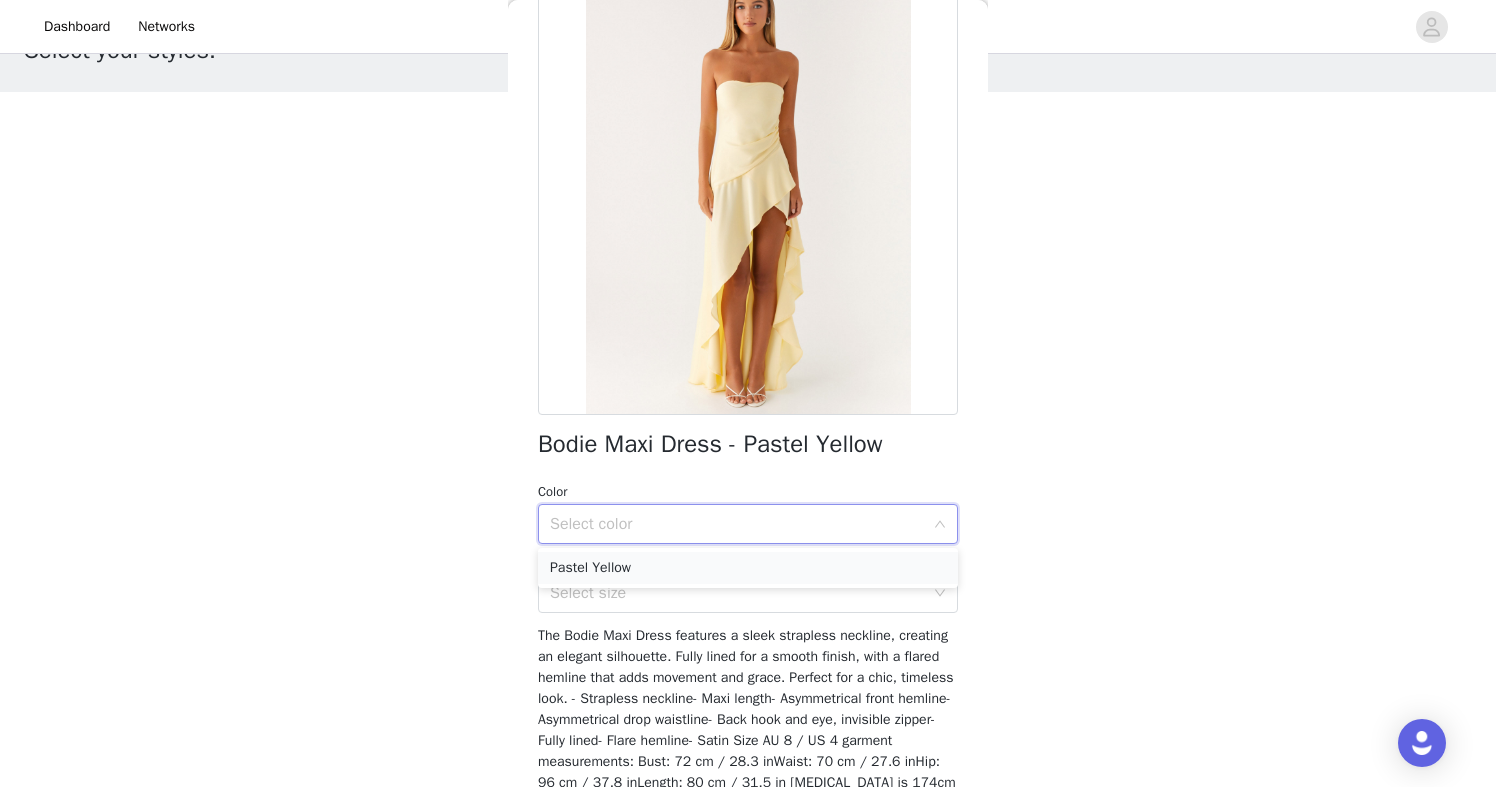 click on "Pastel Yellow" at bounding box center (748, 568) 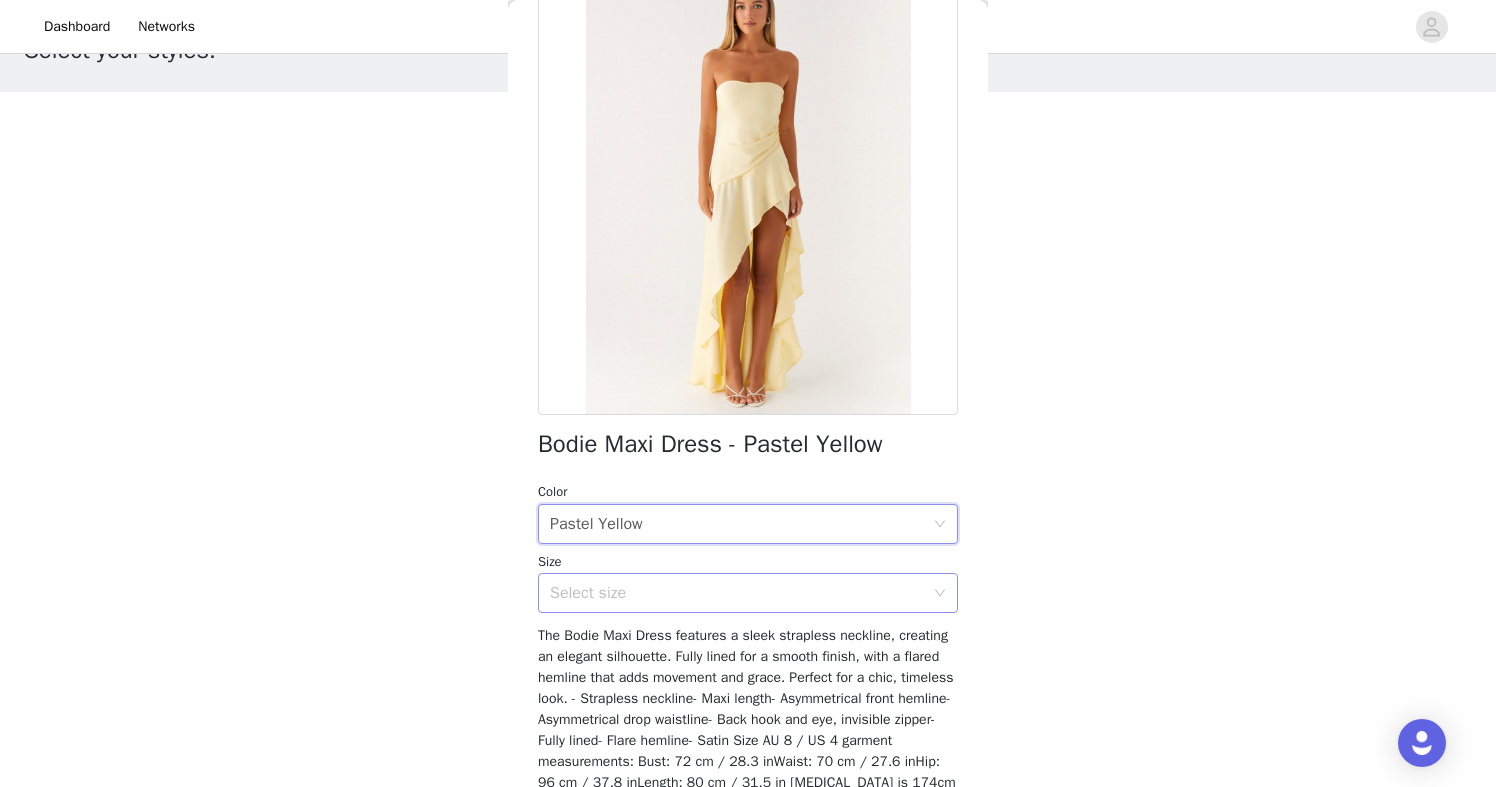 click on "Select size" at bounding box center [737, 593] 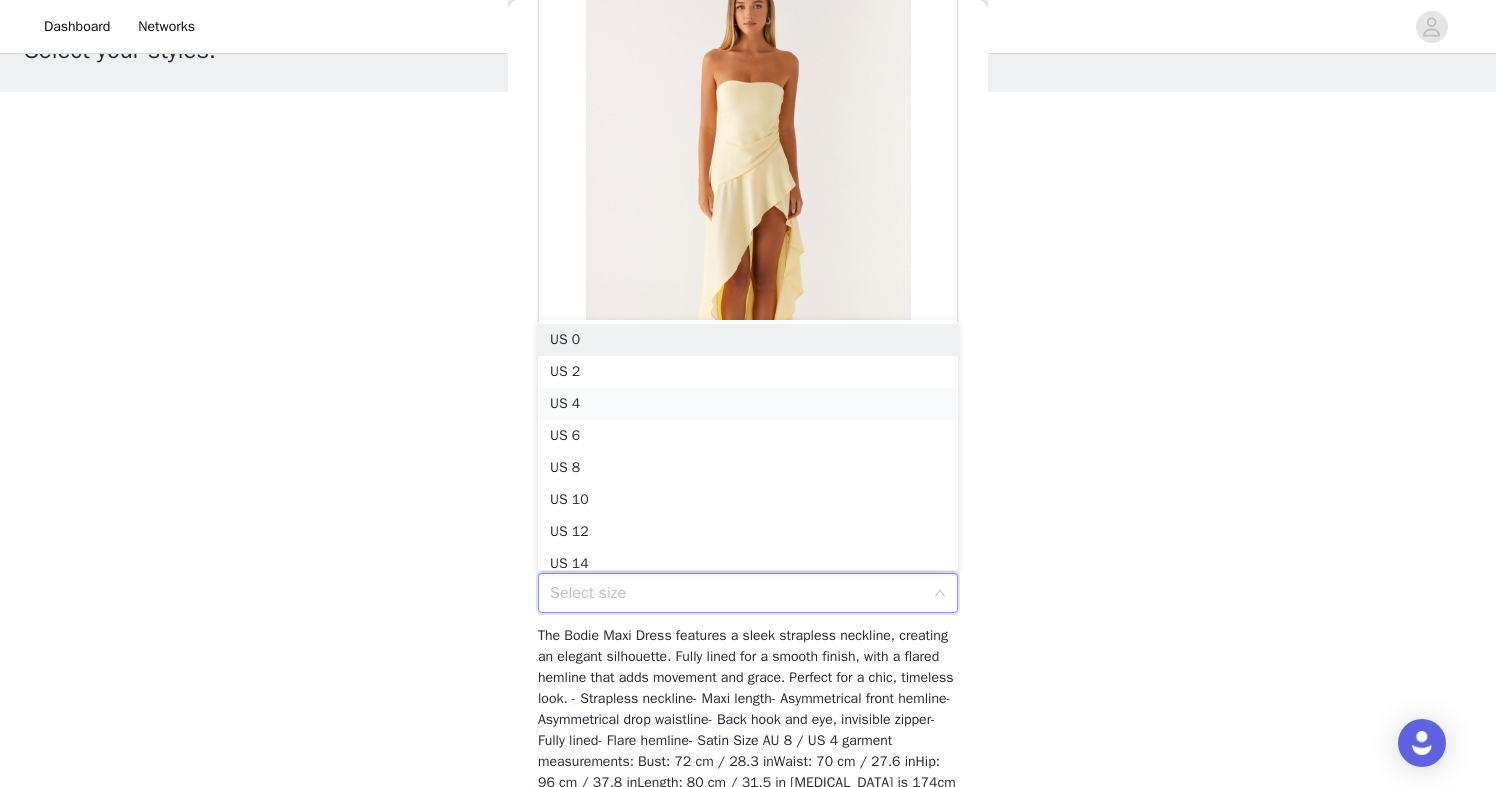 scroll, scrollTop: 10, scrollLeft: 0, axis: vertical 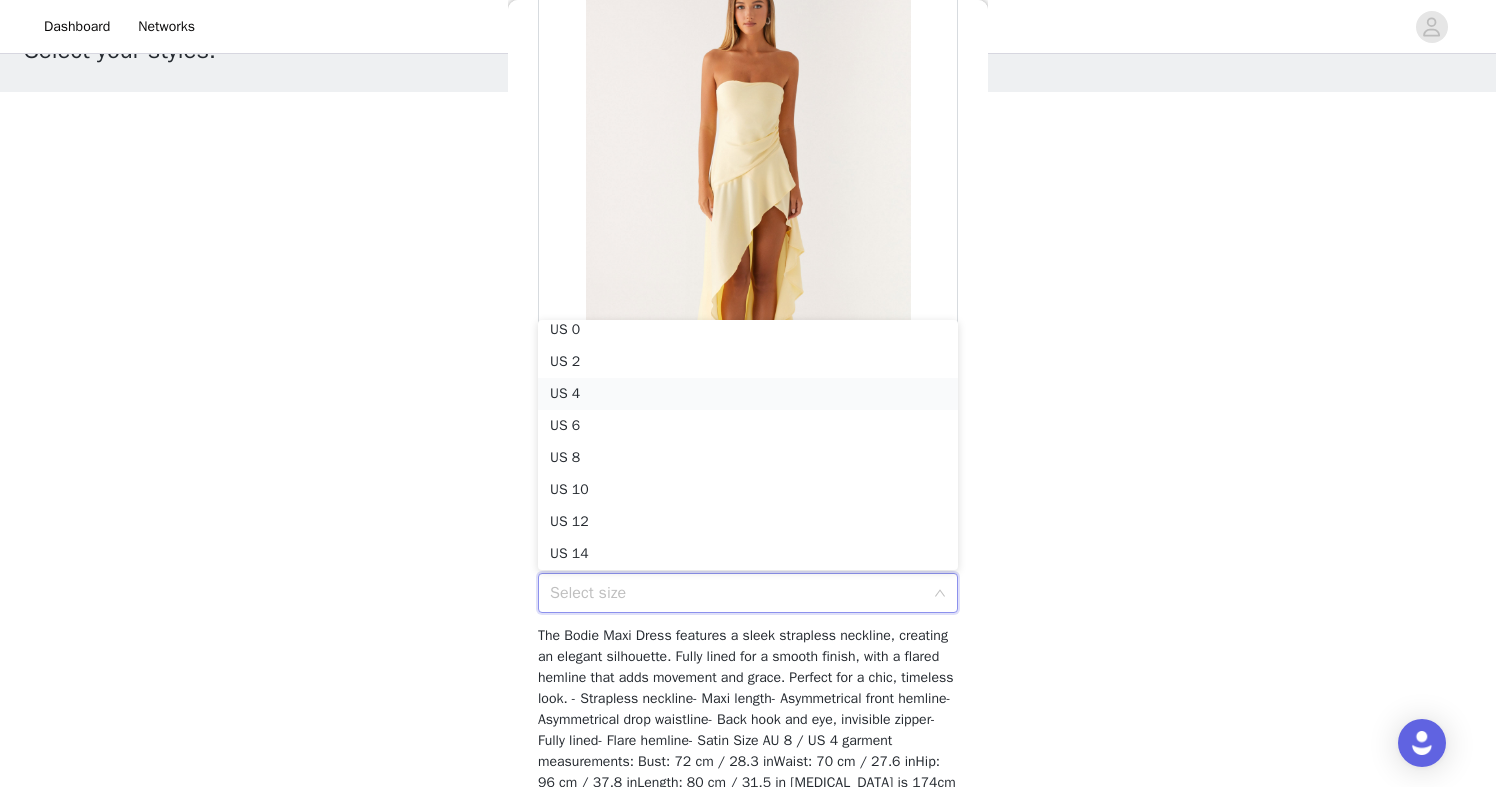 click on "US 4" at bounding box center [748, 394] 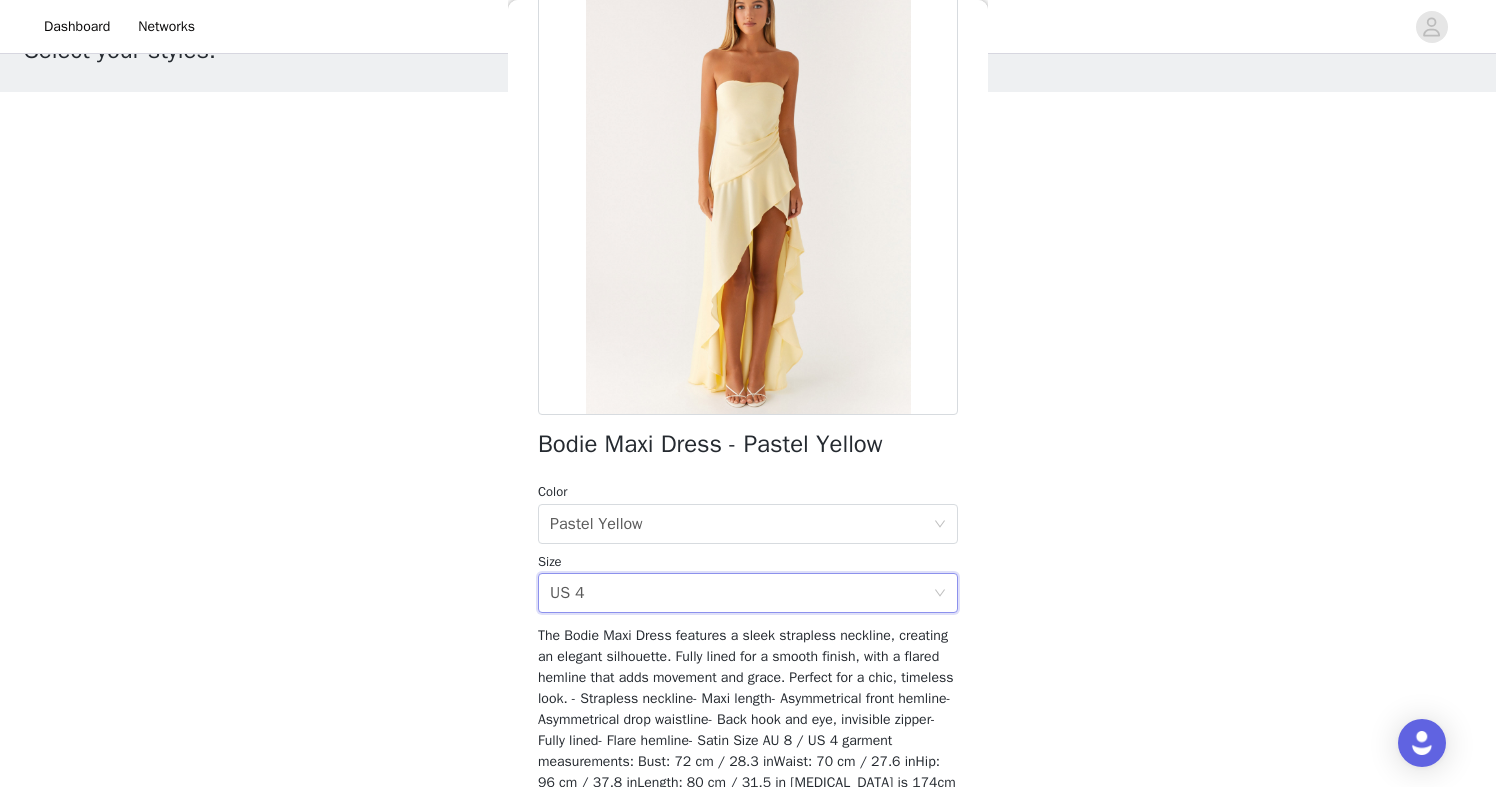 click on "STEP 1 OF 4
Select your styles!
You will receive 4 products.       2/4 Selected           So Iconic Mini Dress - Ivory           Ivory, [GEOGRAPHIC_DATA] 4       Edit   Remove     Flora Satin Maxi Dress - Ice Blue           Ice Blue, US 4       Edit   Remove     Add Product       Back     Bodie Maxi Dress - Pastel Yellow               Color   Select color Pastel Yellow Size   Select size US 4     Add Product" at bounding box center [748, 323] 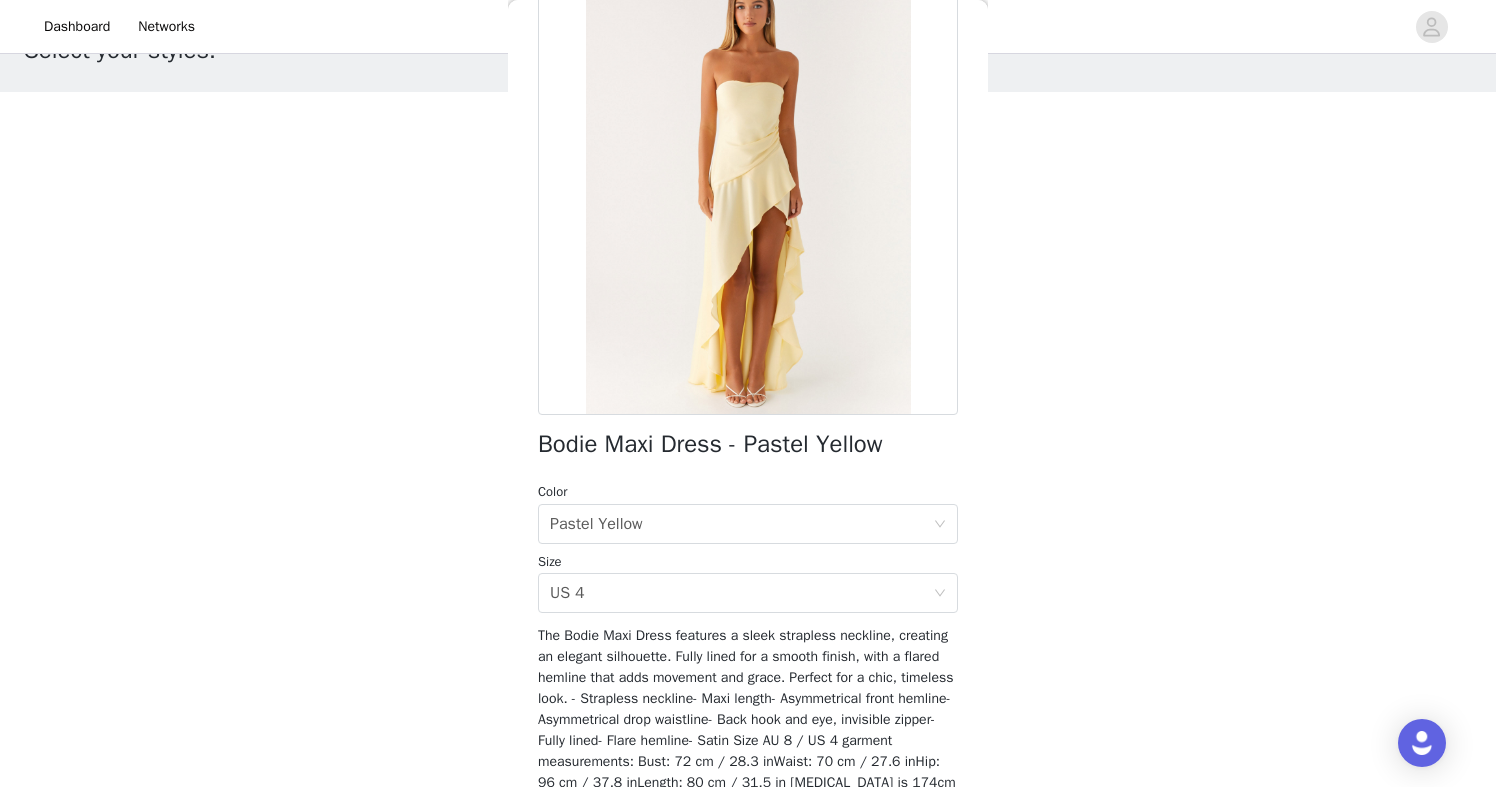 scroll, scrollTop: 85, scrollLeft: 0, axis: vertical 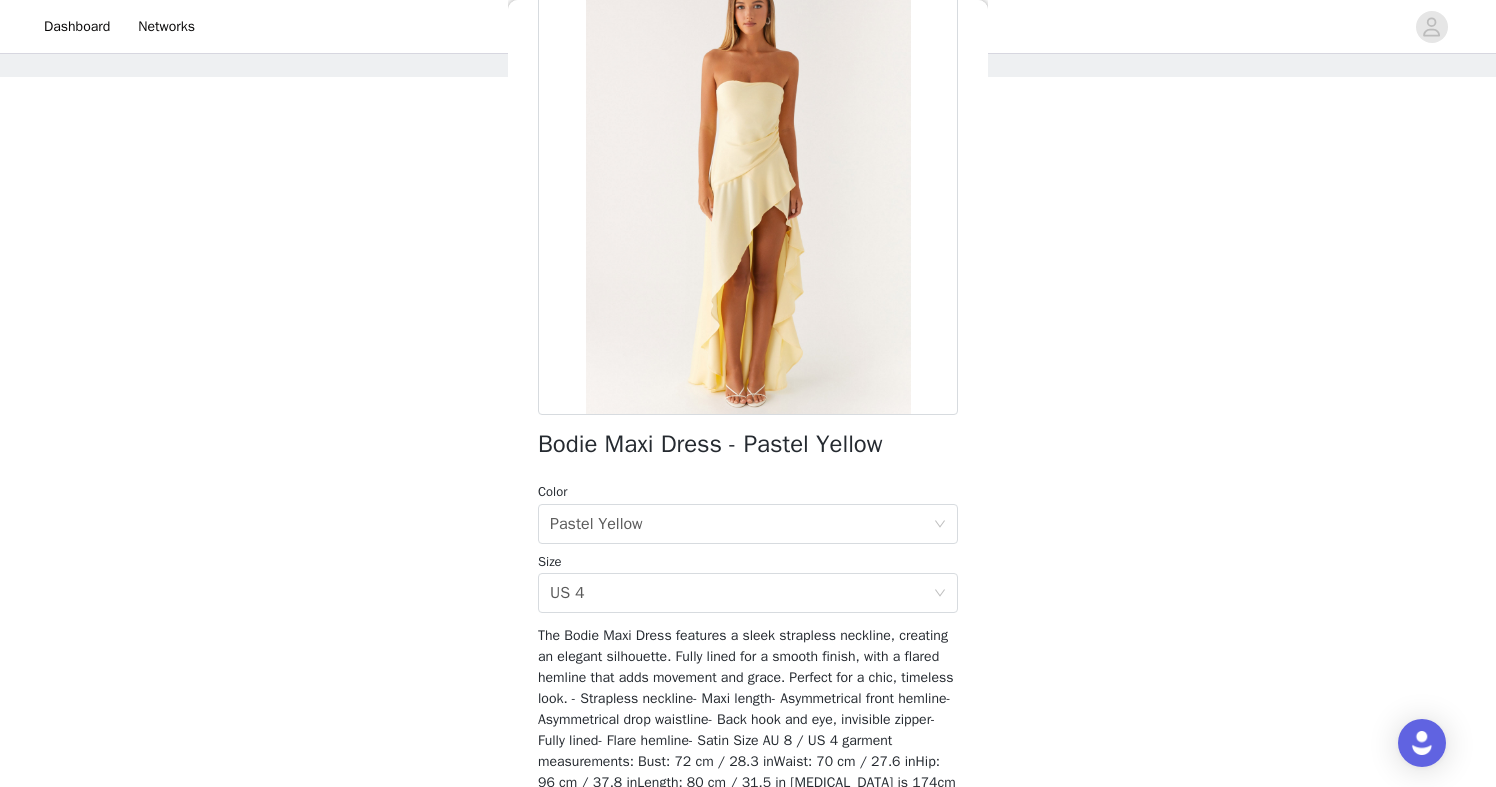 click on "The Bodie Maxi Dress features a sleek strapless neckline, creating an elegant silhouette. Fully lined for a smooth finish, with a flared hemline that adds movement and grace. Perfect for a chic, timeless look. - Strapless neckline- Maxi length- Asymmetrical front hemline- Asymmetrical drop waistline- Back hook and eye, invisible zipper- Fully lined- Flare hemline- Satin Size AU 8 / US 4 garment measurements: Bust: 72 cm / 28.3 inWaist: 70 cm / 27.6 inHip: 96 cm / 37.8 inLength: 80 cm / 31.5 in [MEDICAL_DATA] is 174cm and wearing a size AU 6 / and US 2" at bounding box center (748, 719) 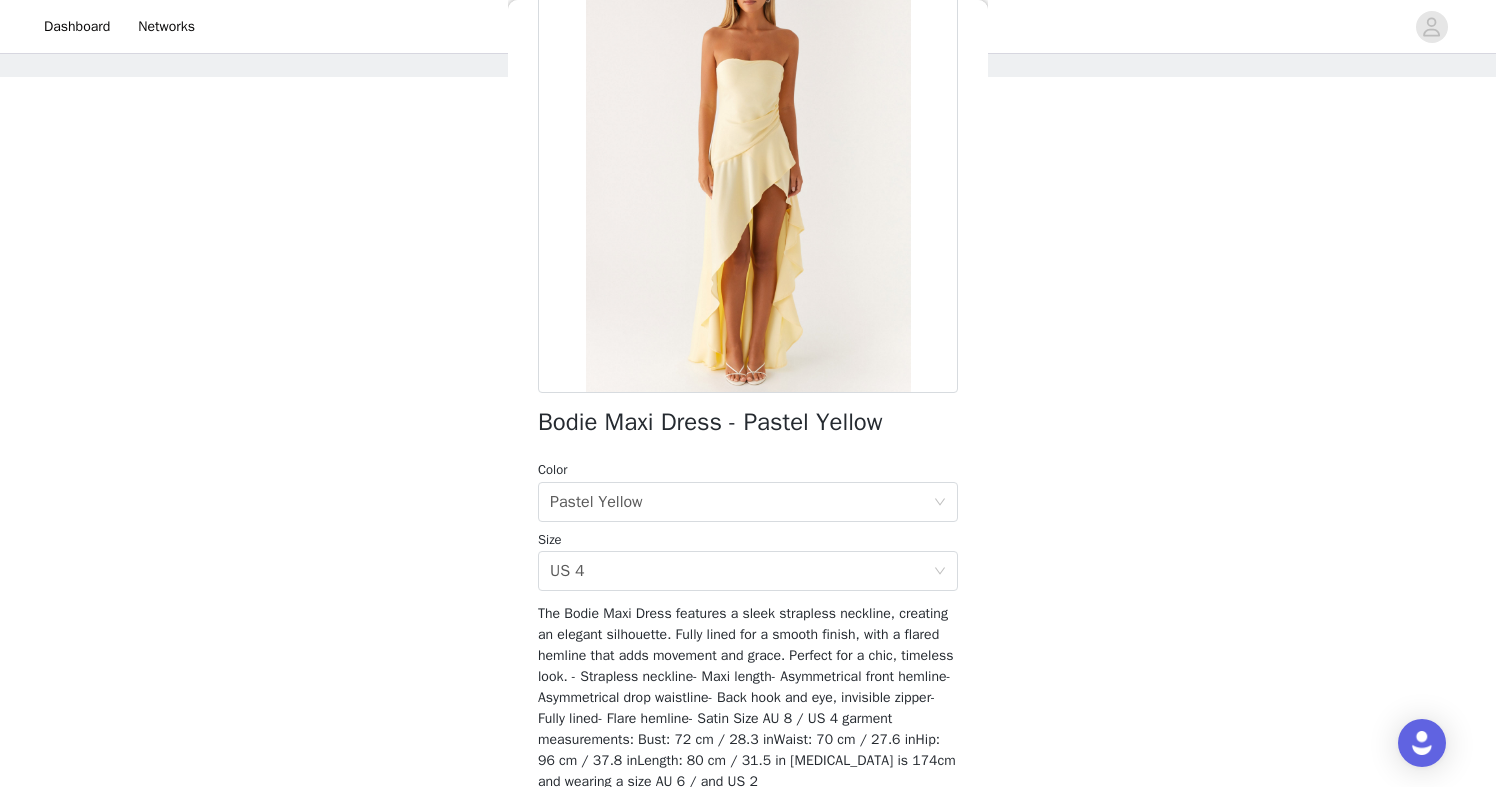 scroll, scrollTop: 246, scrollLeft: 0, axis: vertical 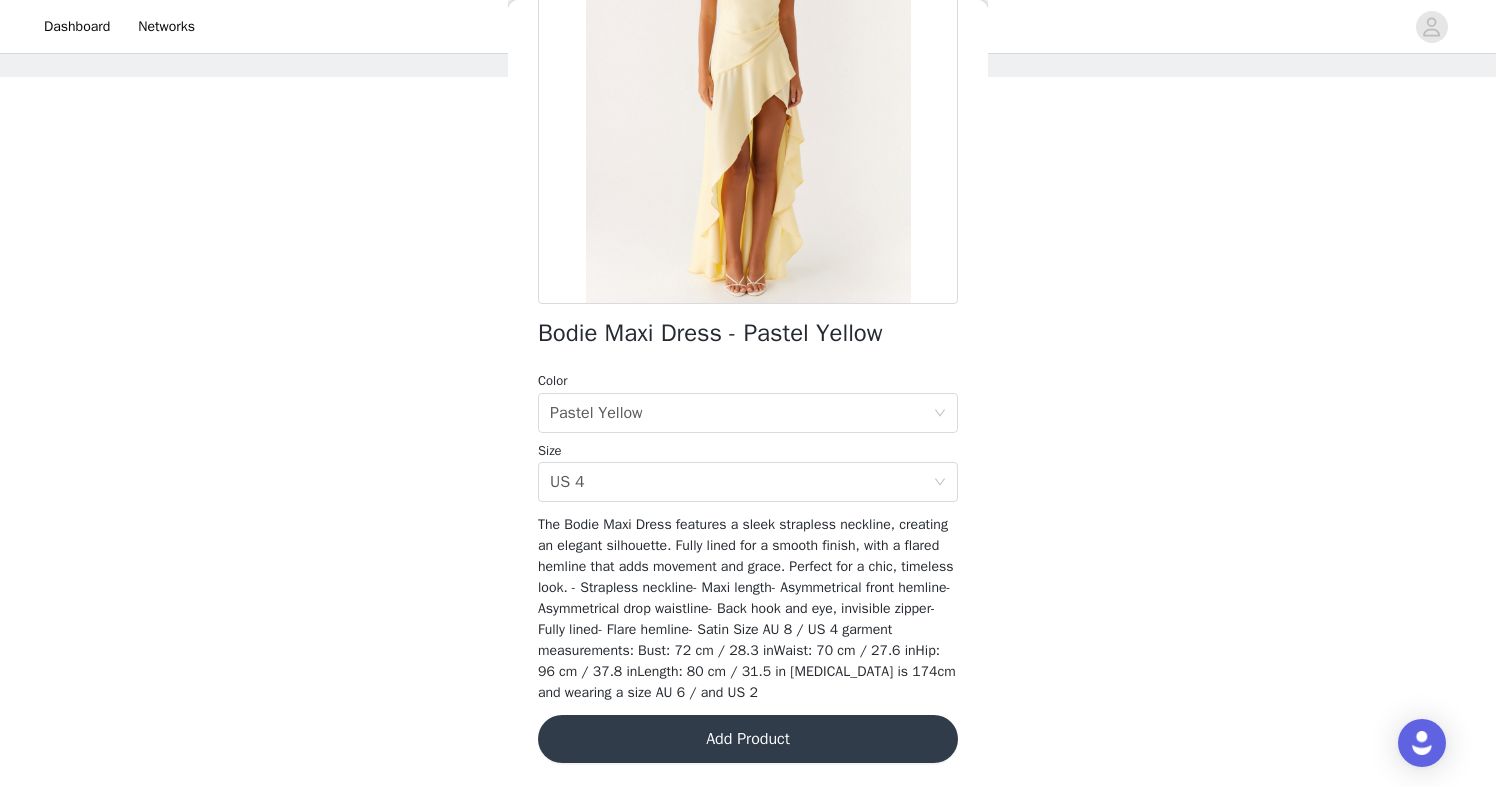 click on "Add Product" at bounding box center (748, 739) 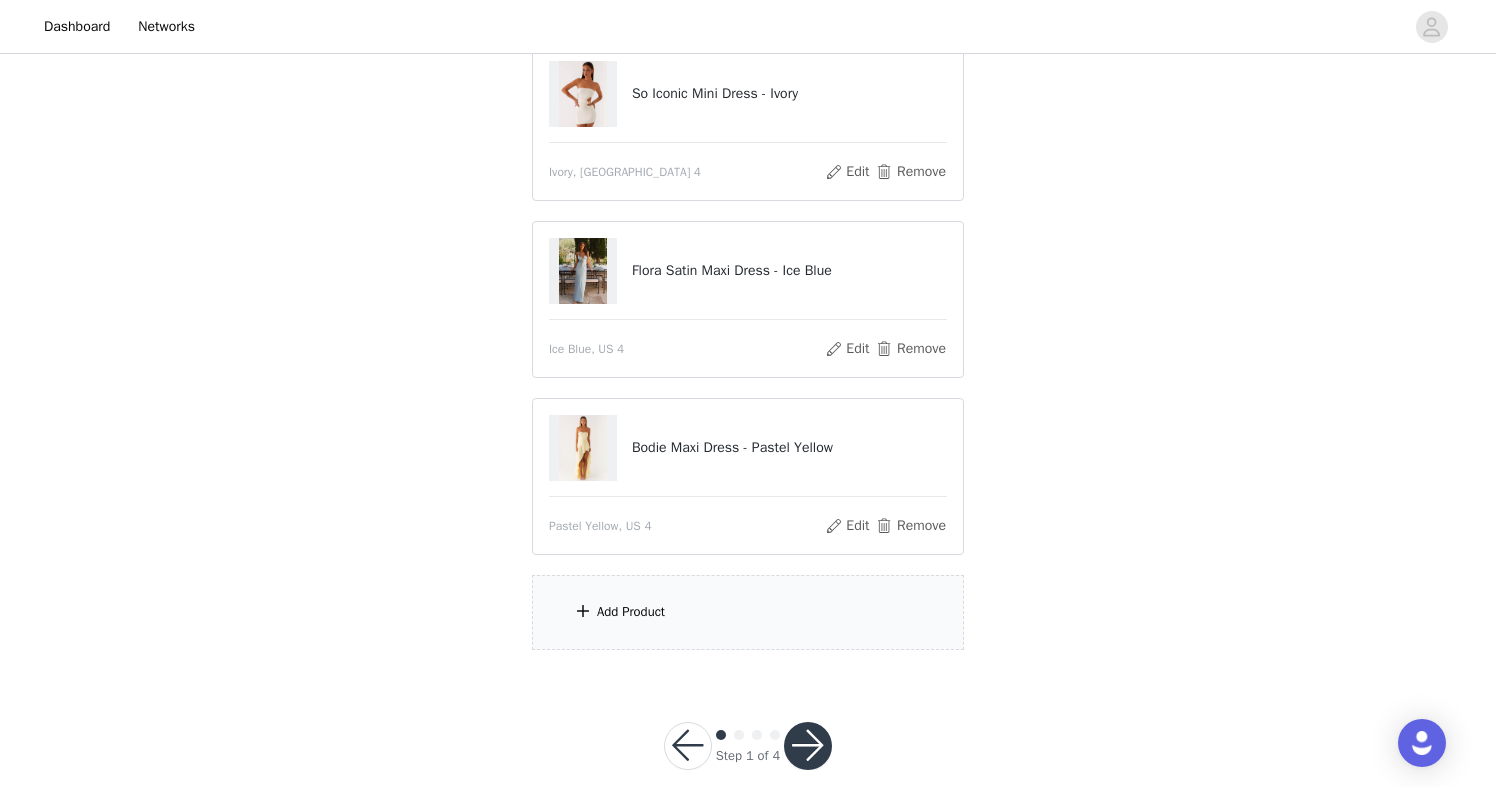 scroll, scrollTop: 230, scrollLeft: 0, axis: vertical 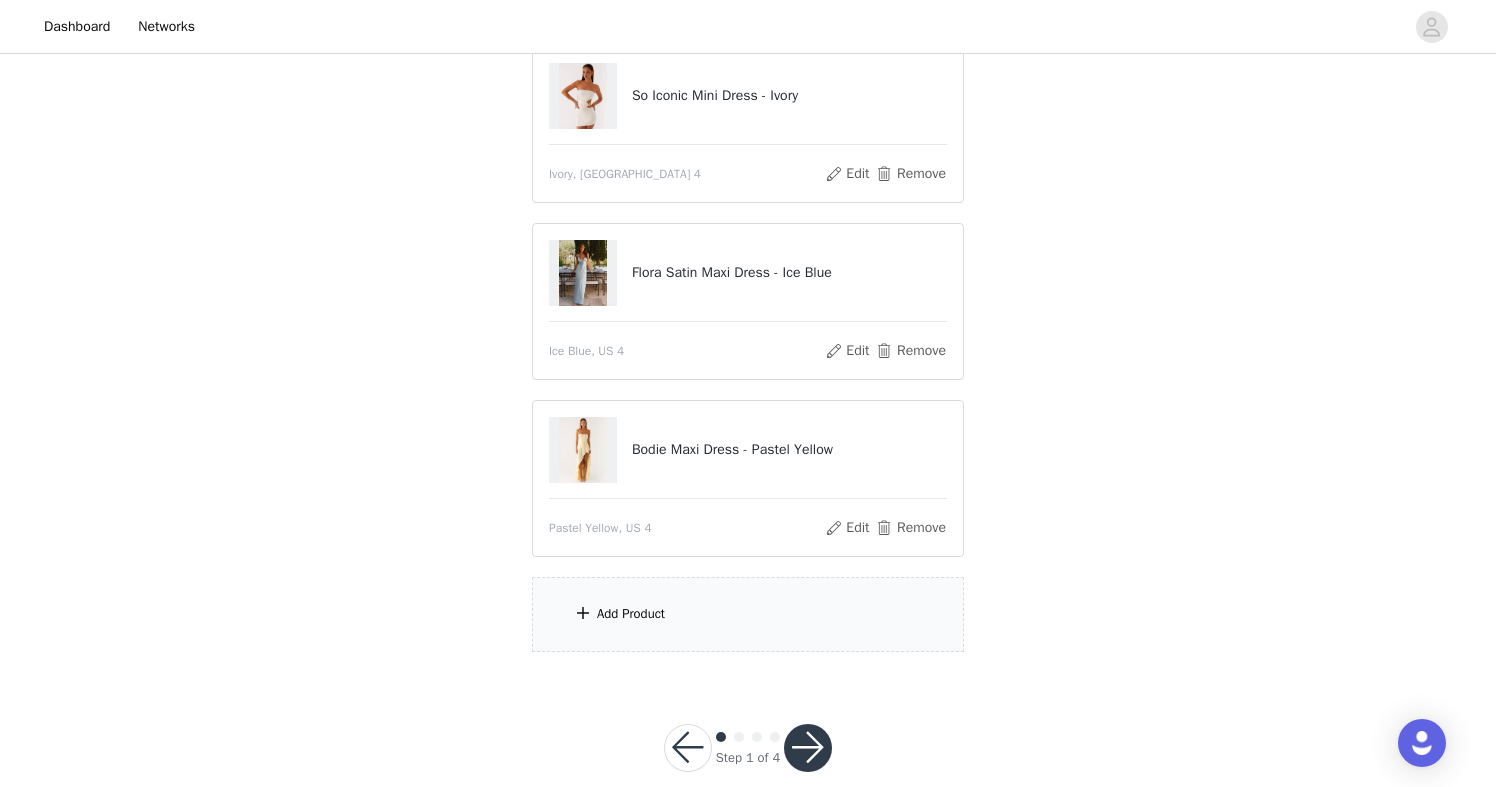 click on "Add Product" at bounding box center [748, 614] 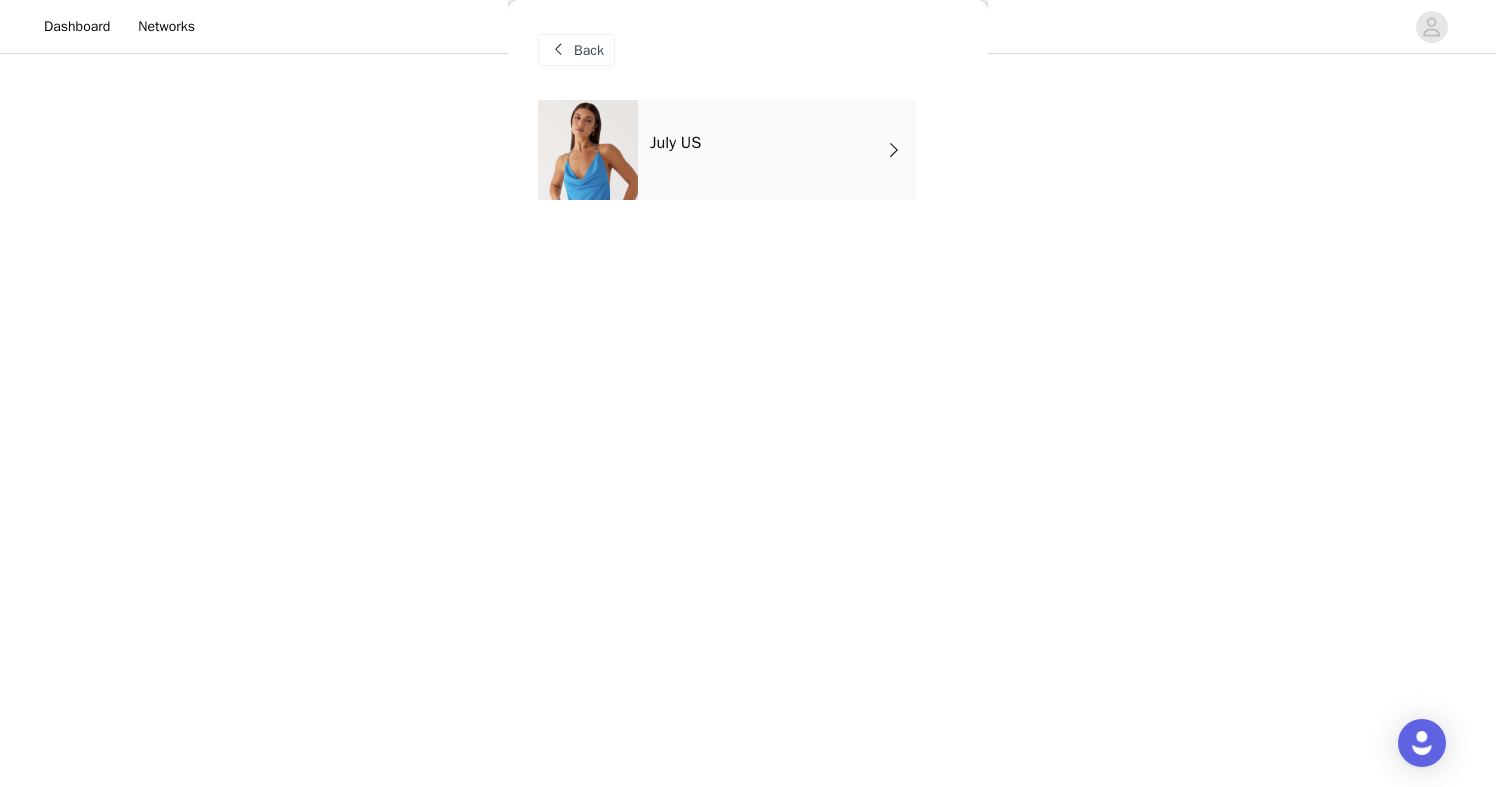 click on "July US" at bounding box center [777, 150] 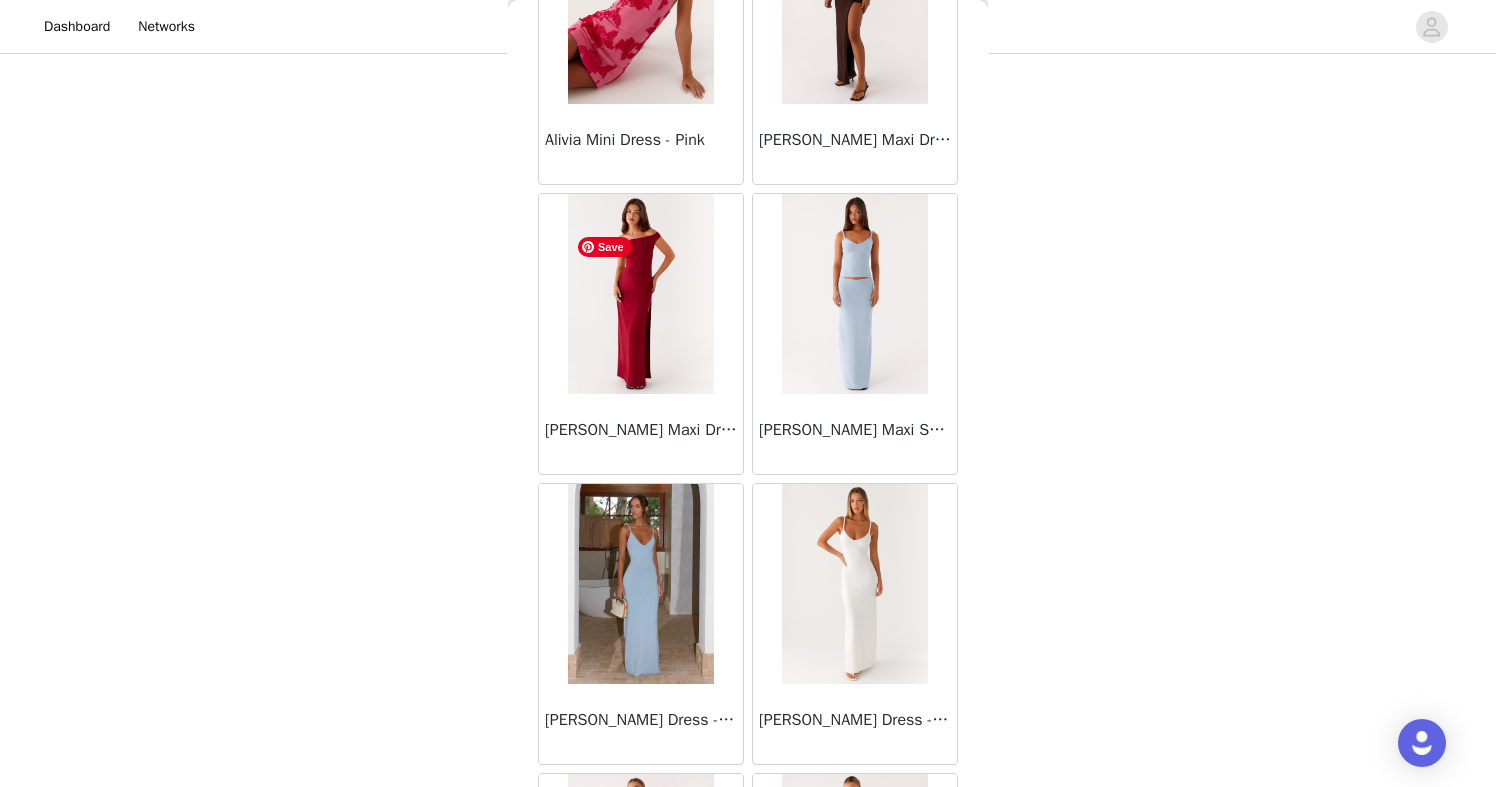 scroll, scrollTop: 2273, scrollLeft: 0, axis: vertical 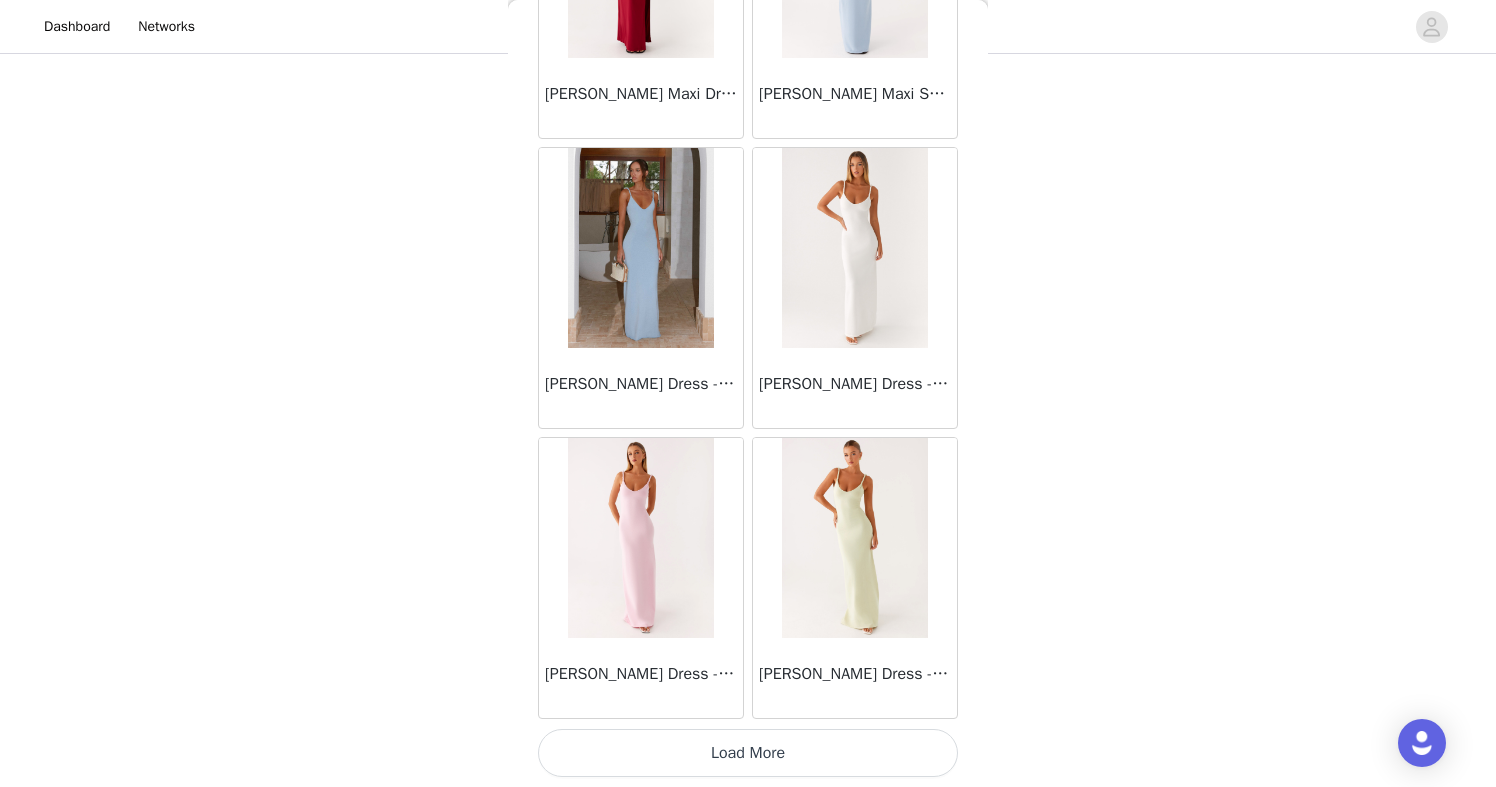 click on "Load More" at bounding box center [748, 753] 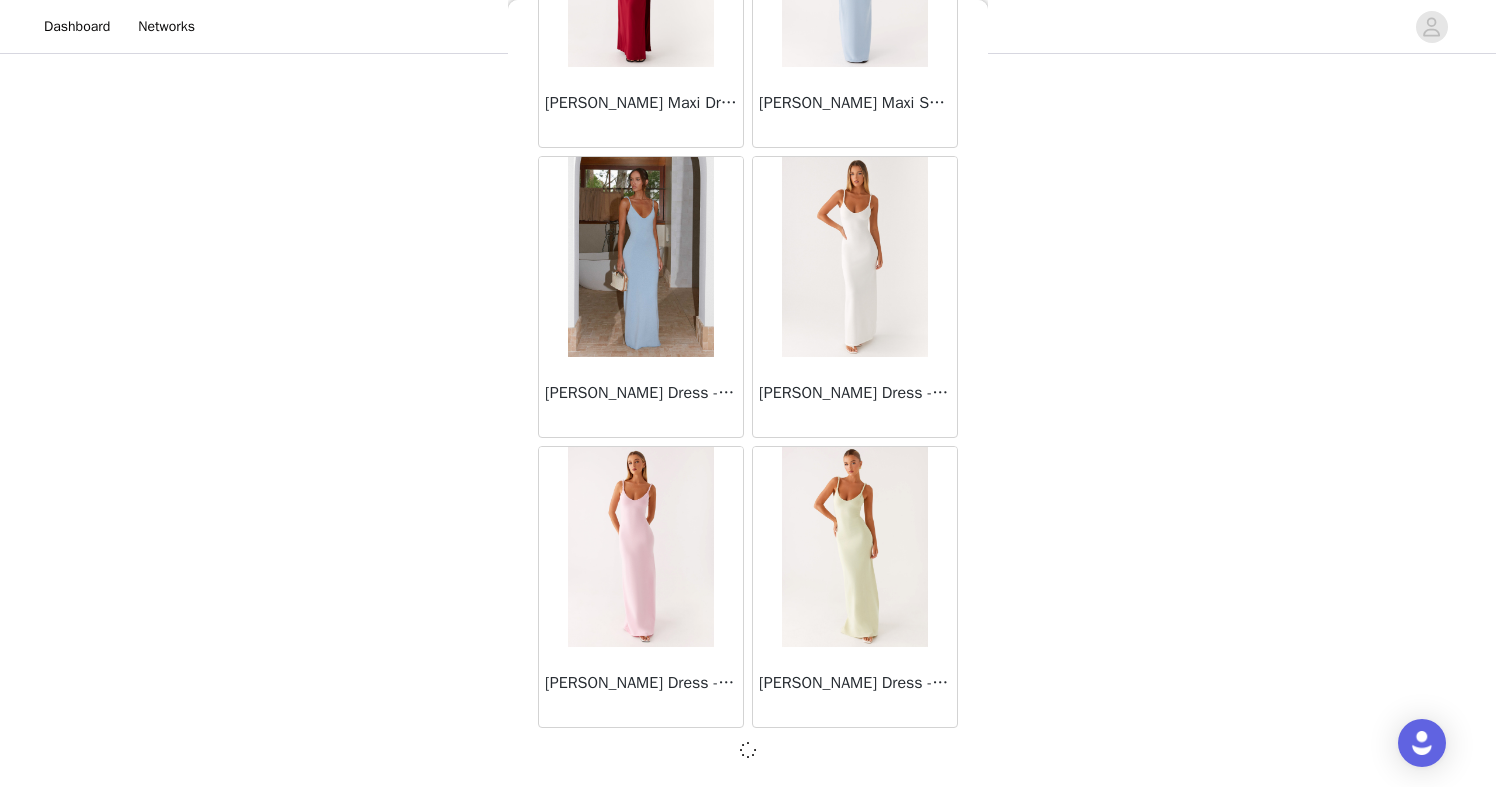 scroll, scrollTop: 262, scrollLeft: 0, axis: vertical 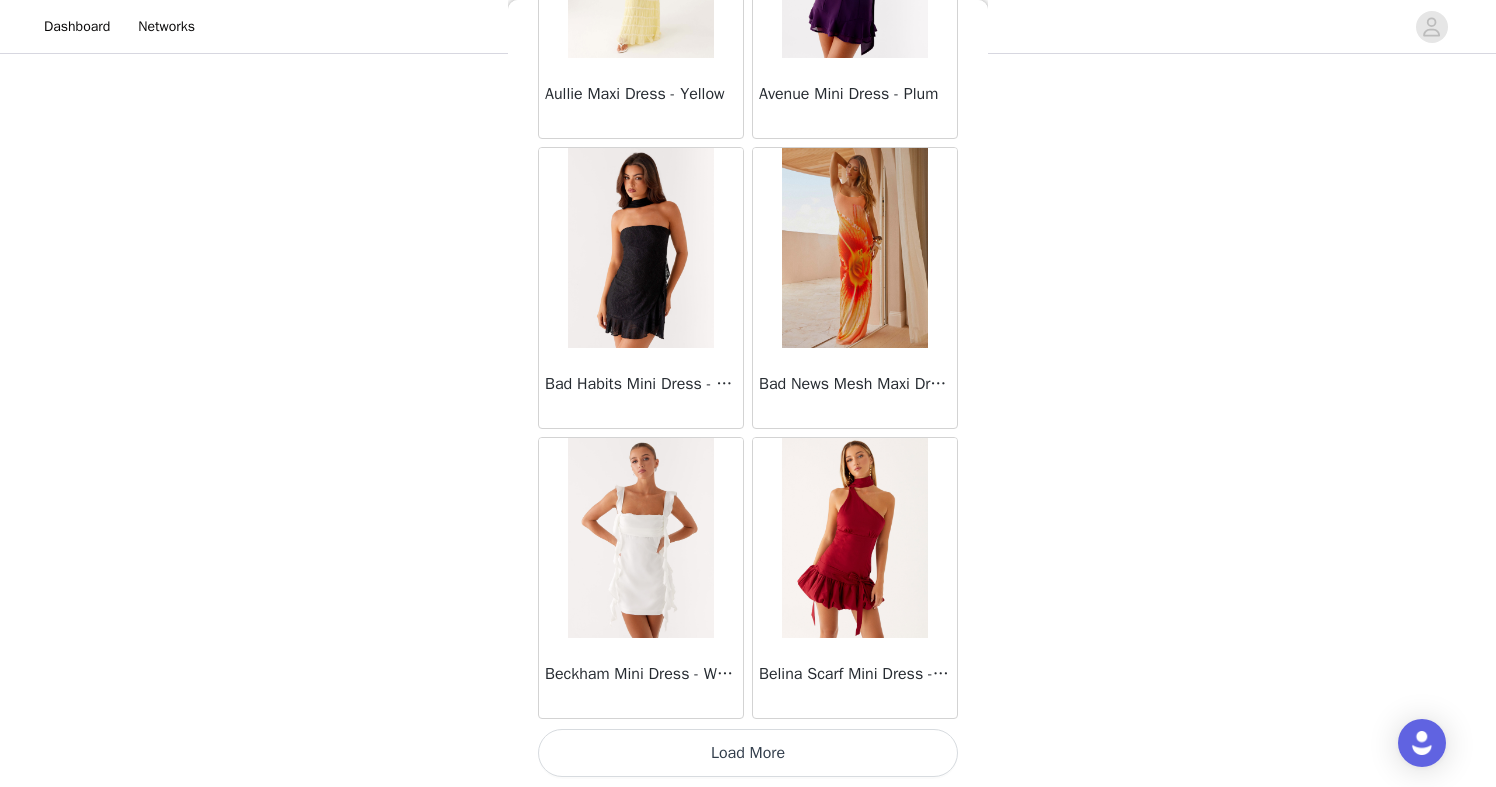 click on "Load More" at bounding box center [748, 753] 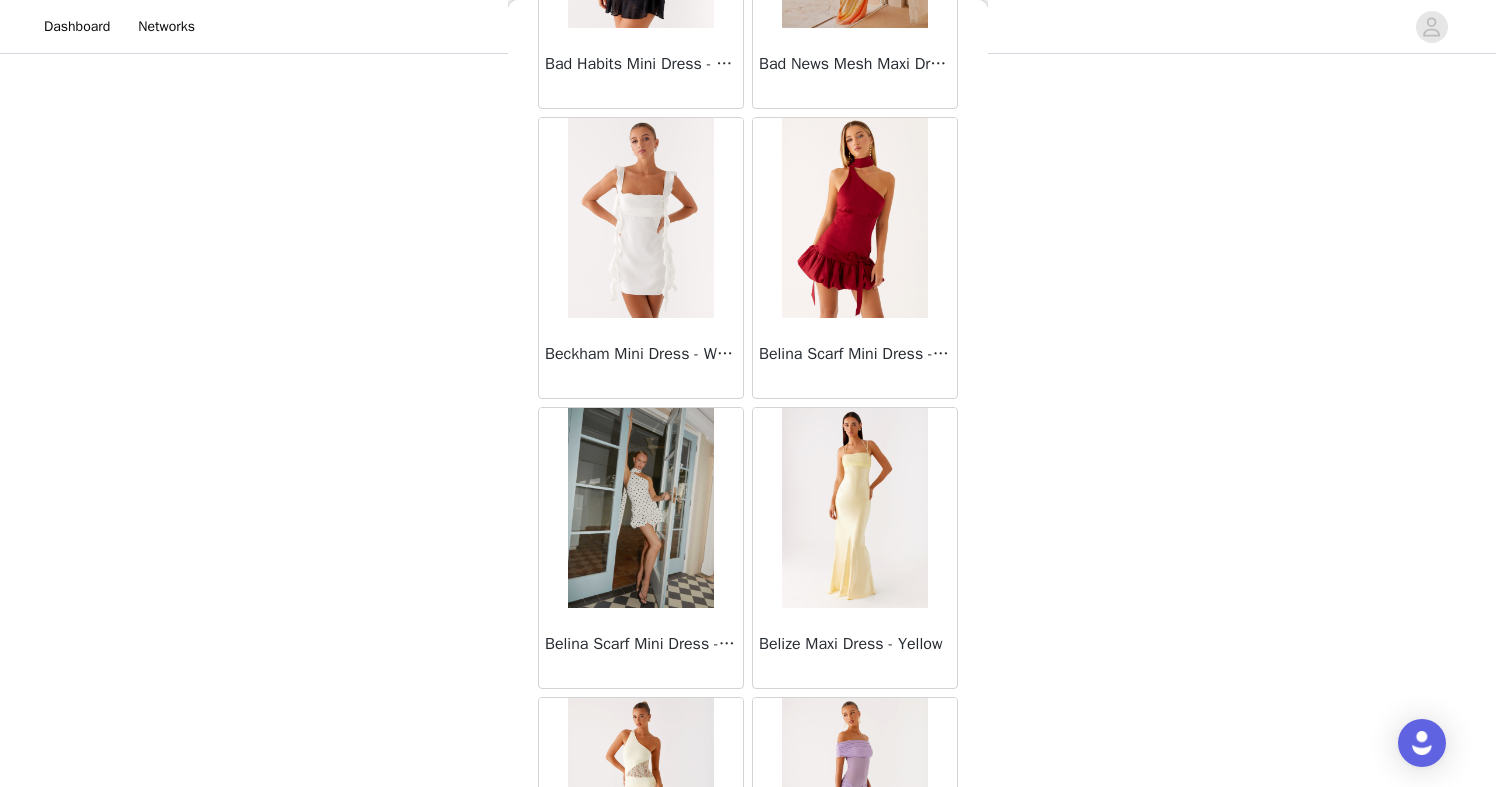 scroll, scrollTop: 5771, scrollLeft: 0, axis: vertical 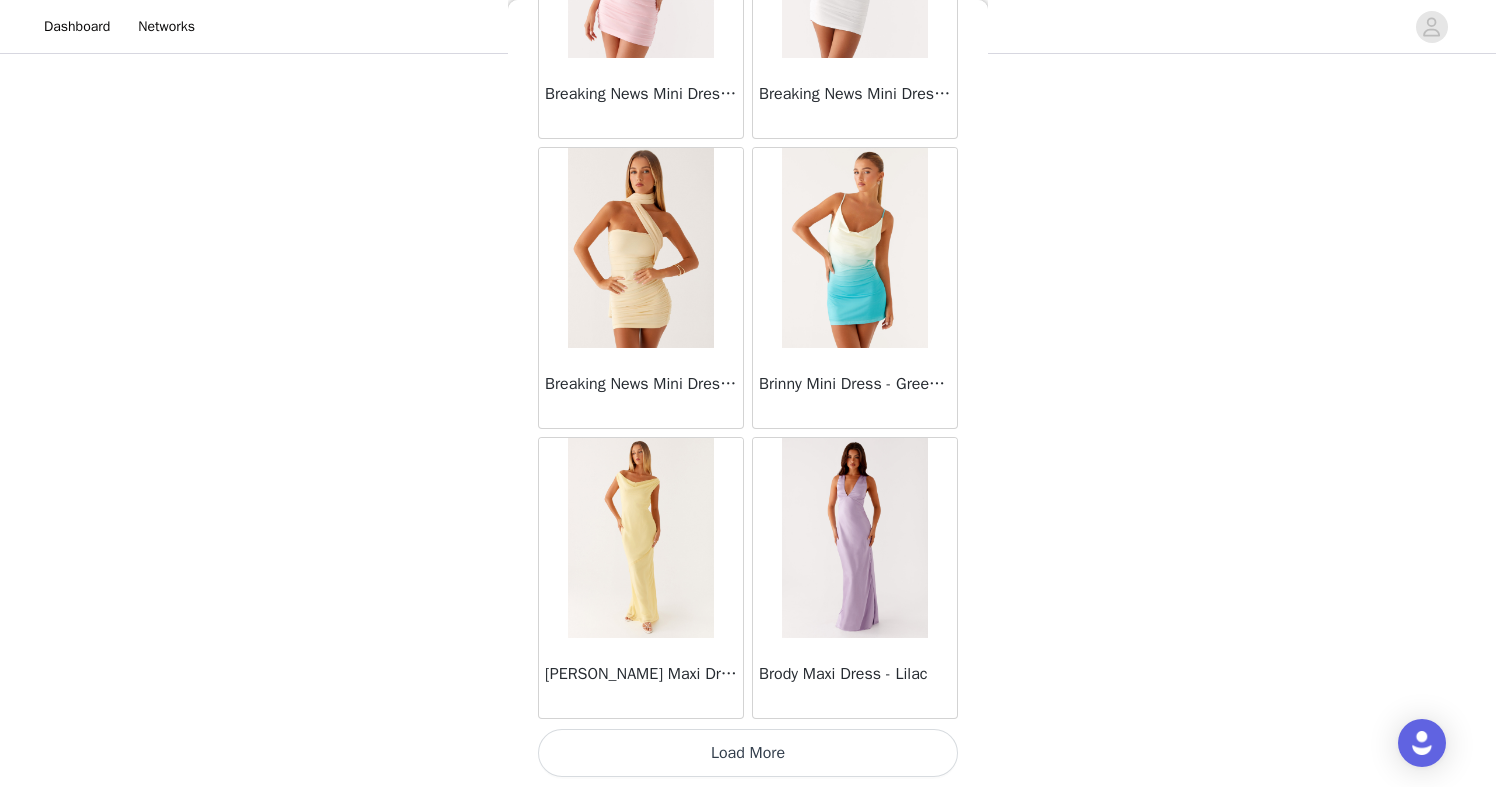 click on "Load More" at bounding box center [748, 753] 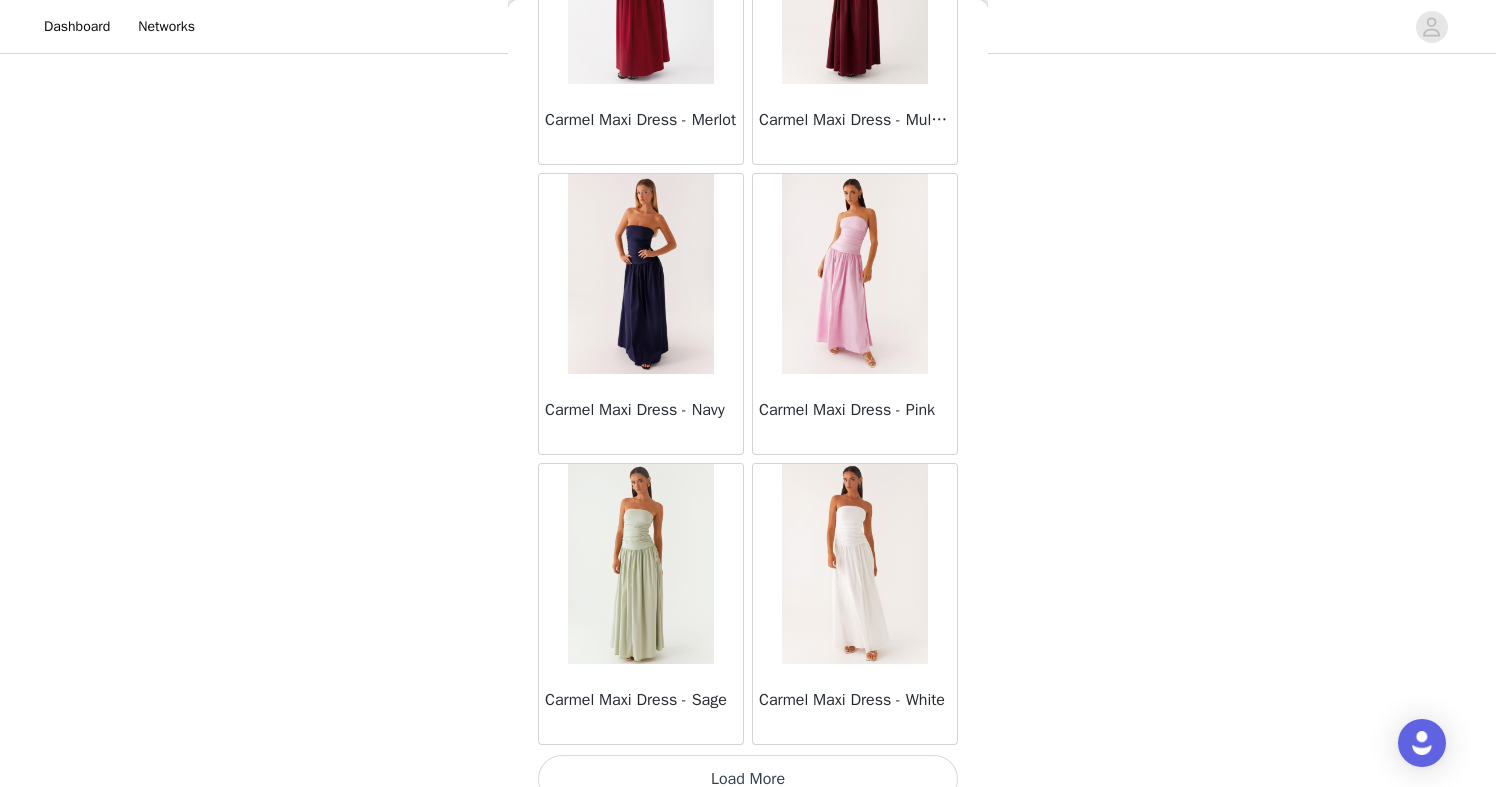 scroll, scrollTop: 10973, scrollLeft: 0, axis: vertical 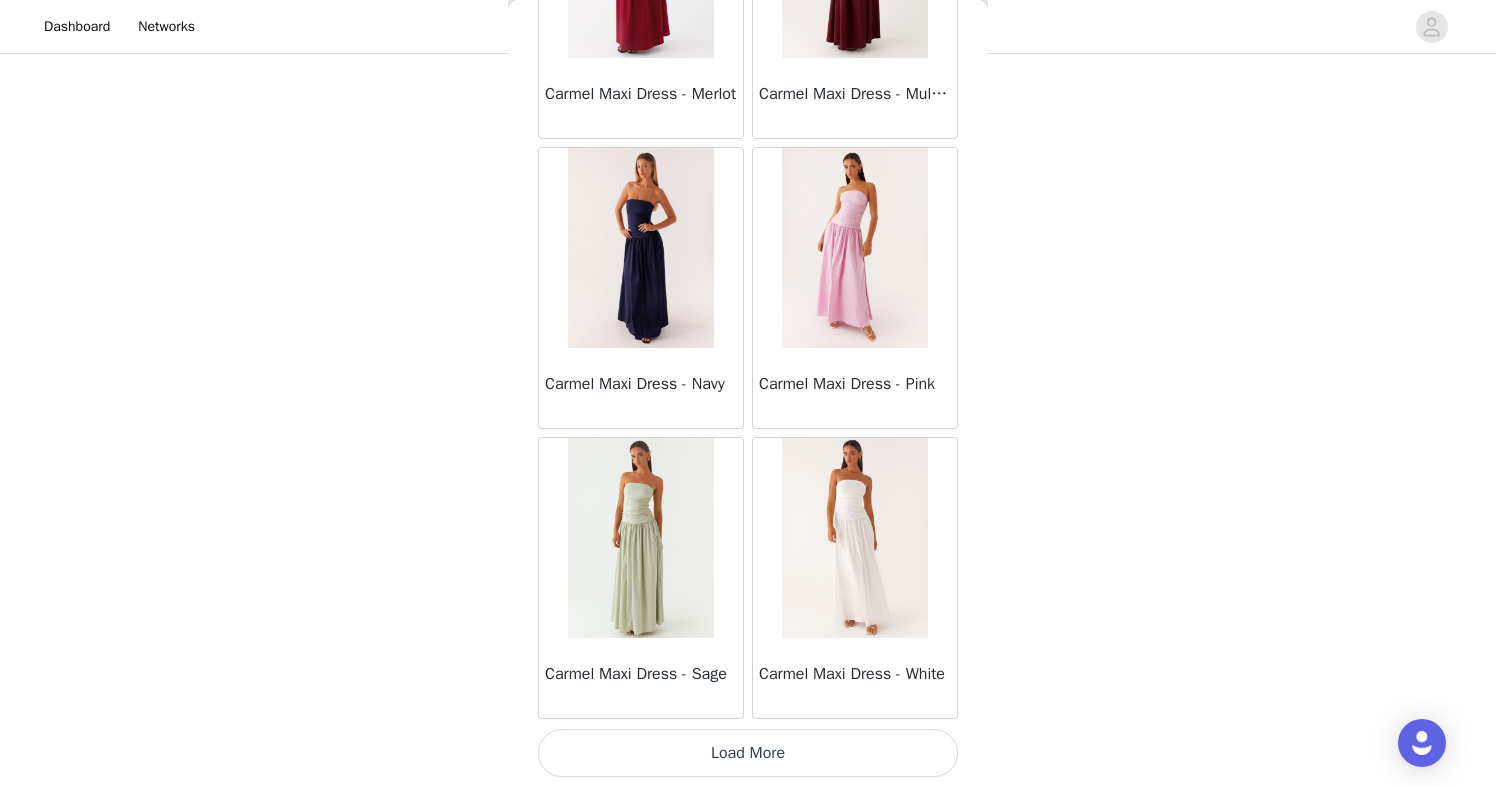 click on "Mariella Linen Maxi Skirt - Pink       Aamari Maxi Dress - Red       Abby Mini Dress - Floral Print       Adrina Ruffle Mini Dress - Pink Floral Print       Aiva Mini Dress - Yellow Floral       Alberta Maxi Dress - Mulberry       Alden Mini Dress - Floral Print       [PERSON_NAME] Maxi Dress - Multi       Aliah Knit Shorts - Yellow       [PERSON_NAME] Halter Maxi Dress - Yellow       [PERSON_NAME] Halter Mini Dress - [PERSON_NAME] Halter Mini Dress - Pastel Yellow       Alivia Mini Dress - Pink       [PERSON_NAME] Maxi Dress - Chocolate       [PERSON_NAME] Maxi Dress - Maroon       [PERSON_NAME] Knit Maxi Skirt - Blue       Anastasia Maxi Dress - Blue       Anastasia Maxi Dress - Ivory       Anastasia Maxi Dress - Pink       Anastasia Maxi Dress - [PERSON_NAME] Maxi Dress - Yellow       Anastasia Mini Dress - Blue       Anetta Maxi Dress - Pale Blue       Anetta Maxi Dress - Yellow       [PERSON_NAME] Maxi Dress - Yellow       [PERSON_NAME] [PERSON_NAME] Maxi Dress - Blue       [PERSON_NAME] One Button Cardigan - Black" at bounding box center [748, -5045] 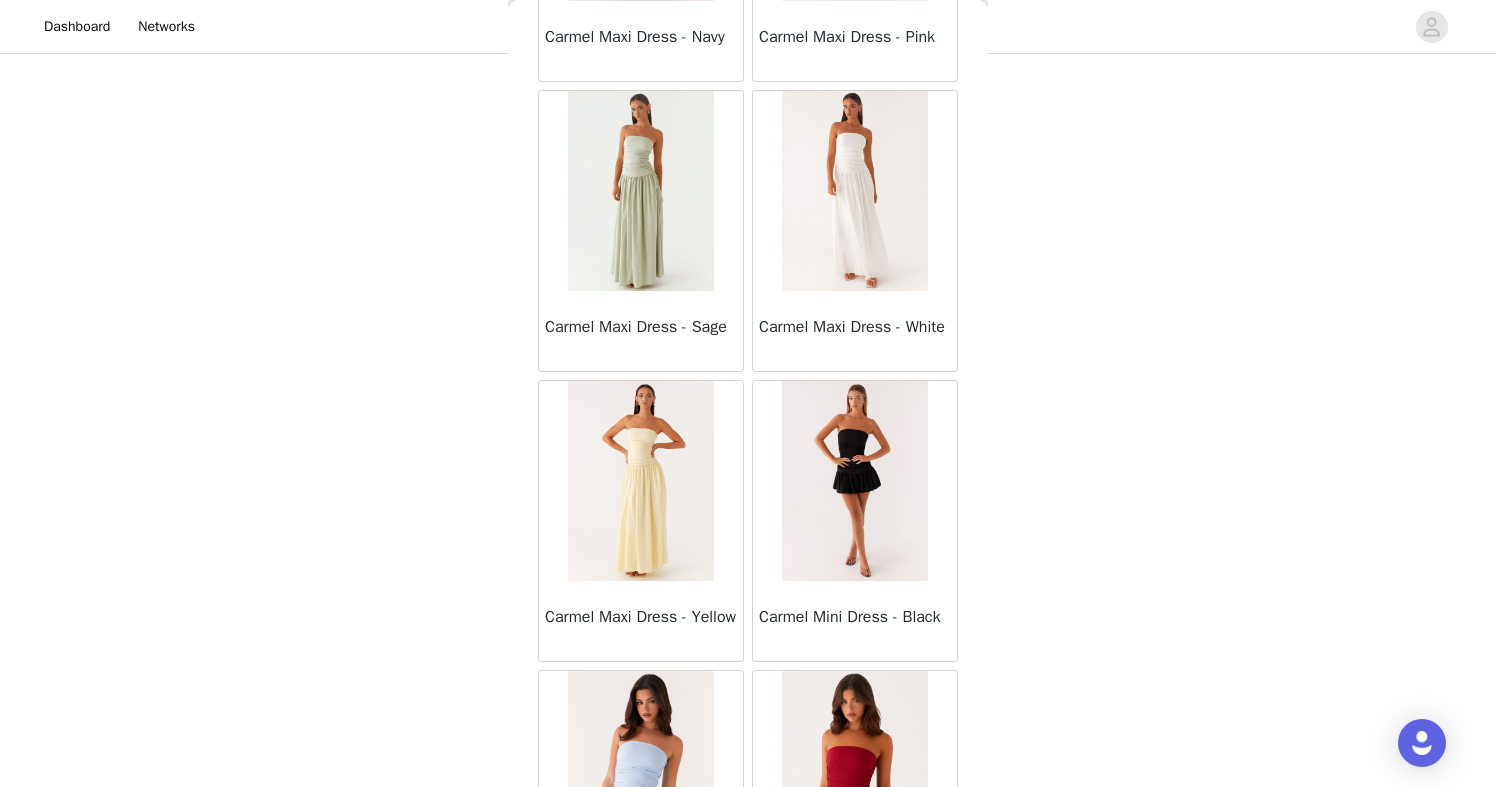 scroll, scrollTop: 11337, scrollLeft: 0, axis: vertical 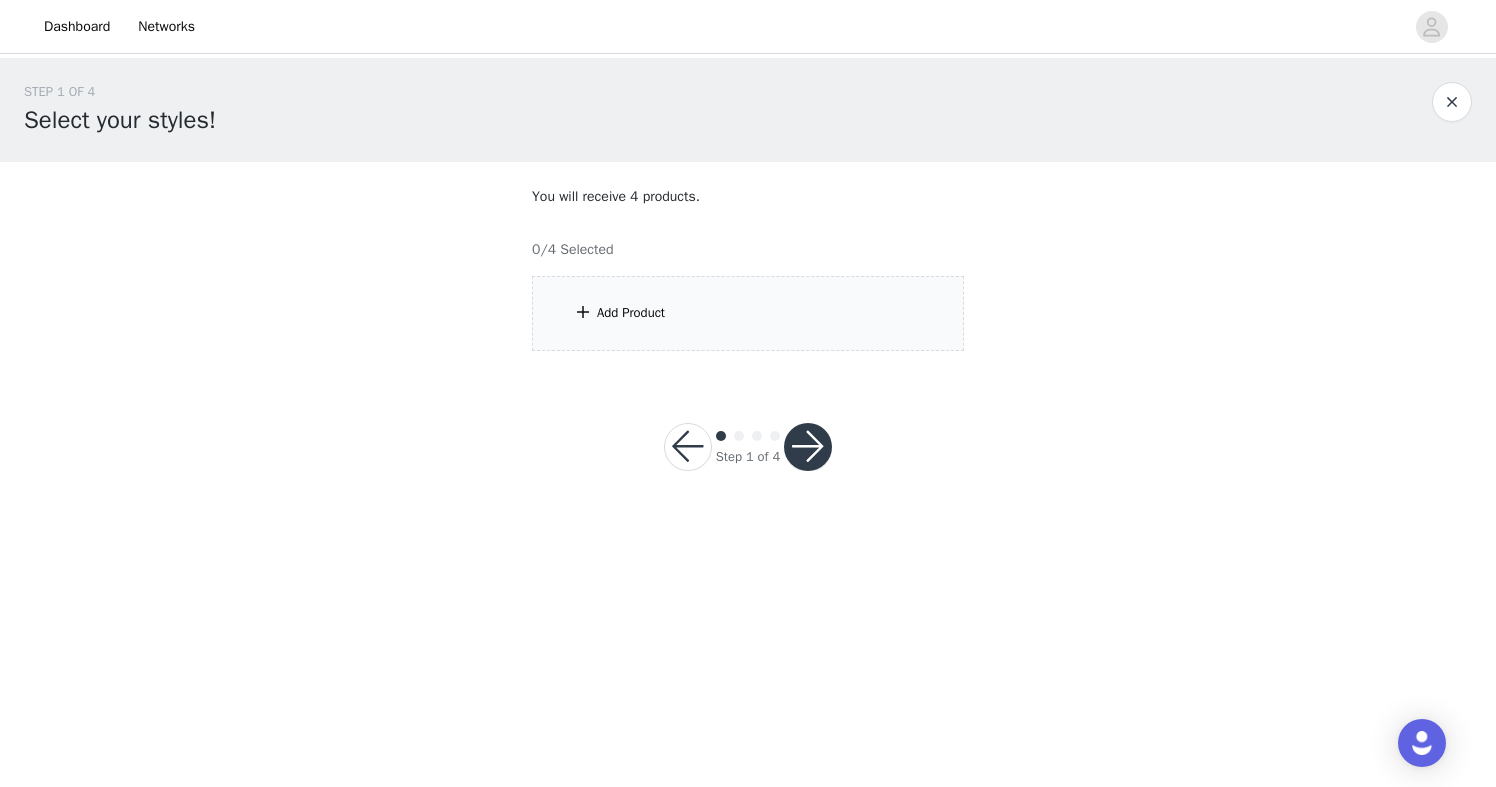 click at bounding box center [808, 447] 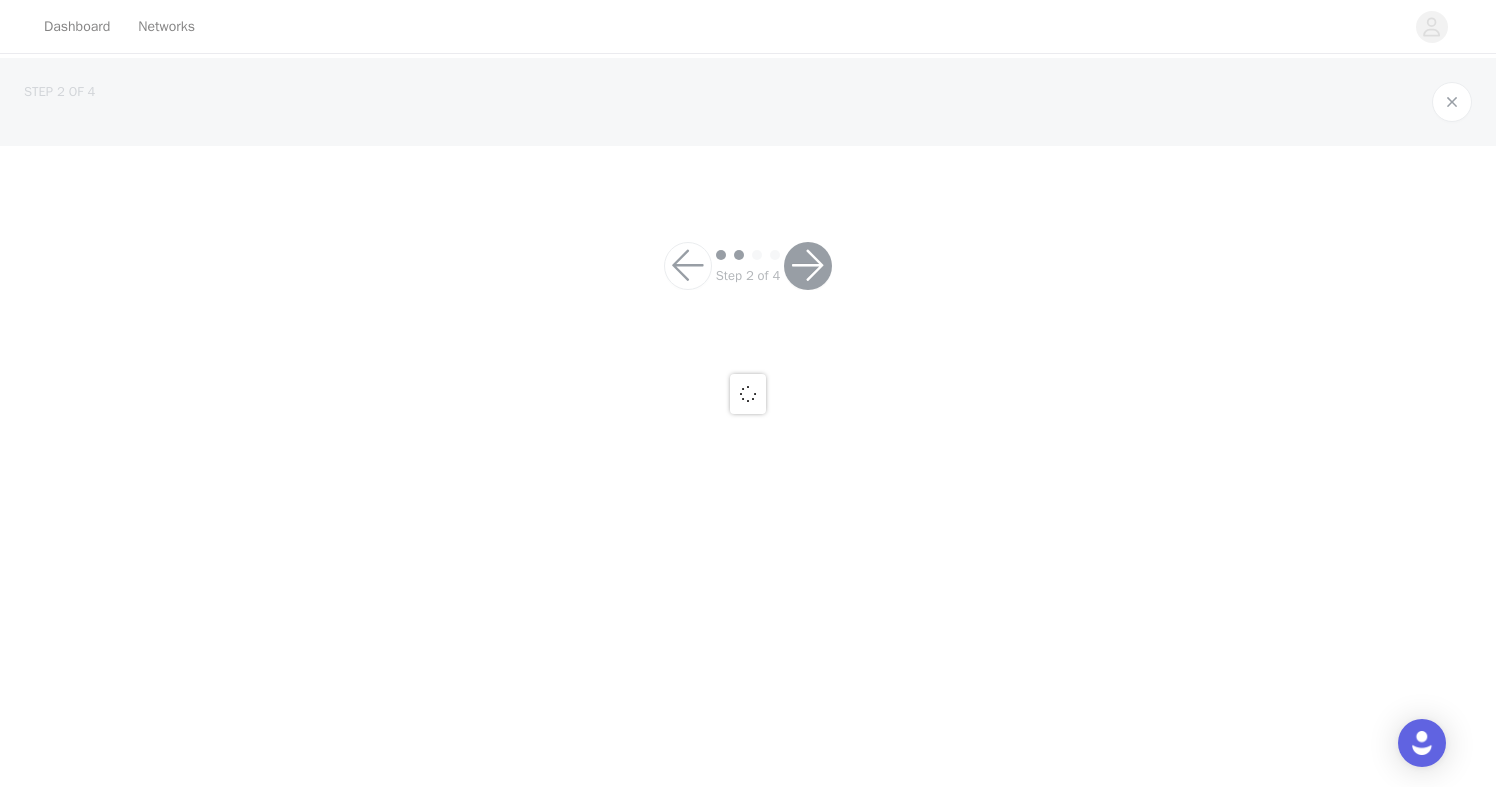 drag, startPoint x: 695, startPoint y: 441, endPoint x: 651, endPoint y: 431, distance: 45.122055 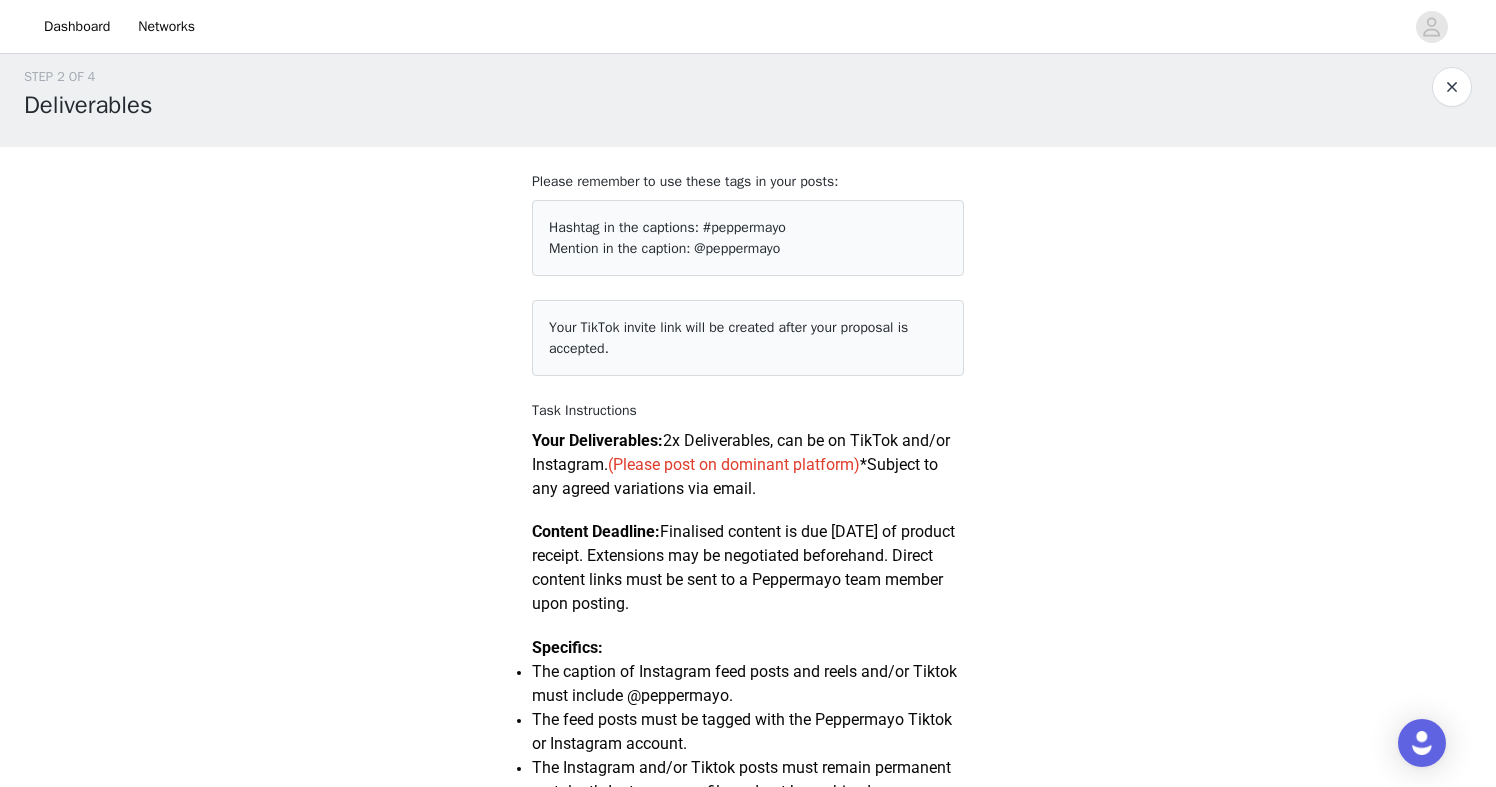scroll, scrollTop: 0, scrollLeft: 0, axis: both 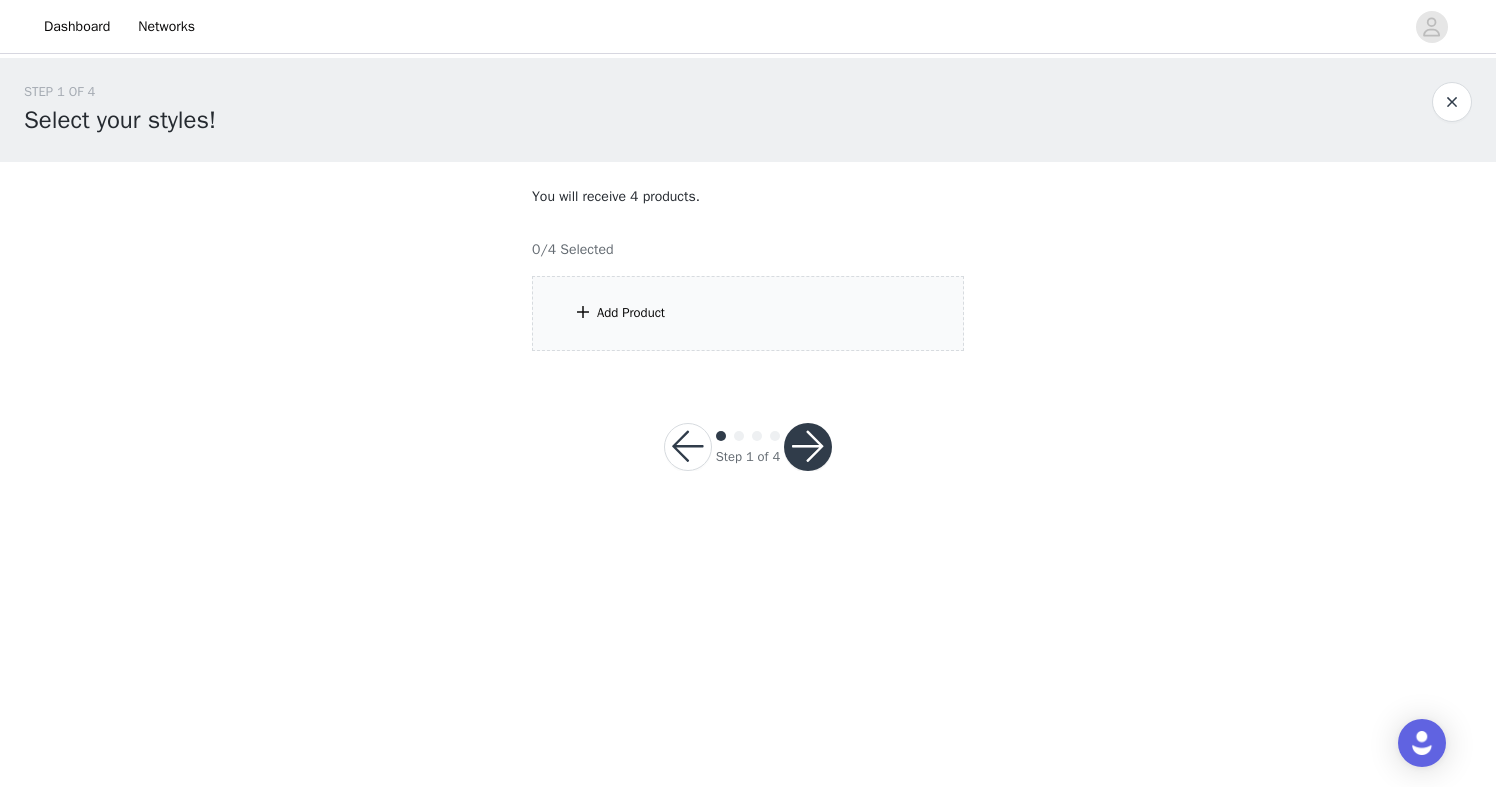 click on "Add Product" at bounding box center (748, 313) 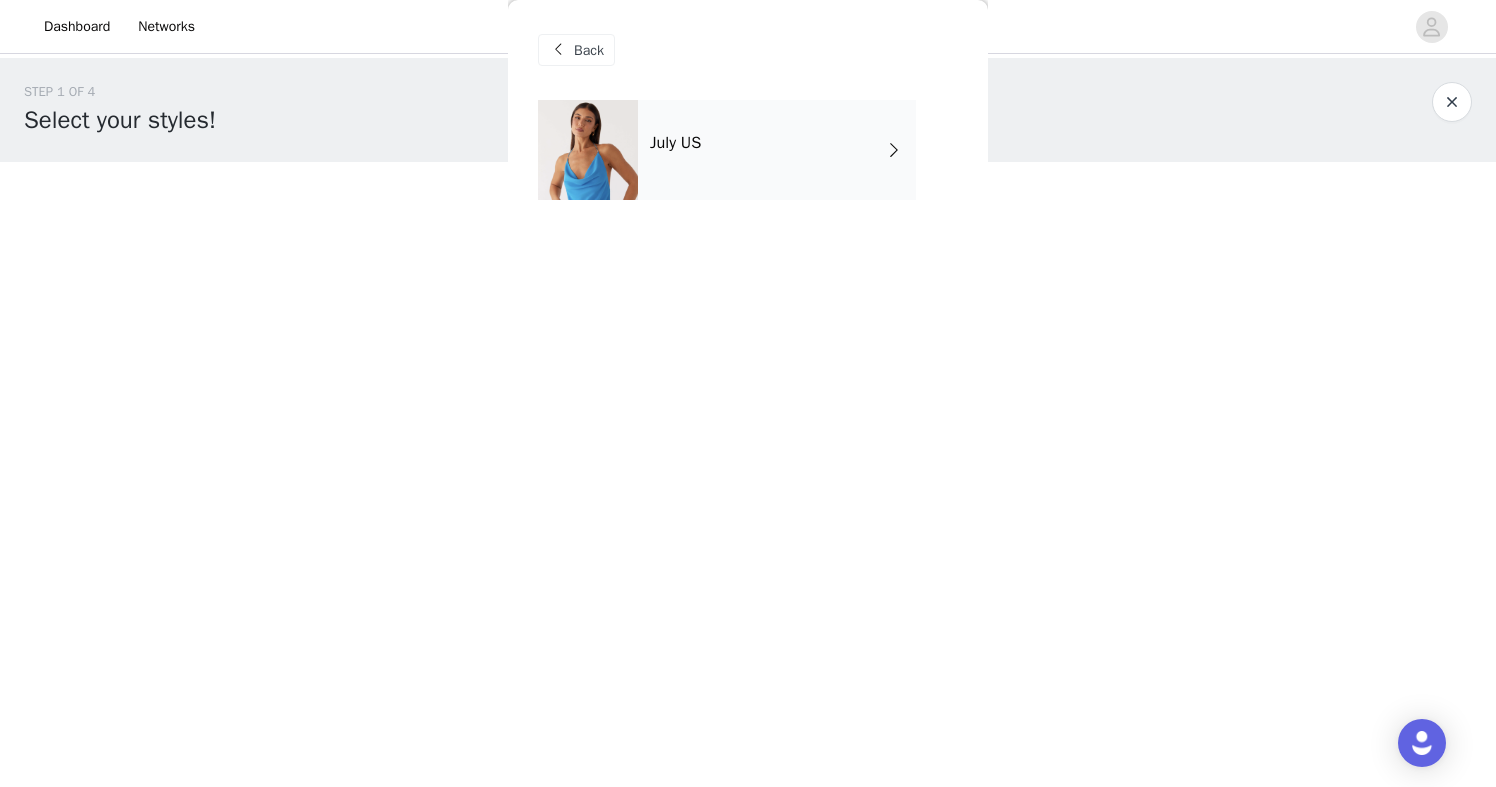 click on "July US" at bounding box center [777, 150] 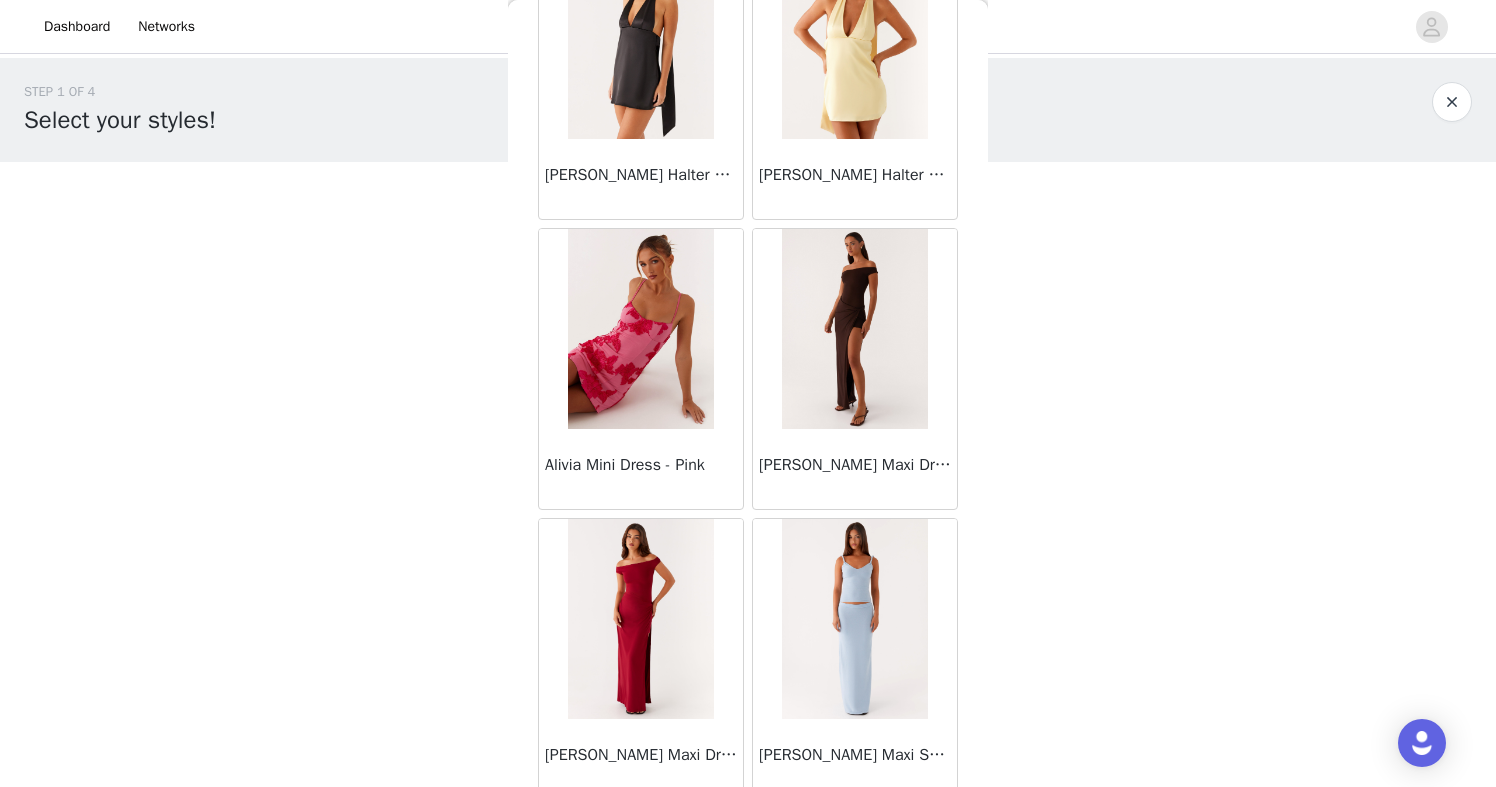 scroll, scrollTop: 2273, scrollLeft: 0, axis: vertical 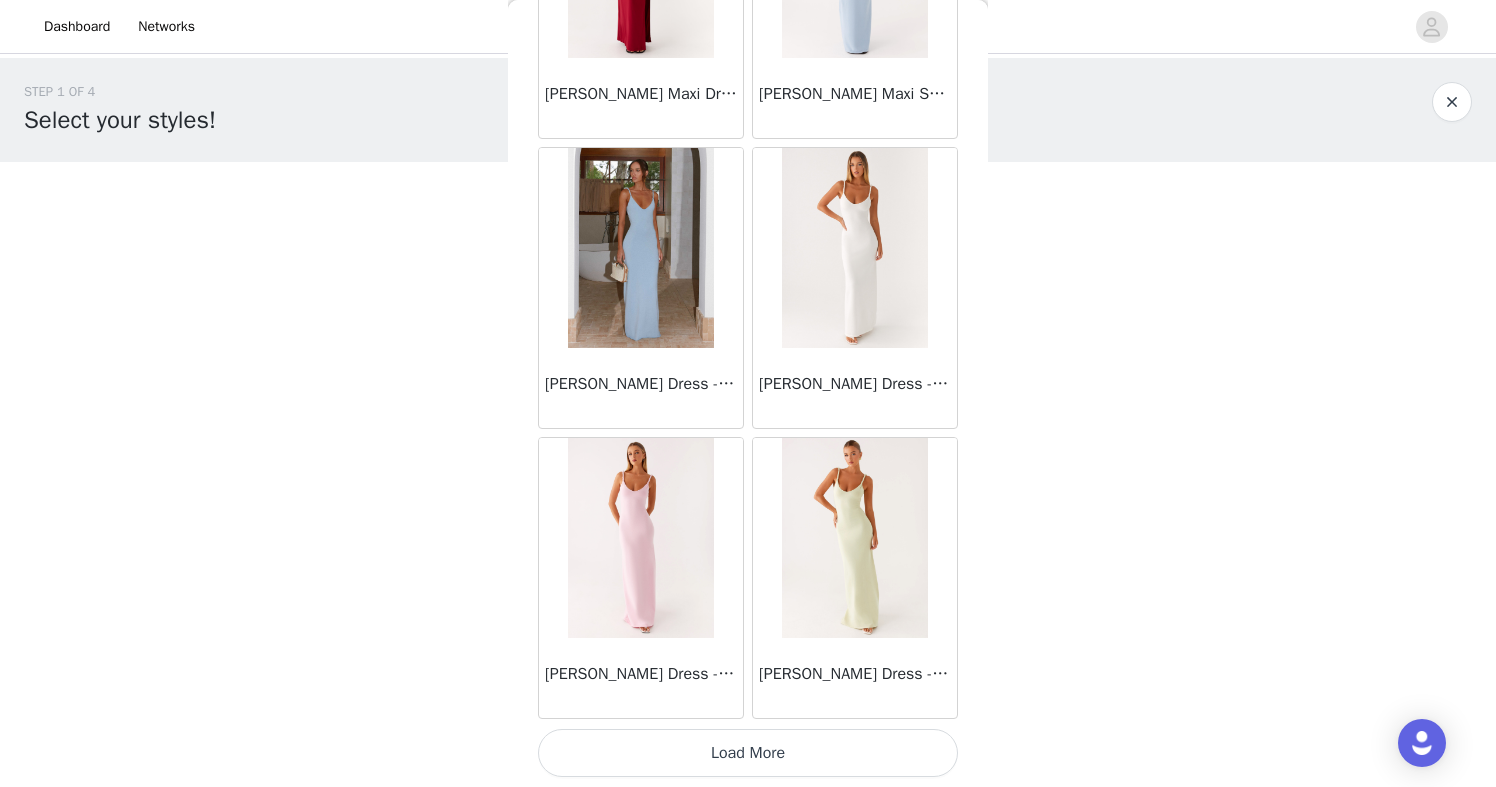 click on "Load More" at bounding box center (748, 753) 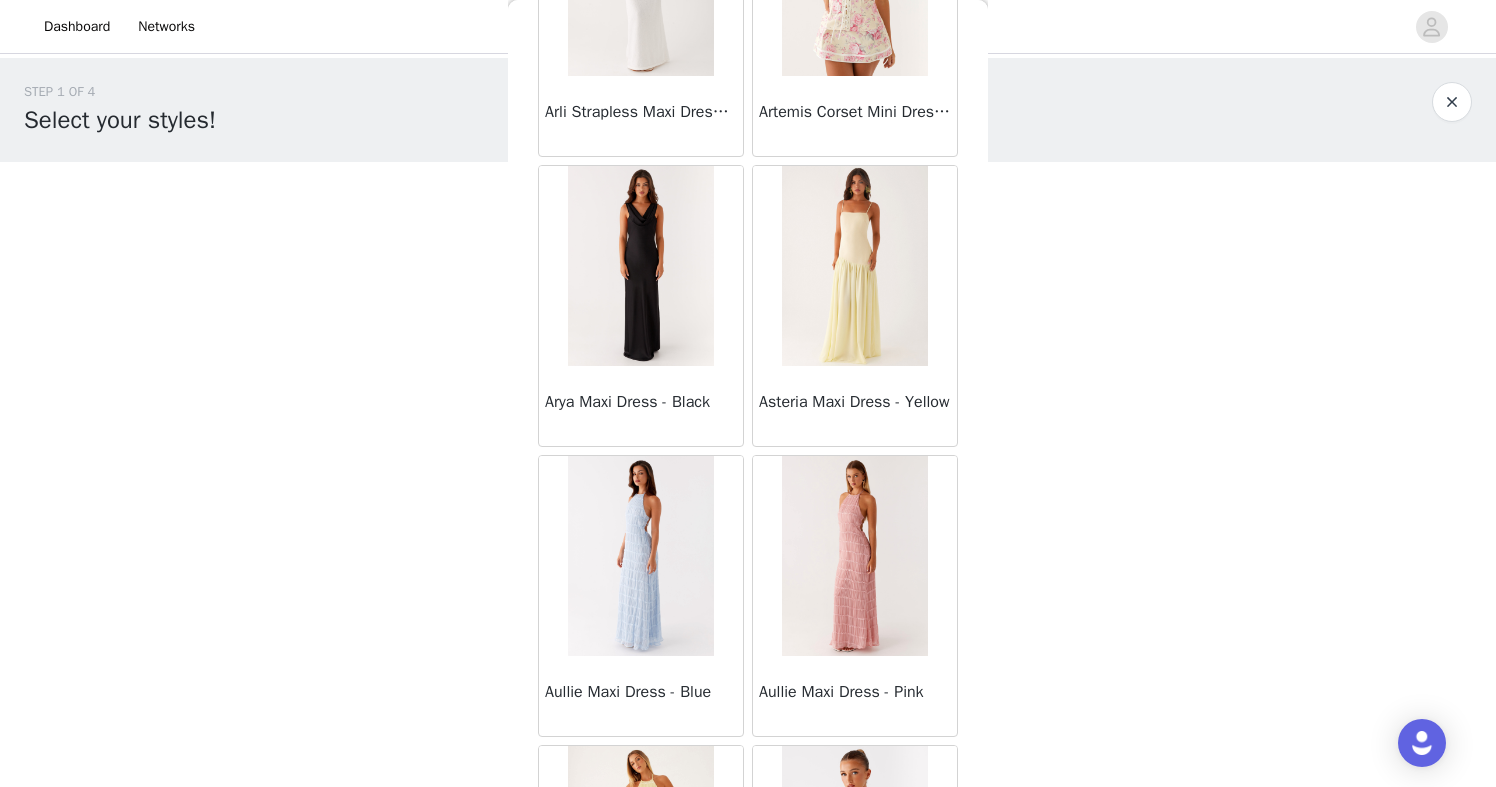 scroll, scrollTop: 4400, scrollLeft: 0, axis: vertical 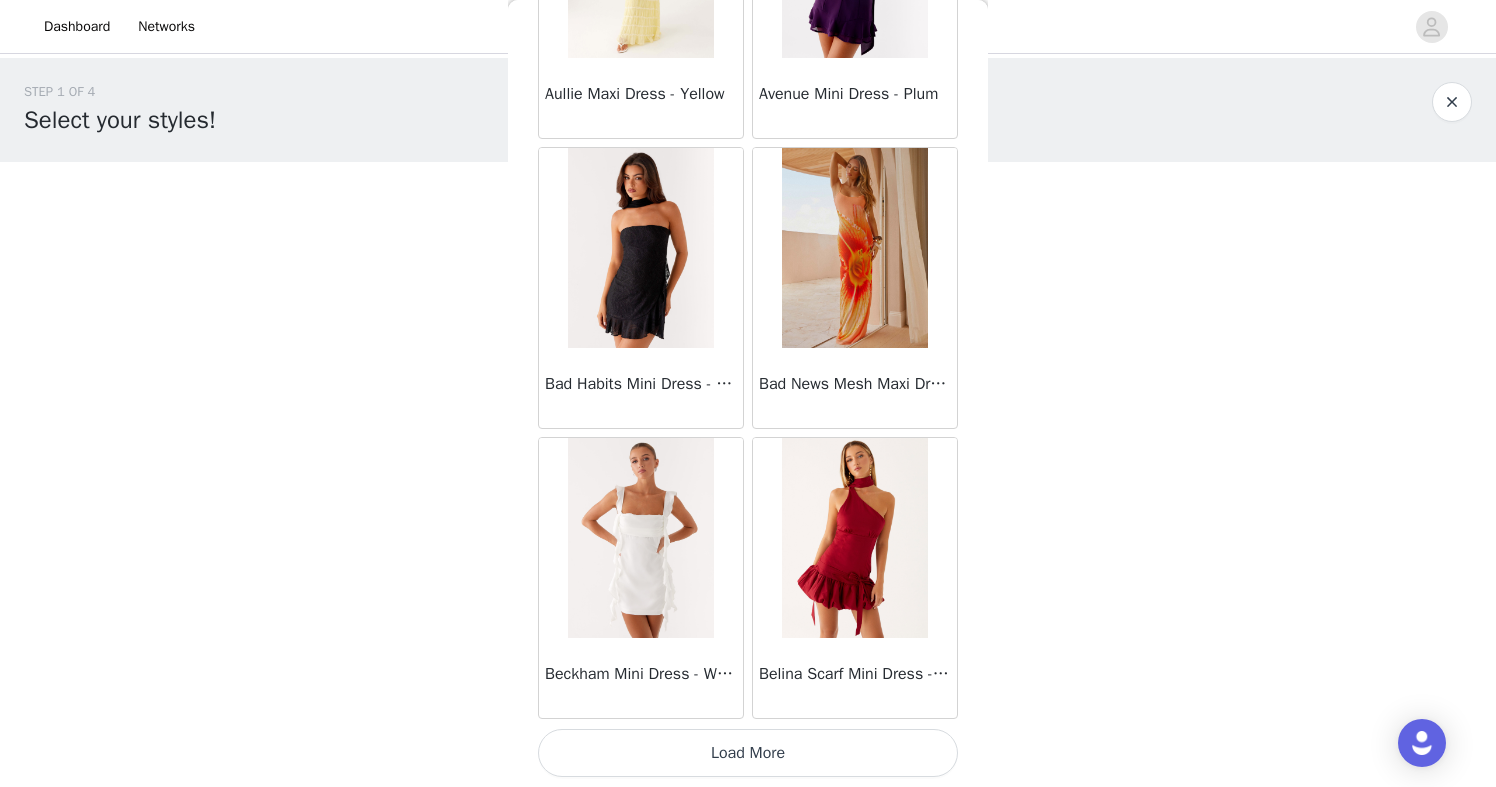 click on "Load More" at bounding box center (748, 753) 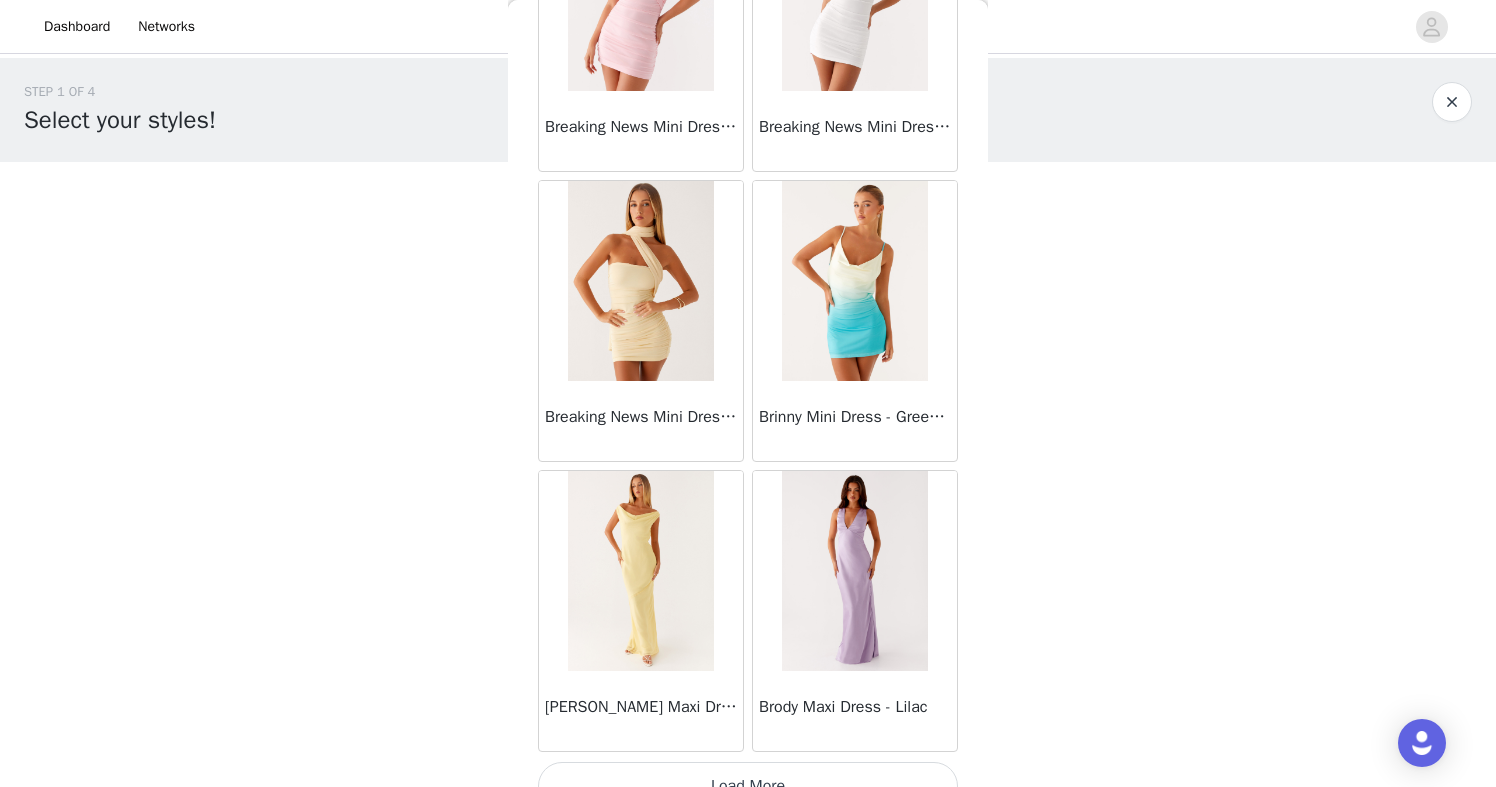 scroll, scrollTop: 8073, scrollLeft: 0, axis: vertical 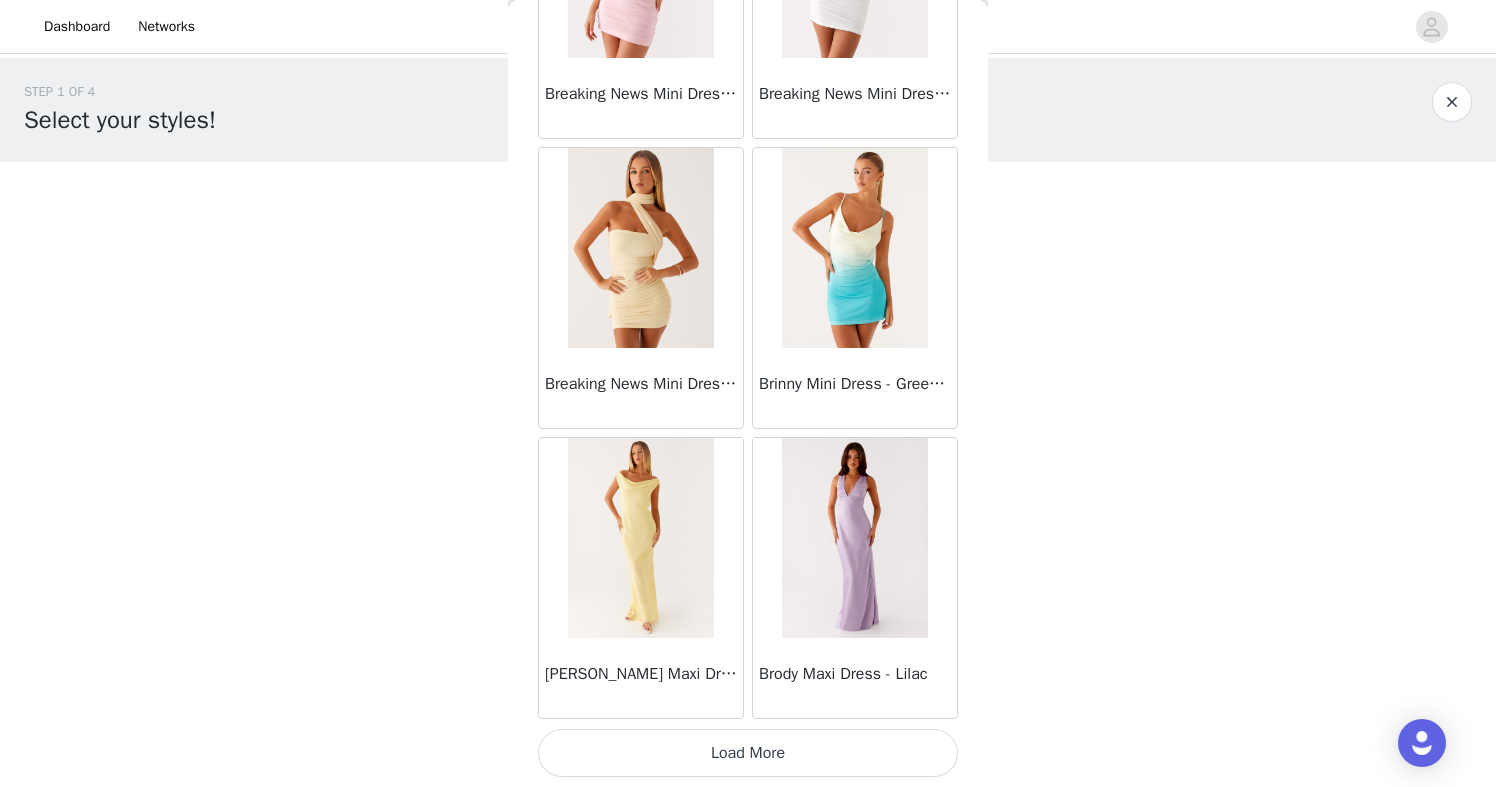 click on "Load More" at bounding box center (748, 753) 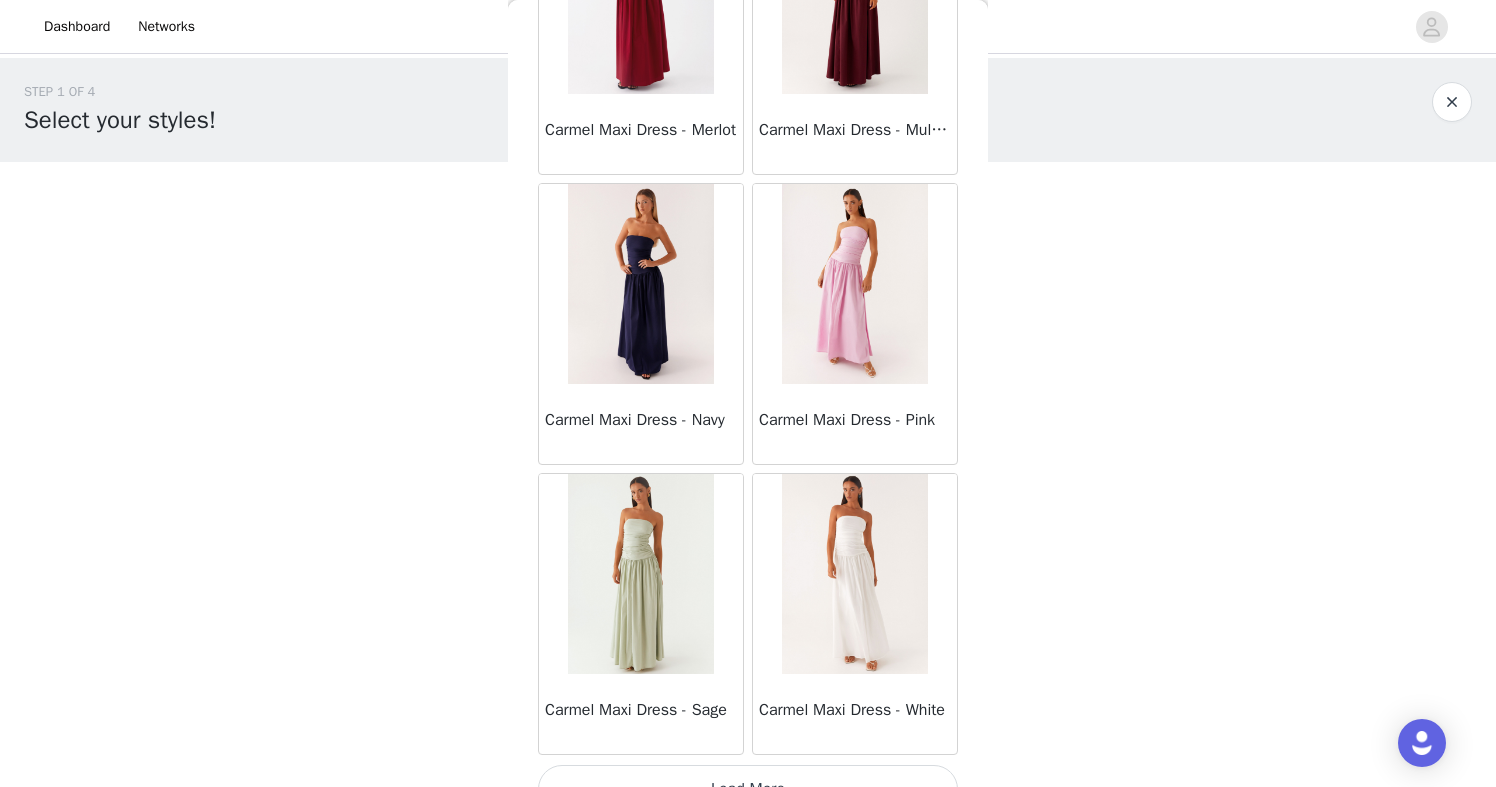 scroll, scrollTop: 10973, scrollLeft: 0, axis: vertical 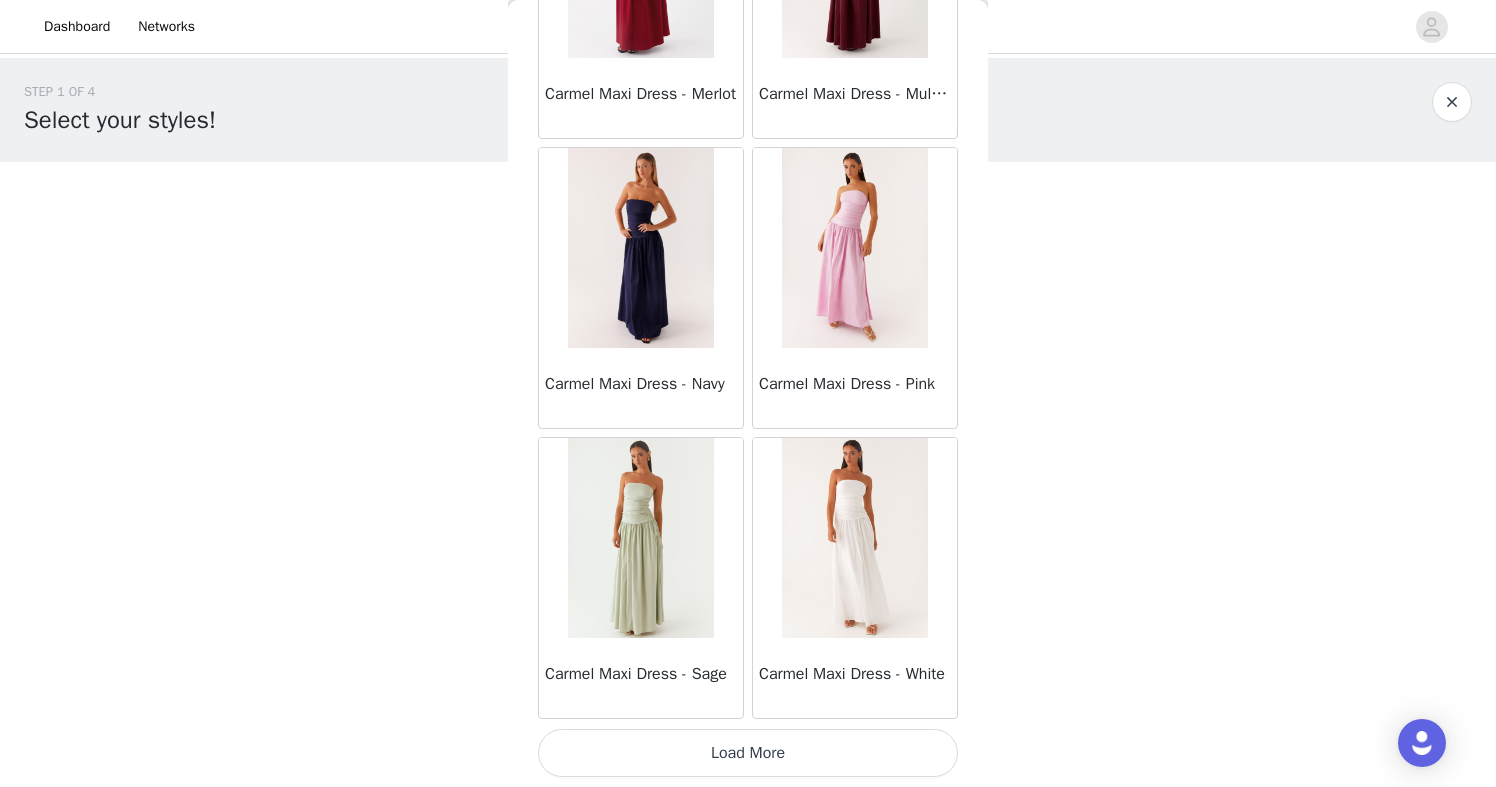 click on "Load More" at bounding box center (748, 753) 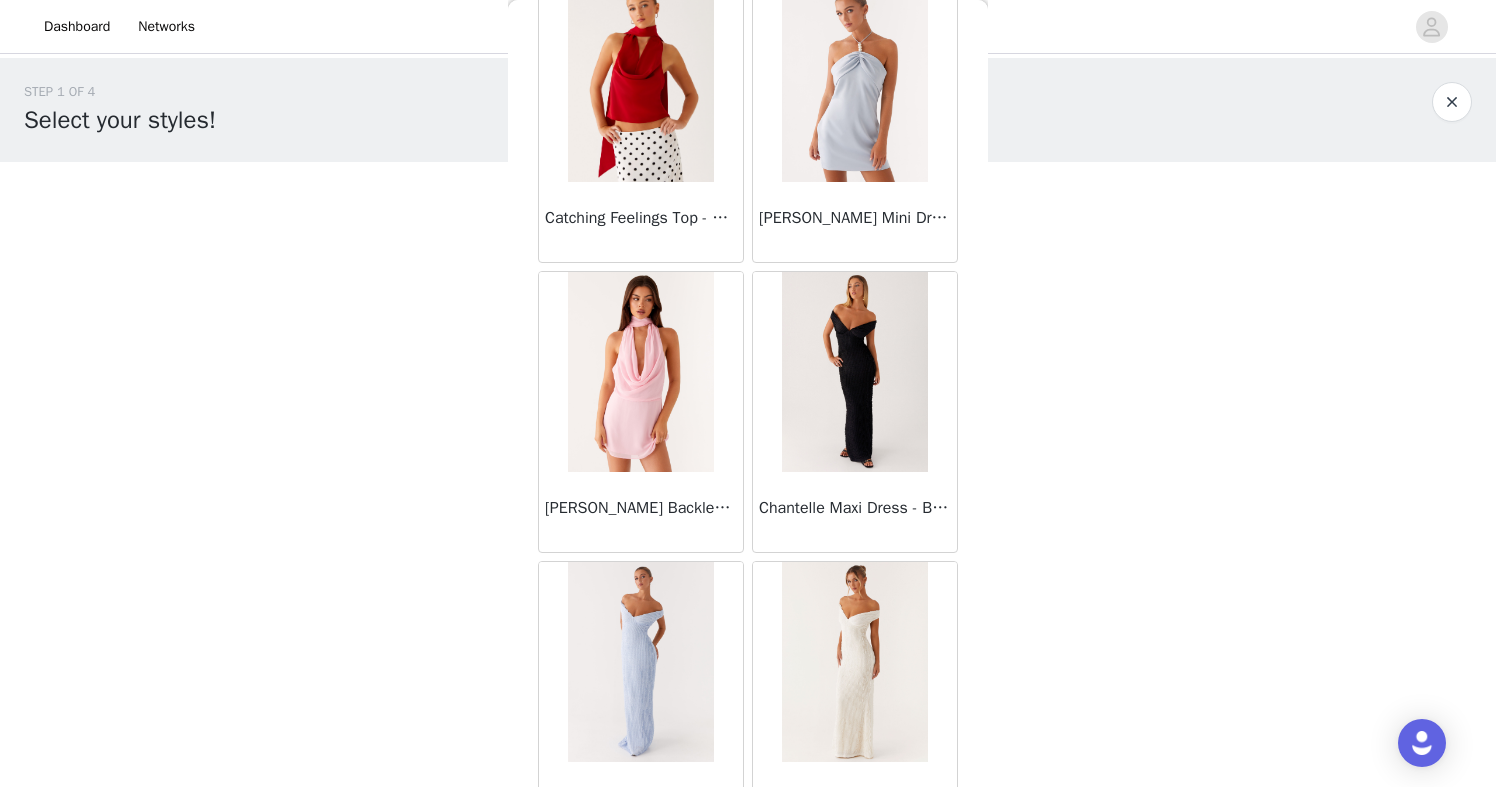scroll, scrollTop: 13873, scrollLeft: 0, axis: vertical 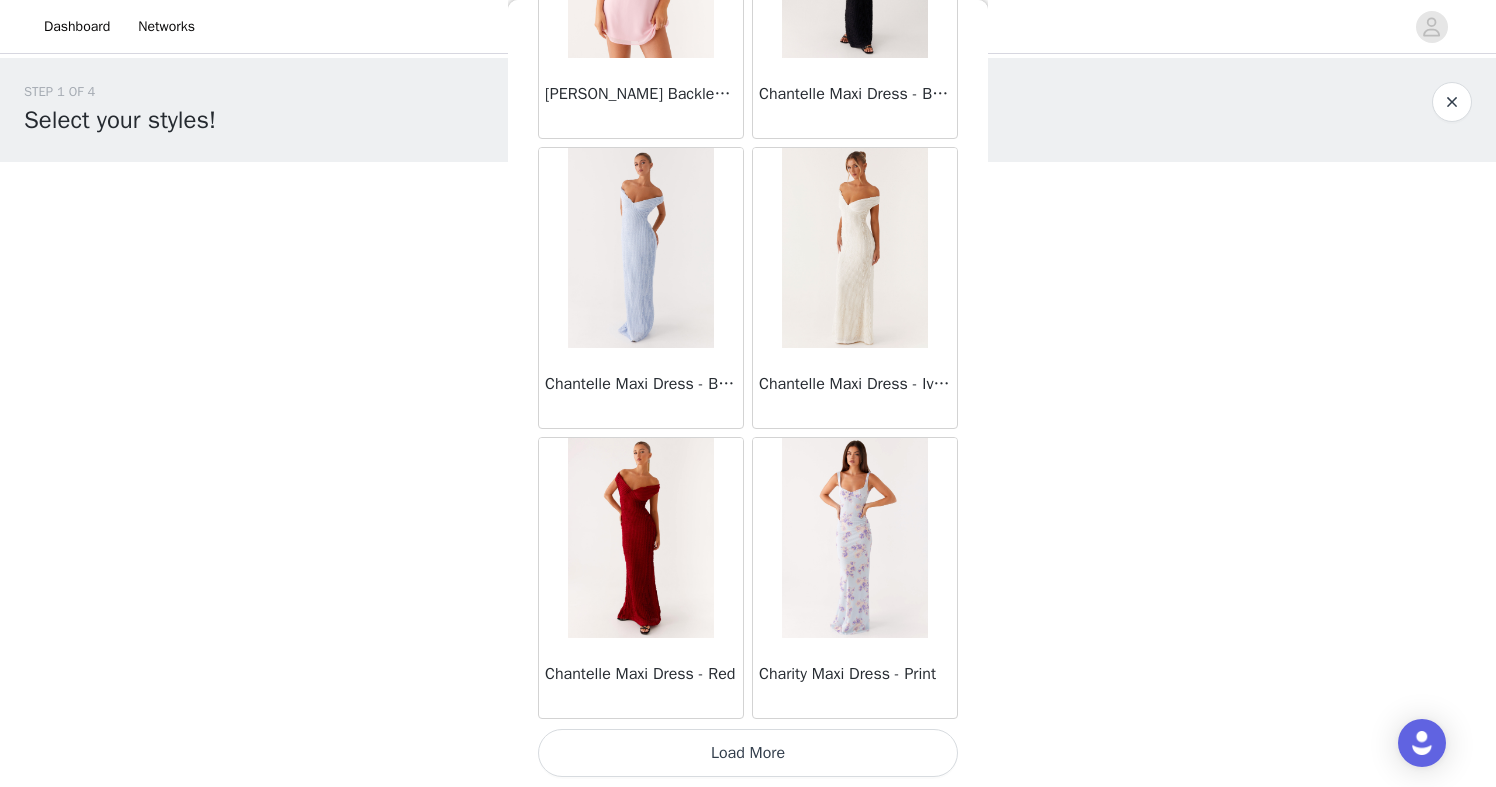 click on "Load More" at bounding box center [748, 753] 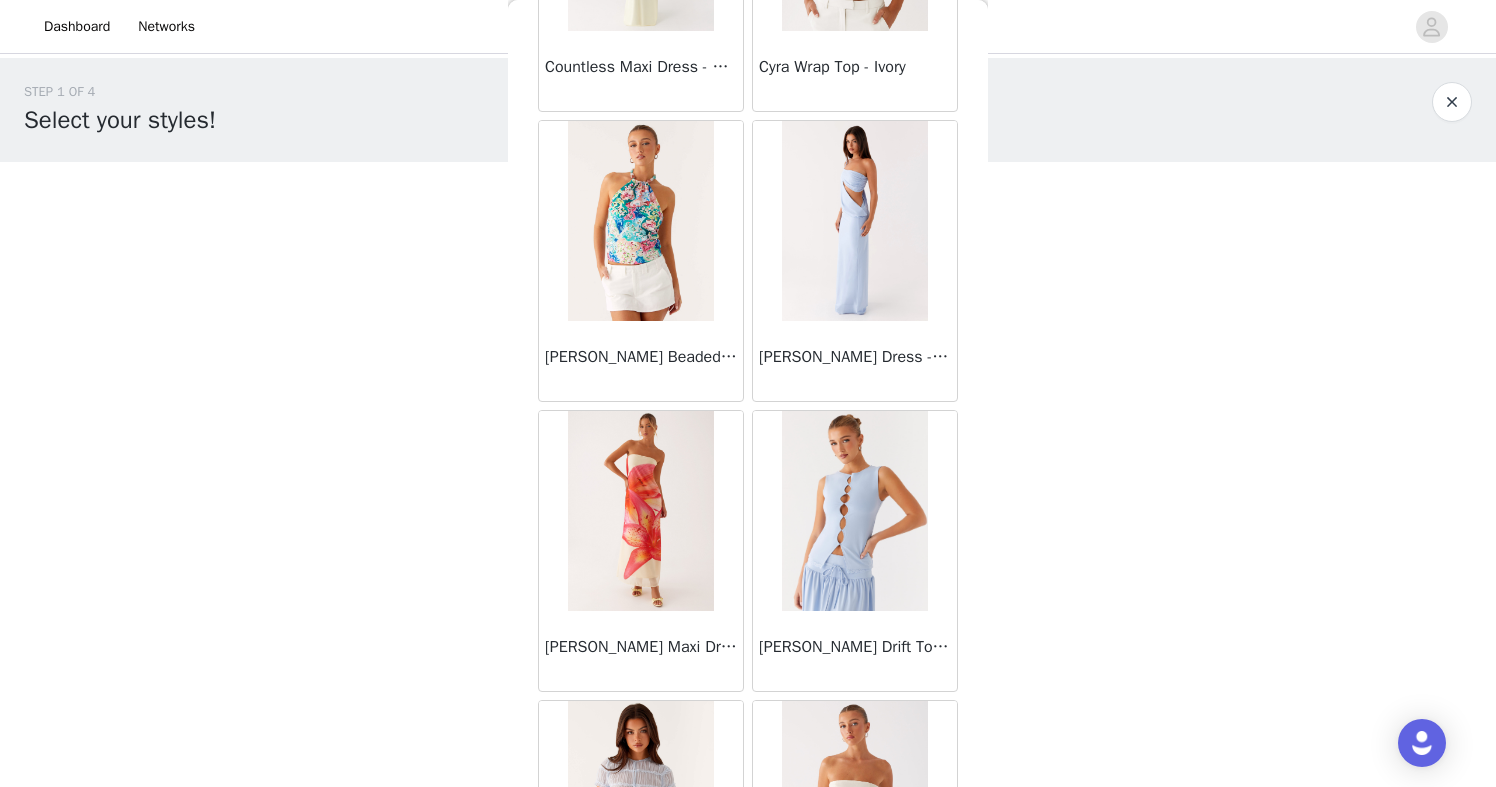 scroll, scrollTop: 16773, scrollLeft: 0, axis: vertical 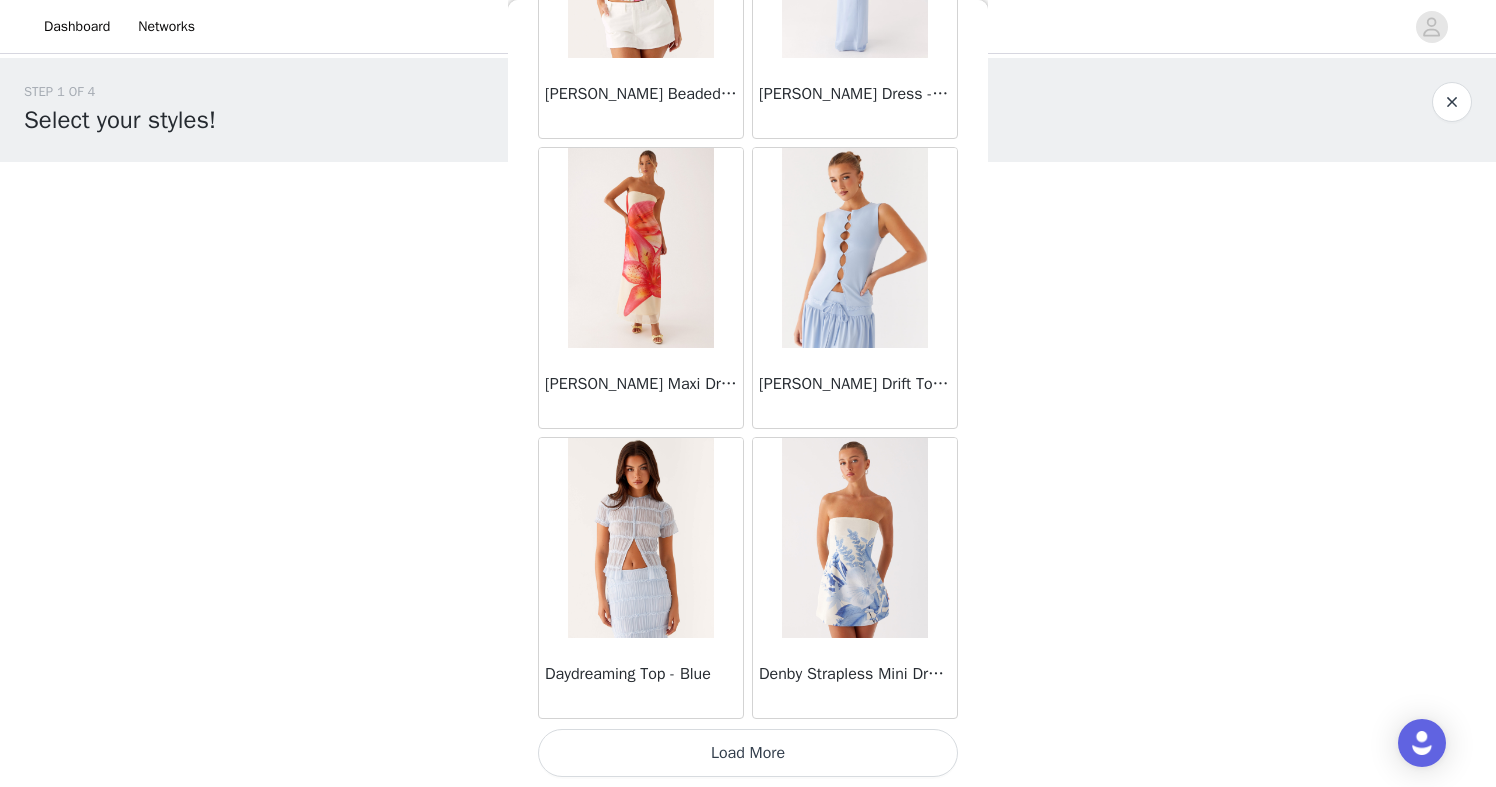 click on "Load More" at bounding box center (748, 753) 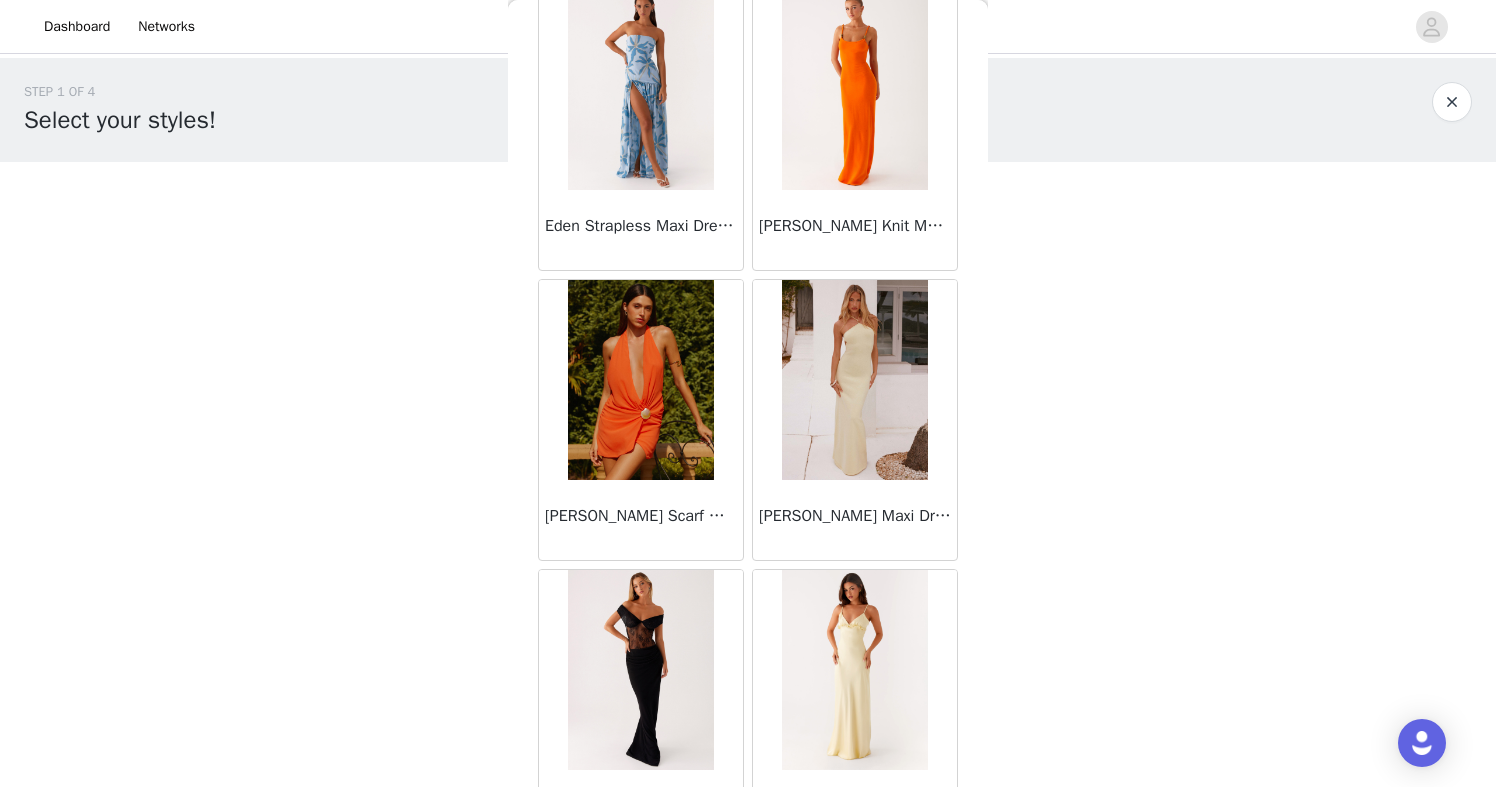 scroll, scrollTop: 19673, scrollLeft: 0, axis: vertical 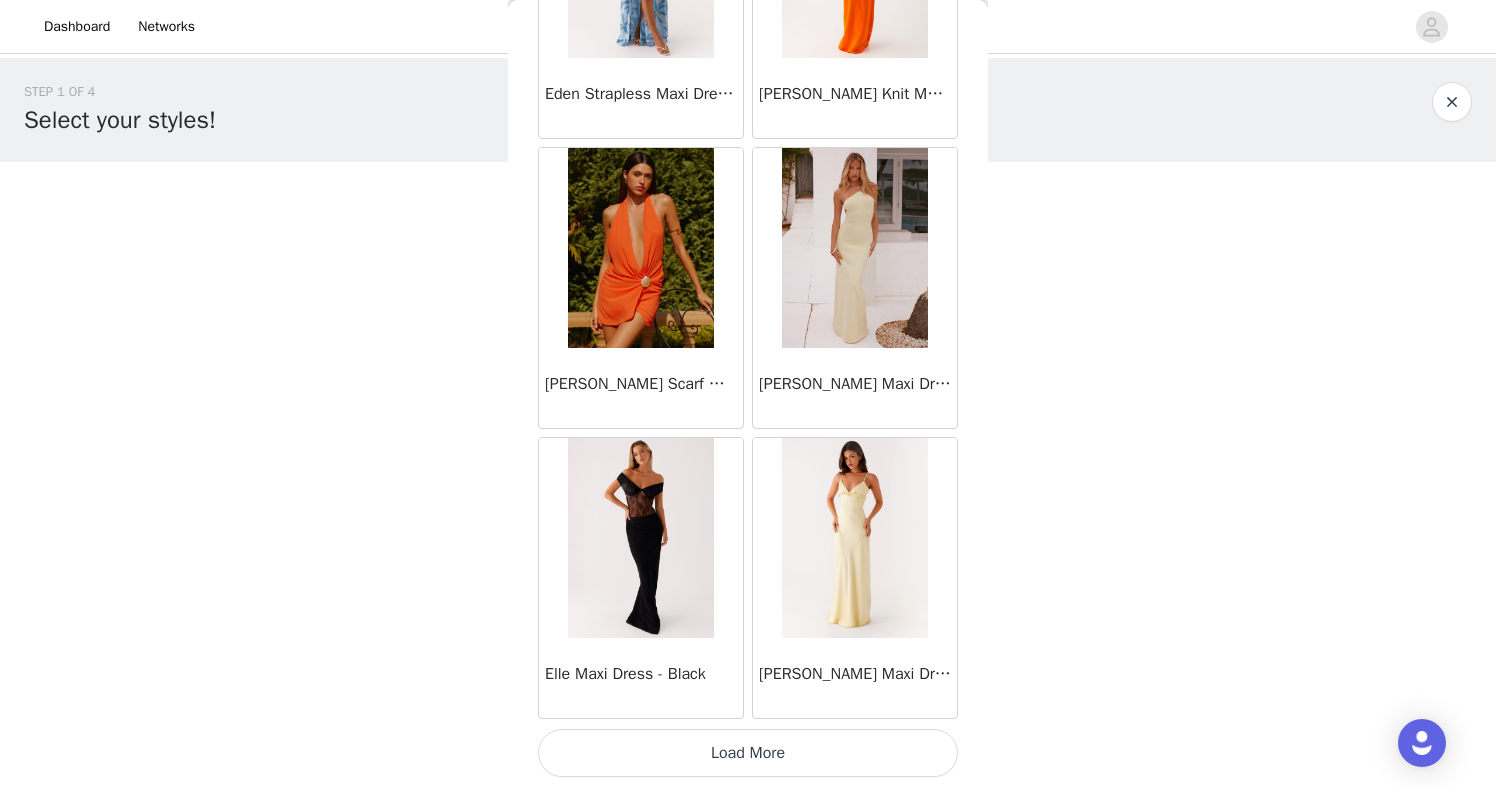 click on "Load More" at bounding box center (748, 753) 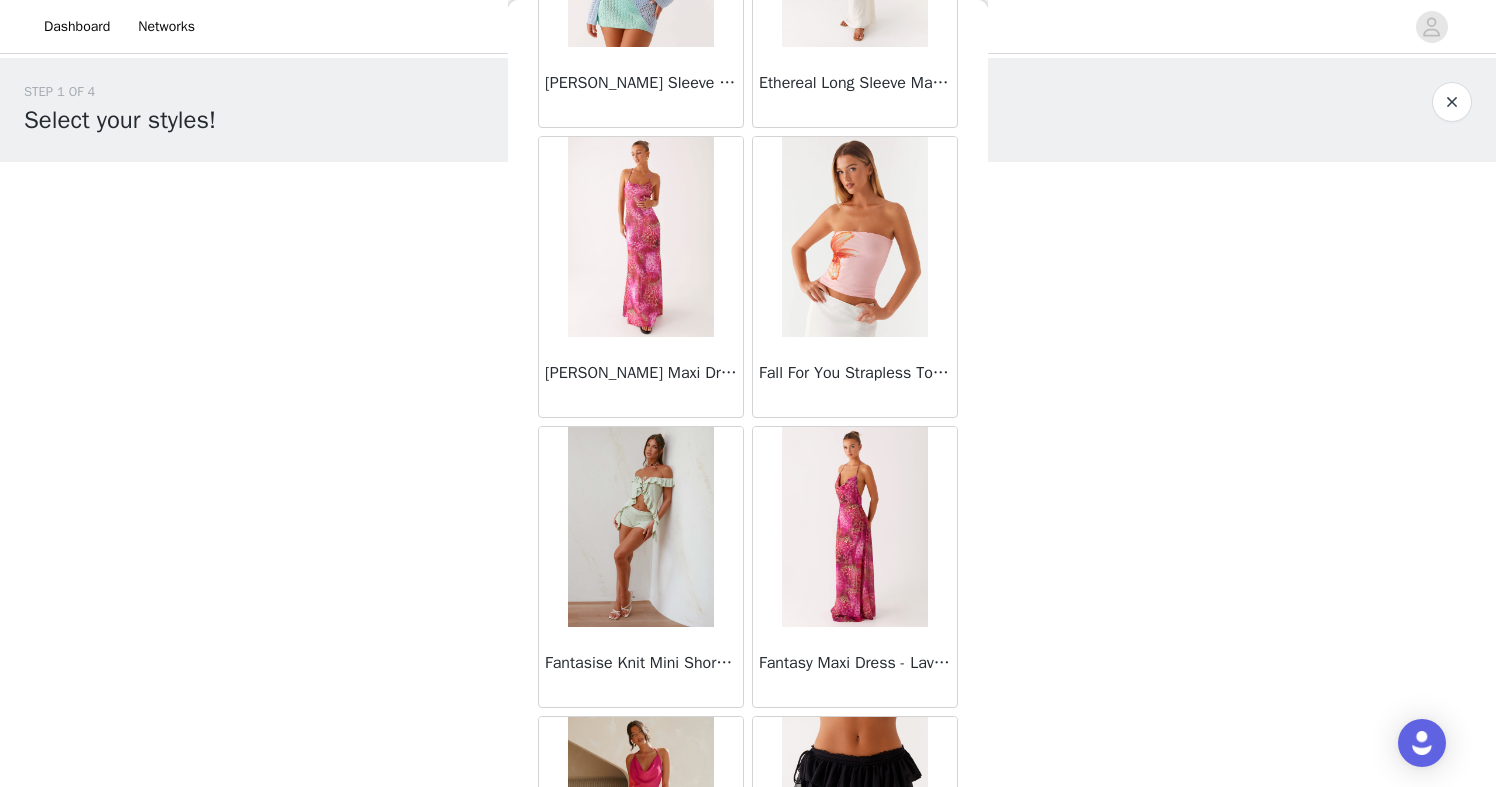 scroll, scrollTop: 22573, scrollLeft: 0, axis: vertical 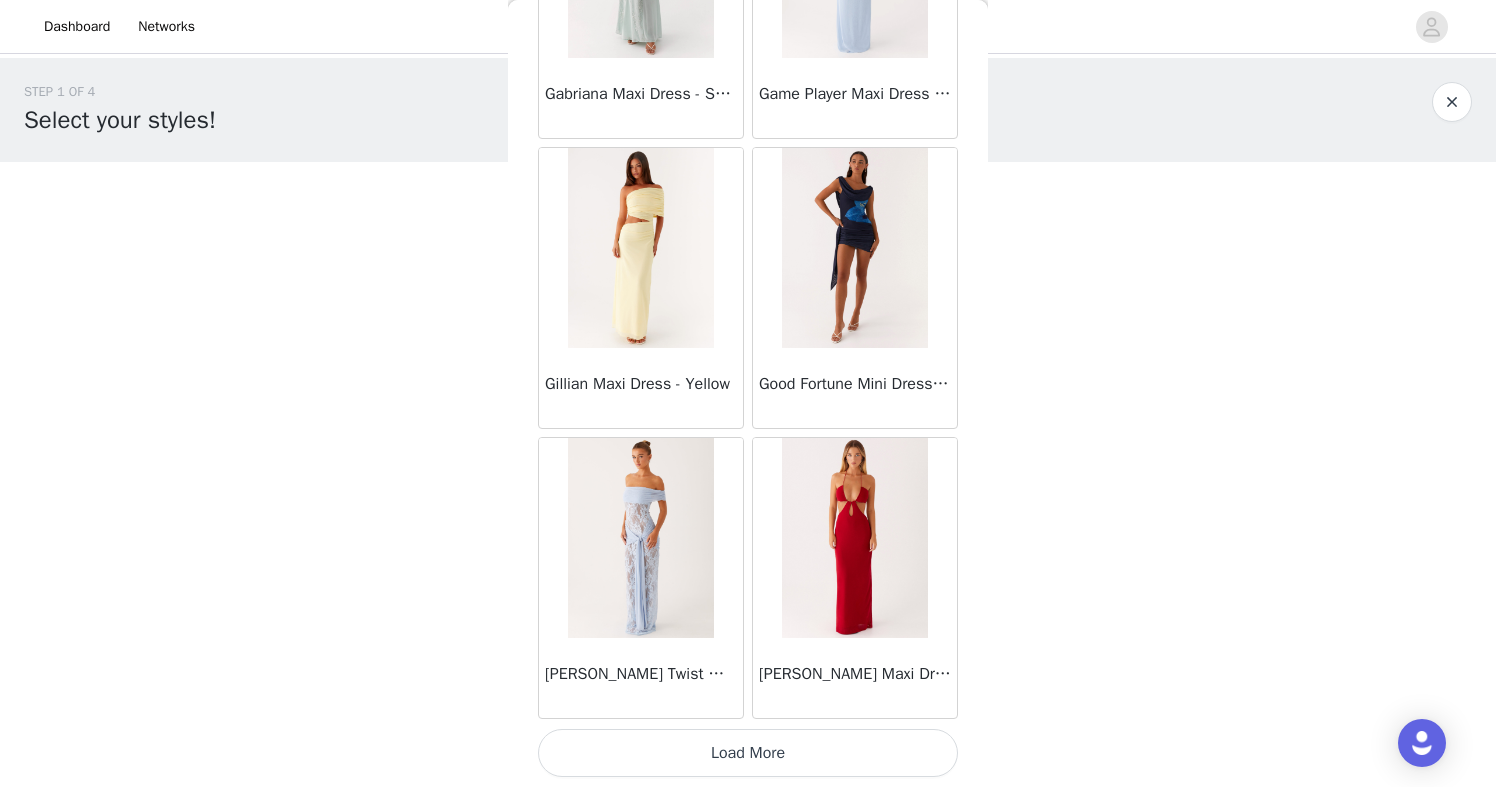 click on "Load More" at bounding box center [748, 753] 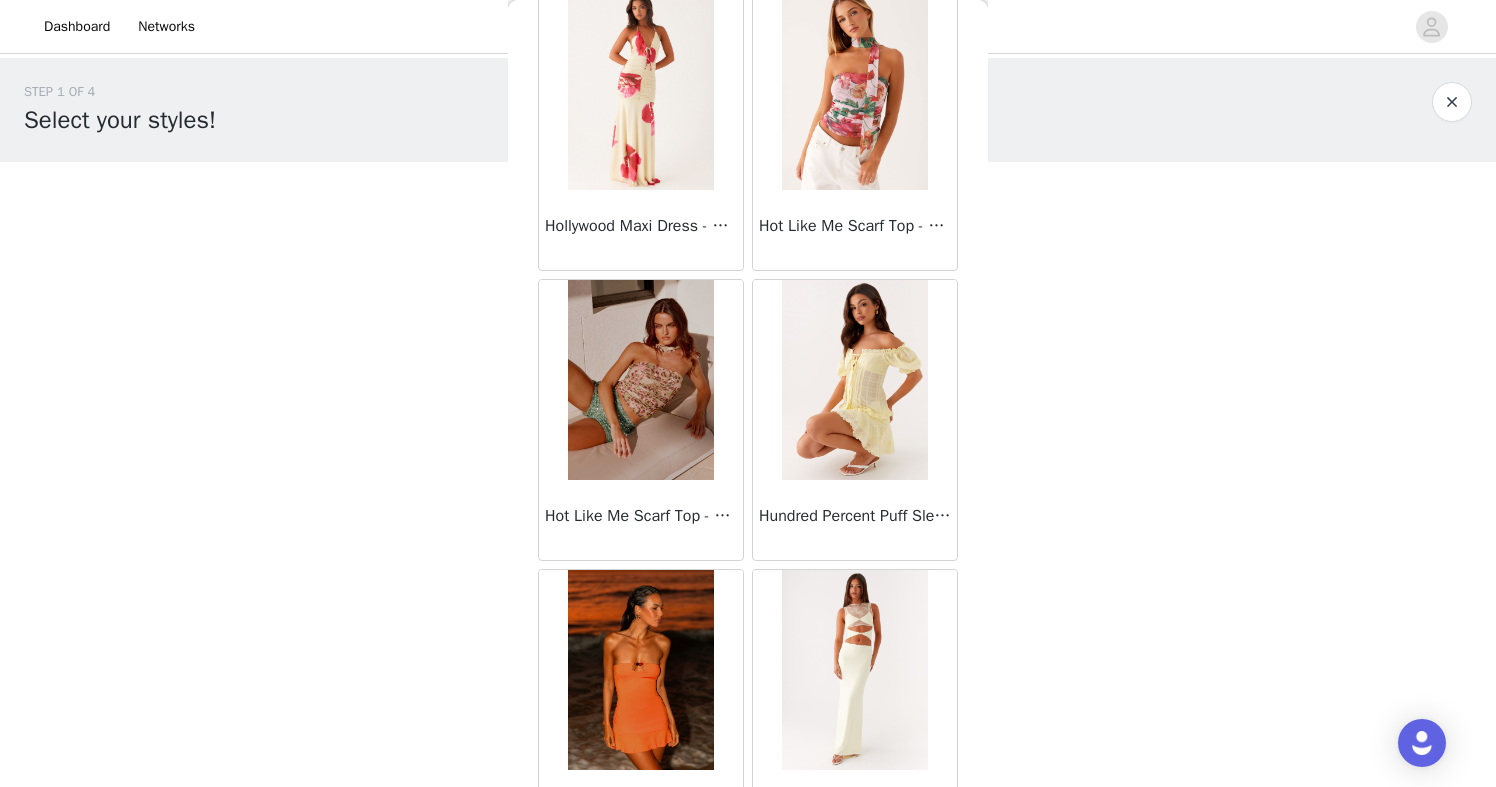 scroll, scrollTop: 28373, scrollLeft: 0, axis: vertical 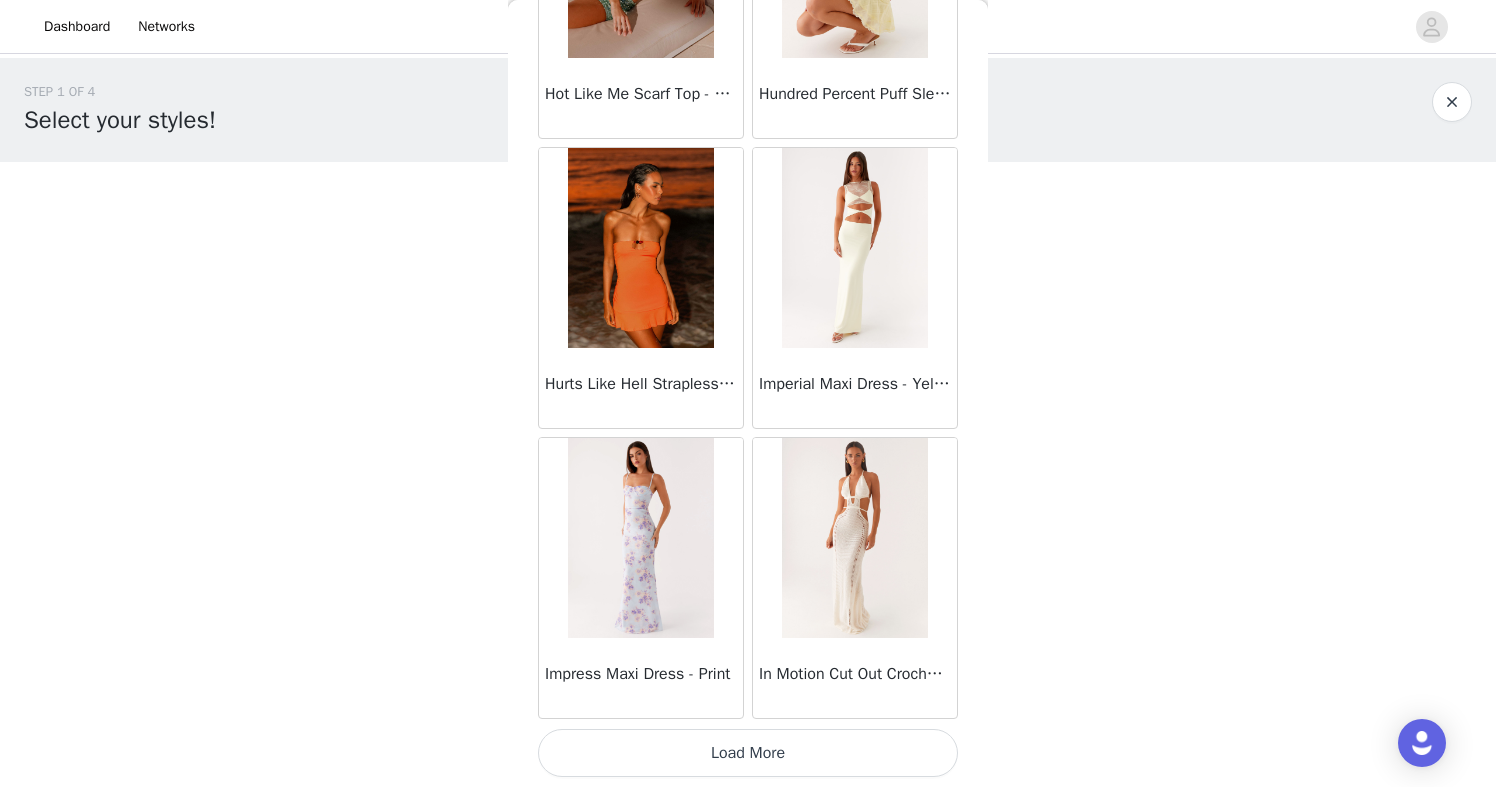 click on "Load More" at bounding box center [748, 753] 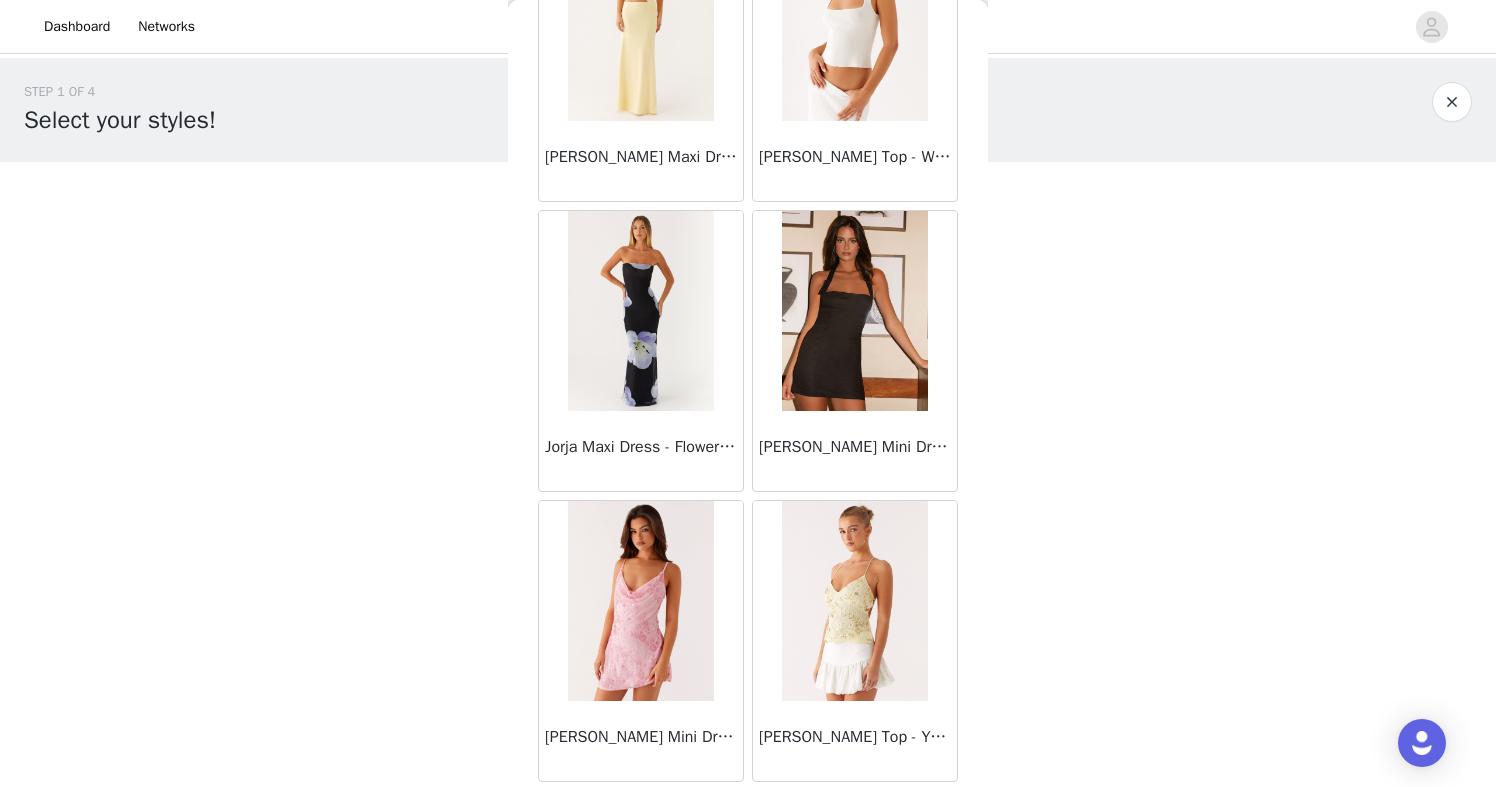 scroll, scrollTop: 31273, scrollLeft: 0, axis: vertical 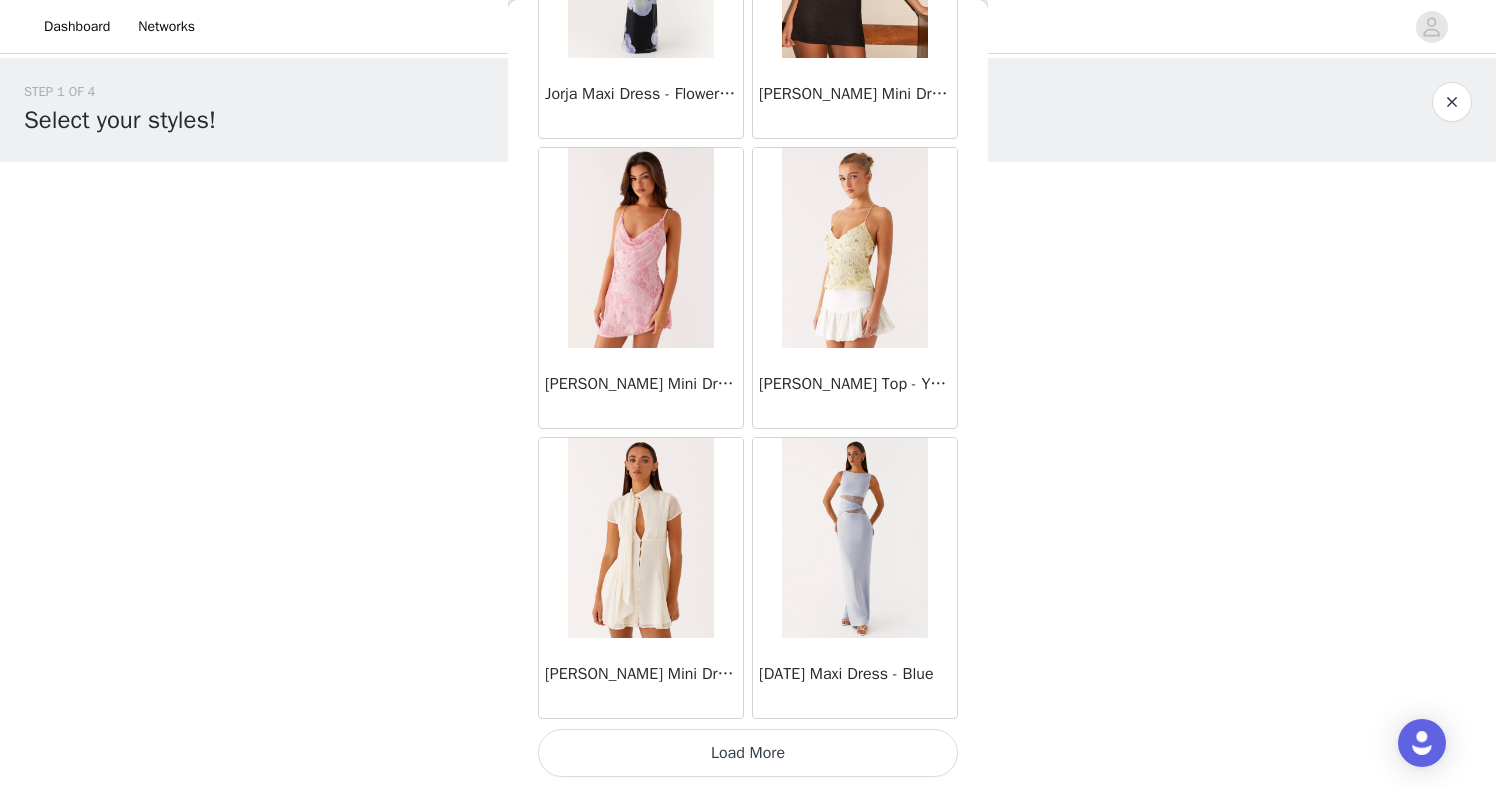 click on "Load More" at bounding box center [748, 753] 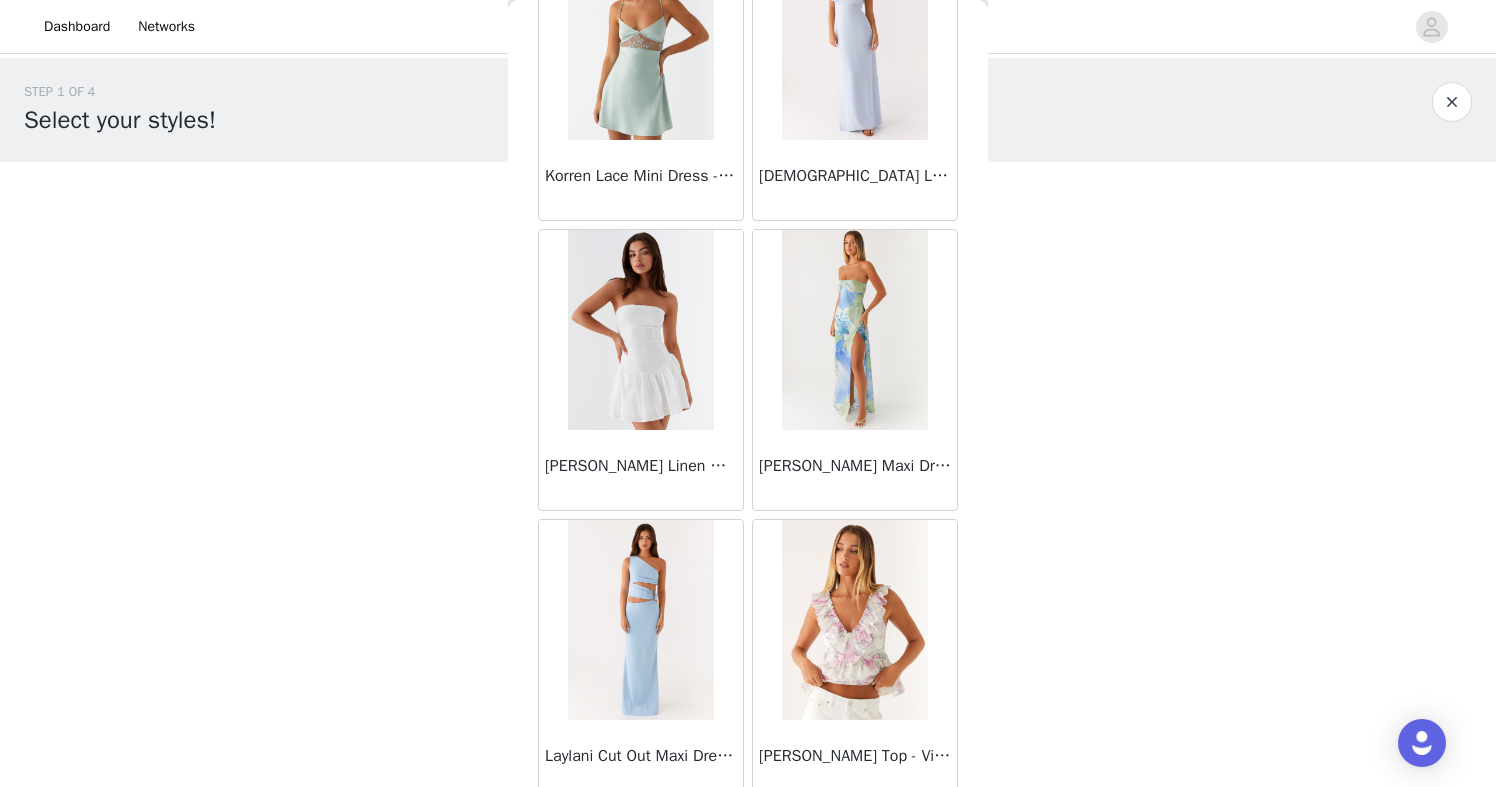 scroll, scrollTop: 34173, scrollLeft: 0, axis: vertical 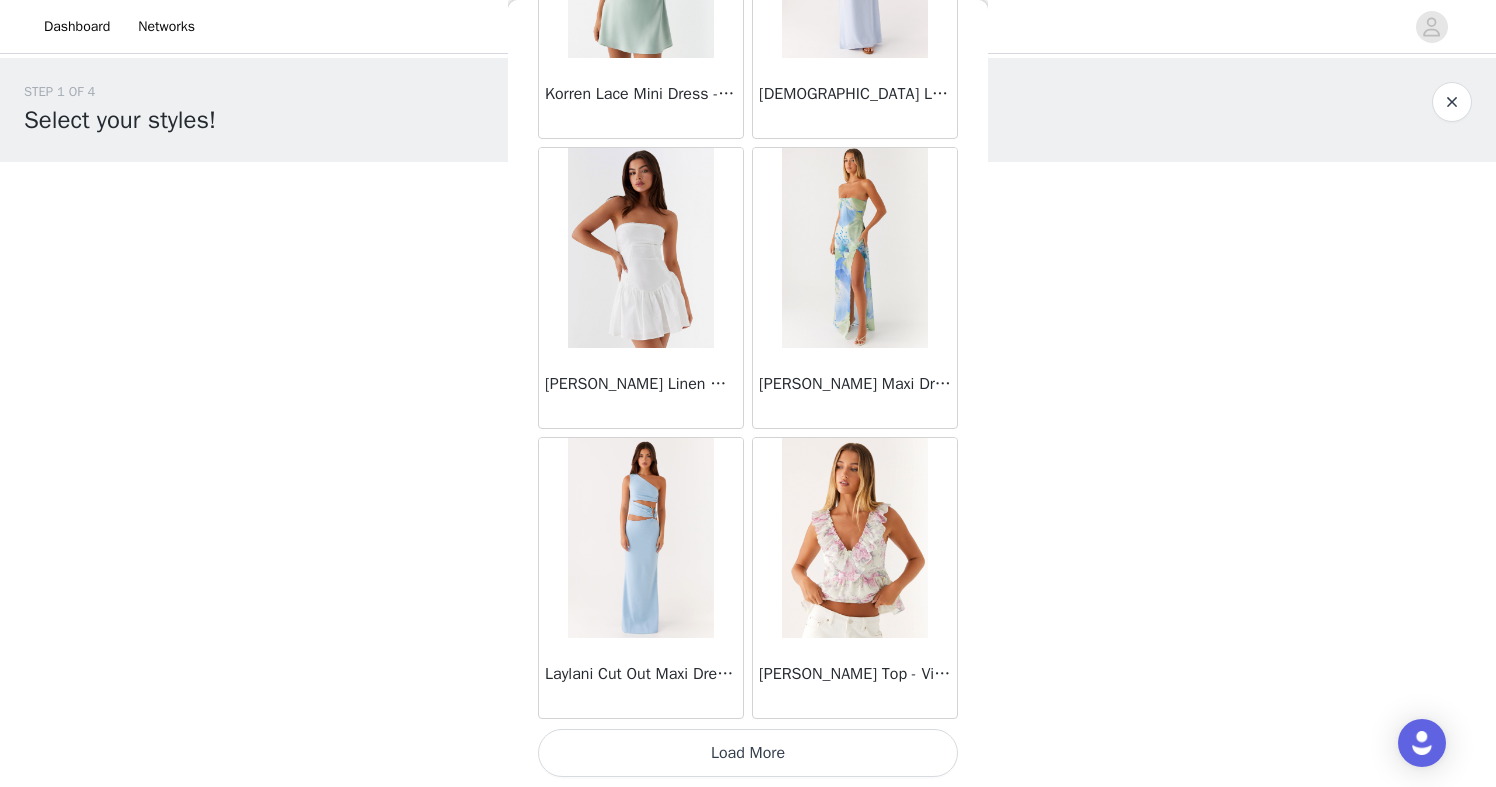 click on "Load More" at bounding box center (748, 753) 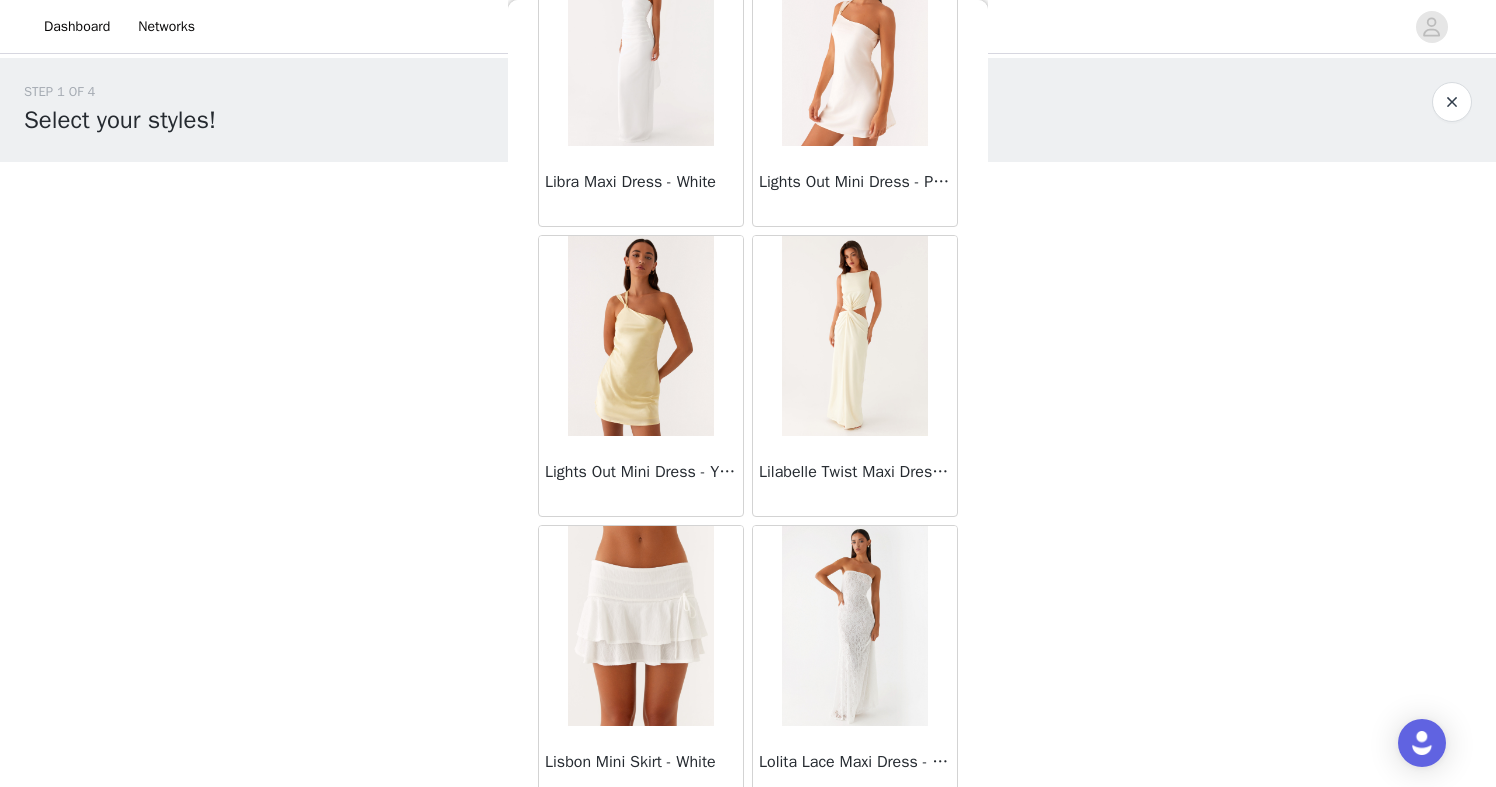scroll, scrollTop: 35635, scrollLeft: 0, axis: vertical 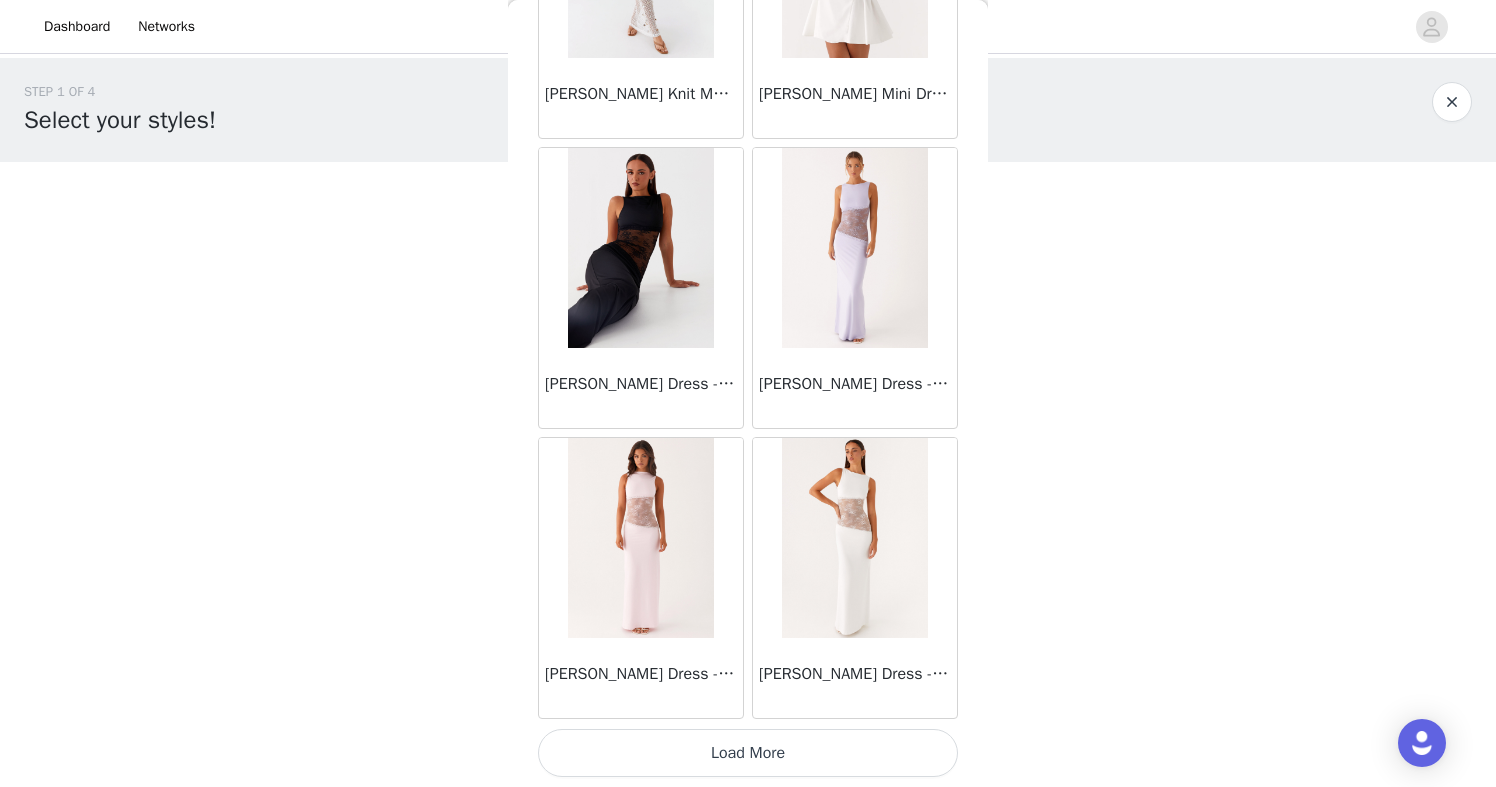 click on "Load More" at bounding box center [748, 753] 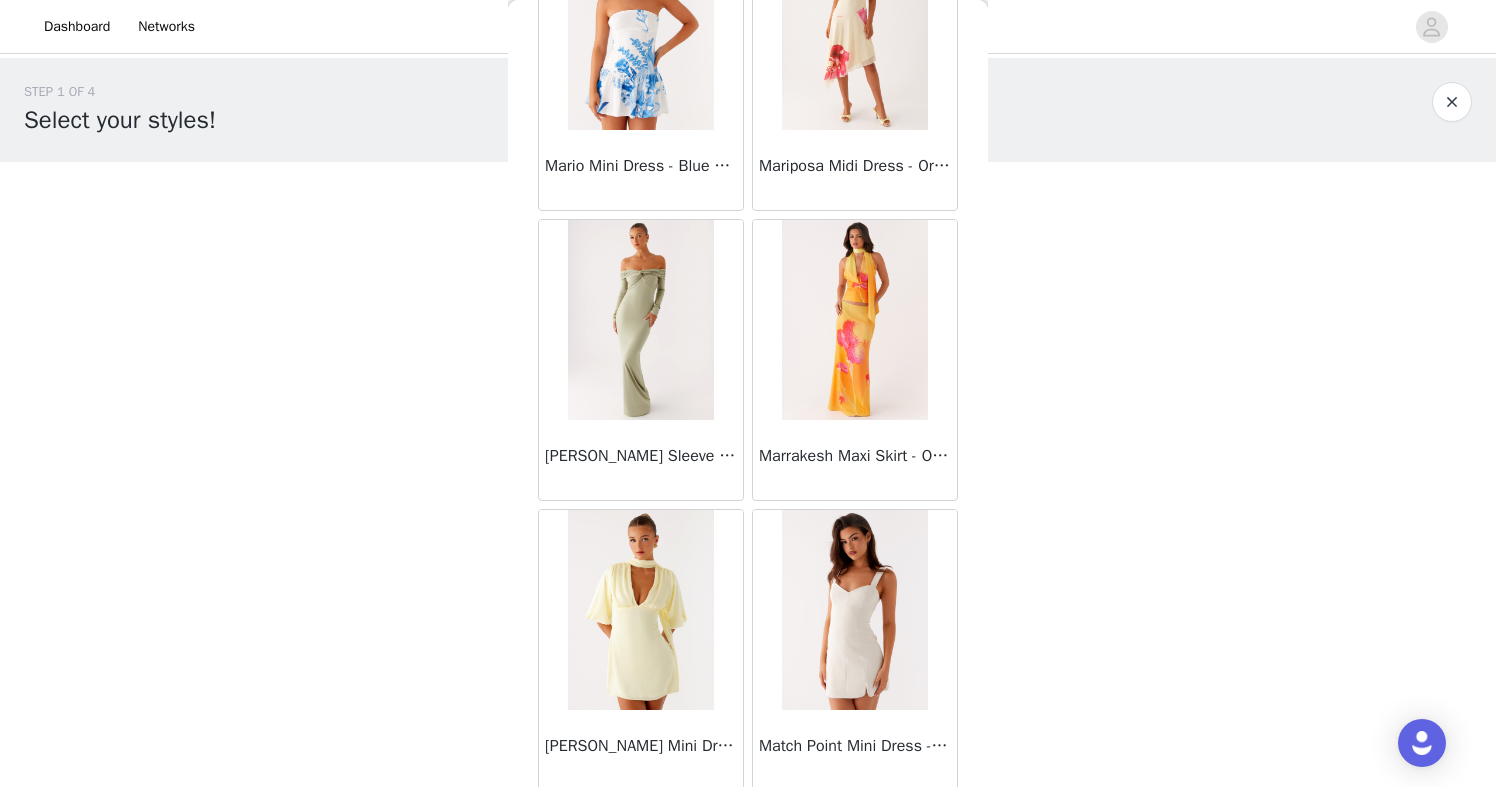 scroll, scrollTop: 39973, scrollLeft: 0, axis: vertical 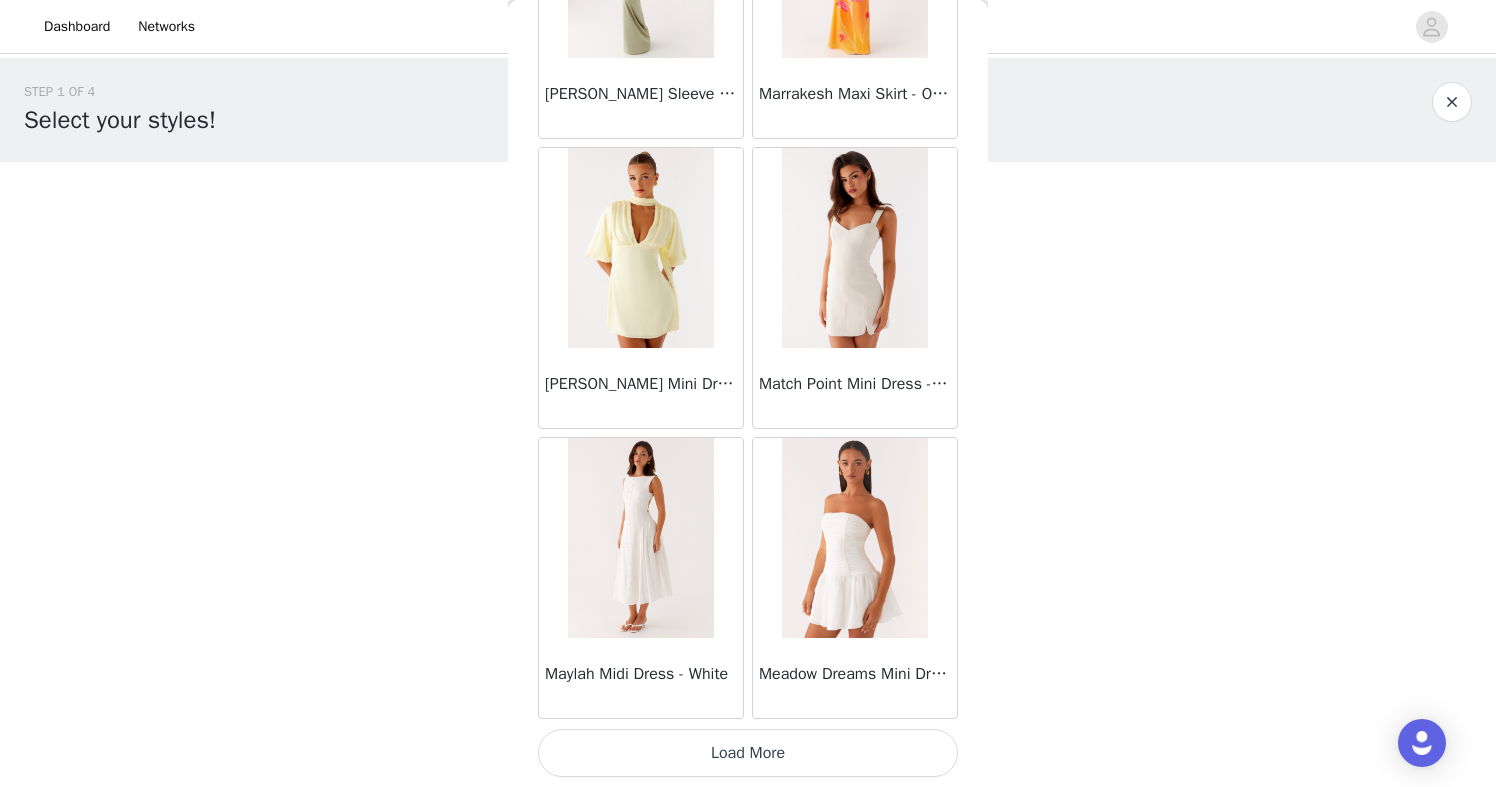 click on "Load More" at bounding box center (748, 753) 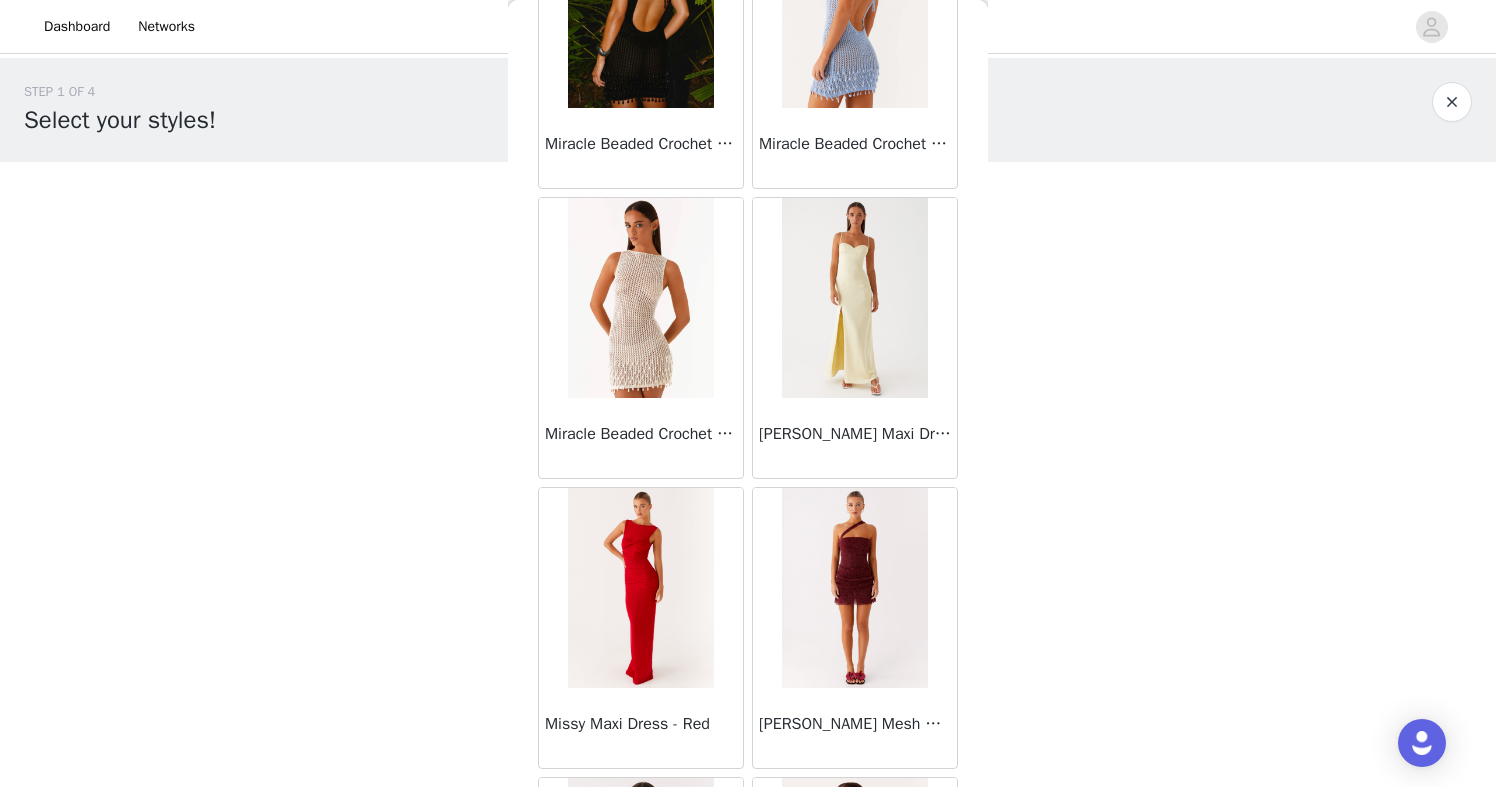 scroll, scrollTop: 42873, scrollLeft: 0, axis: vertical 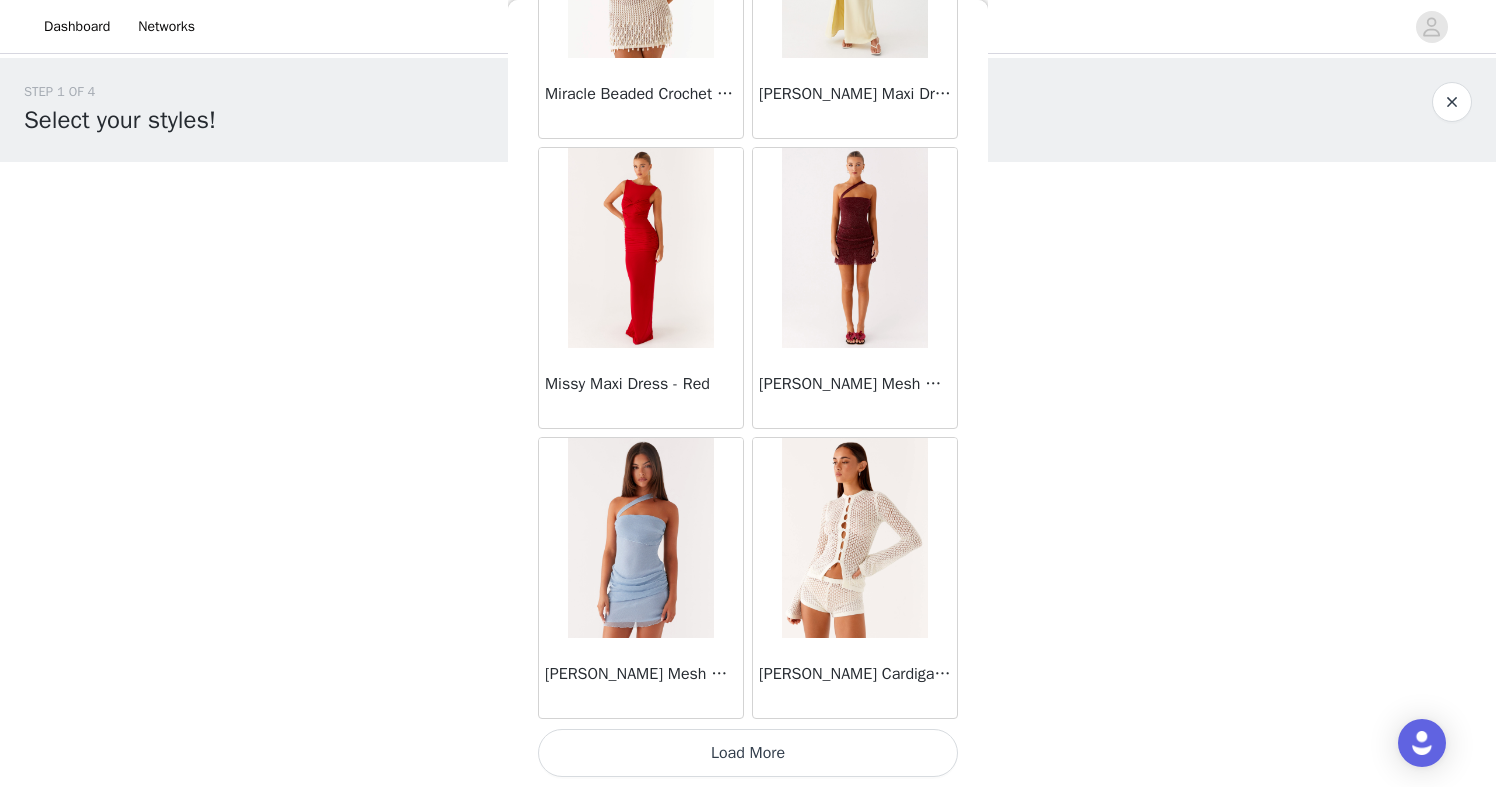 click on "Load More" at bounding box center [748, 753] 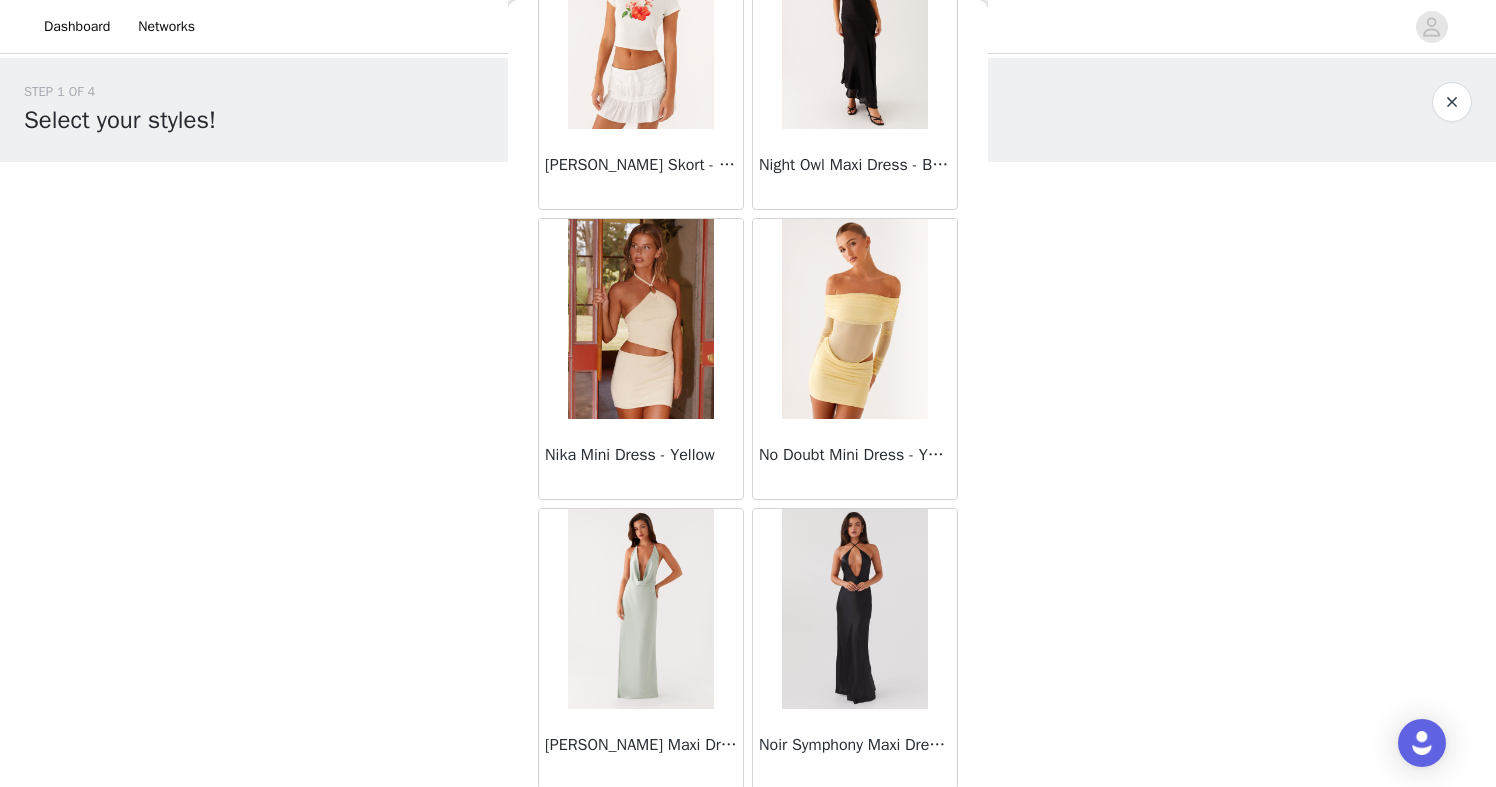 scroll, scrollTop: 45773, scrollLeft: 0, axis: vertical 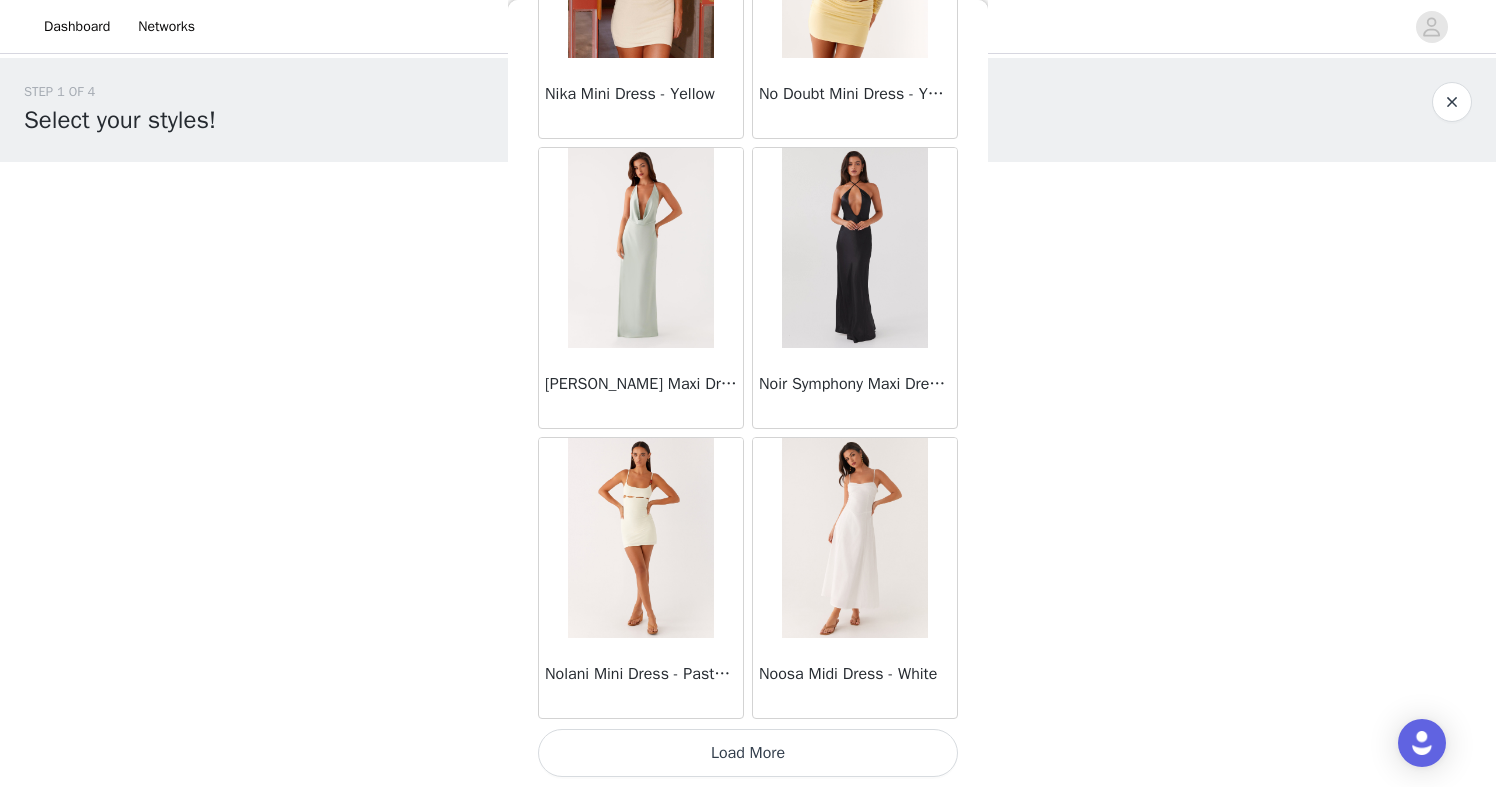 click on "Load More" at bounding box center (748, 753) 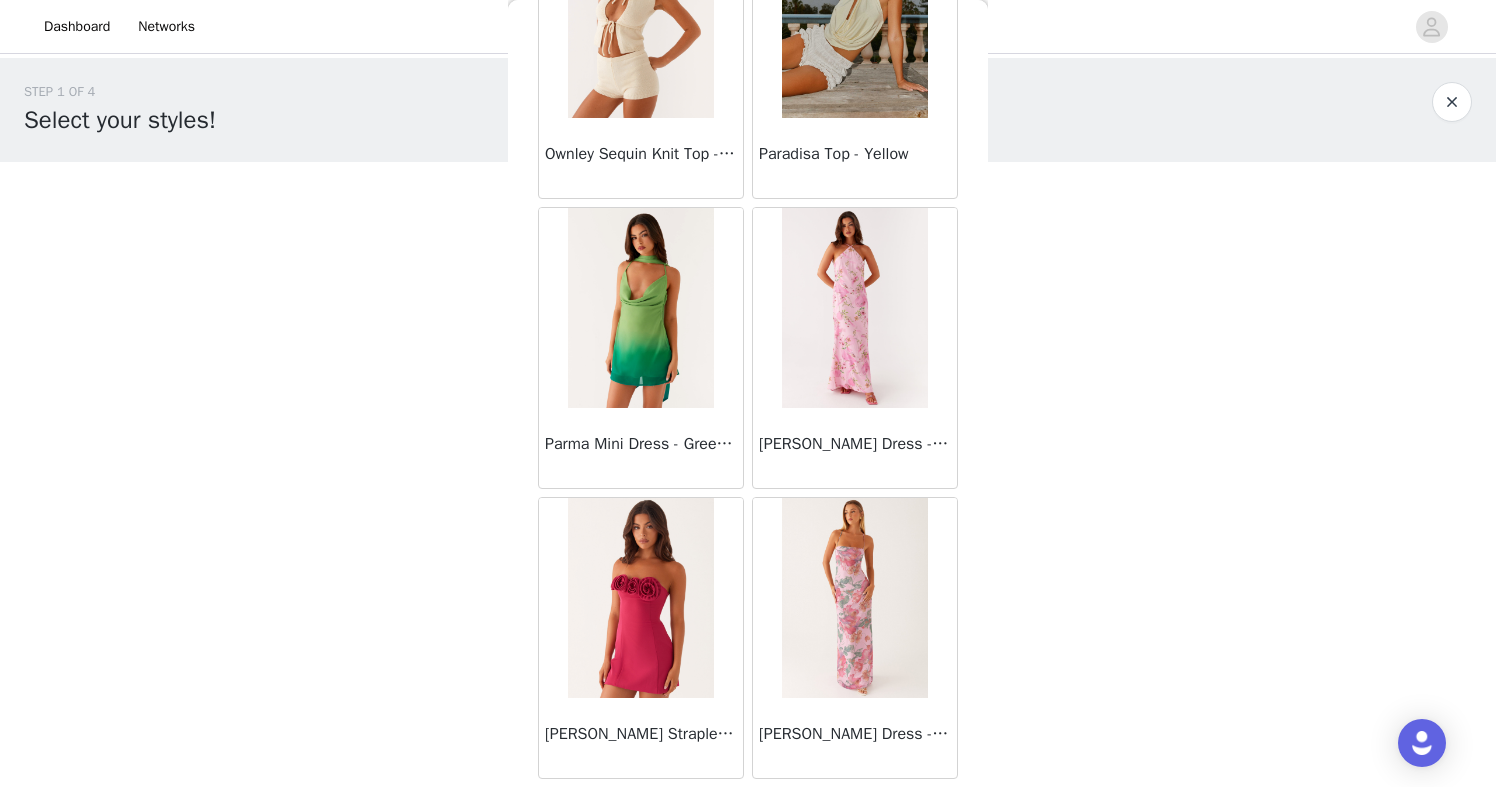 scroll, scrollTop: 48673, scrollLeft: 0, axis: vertical 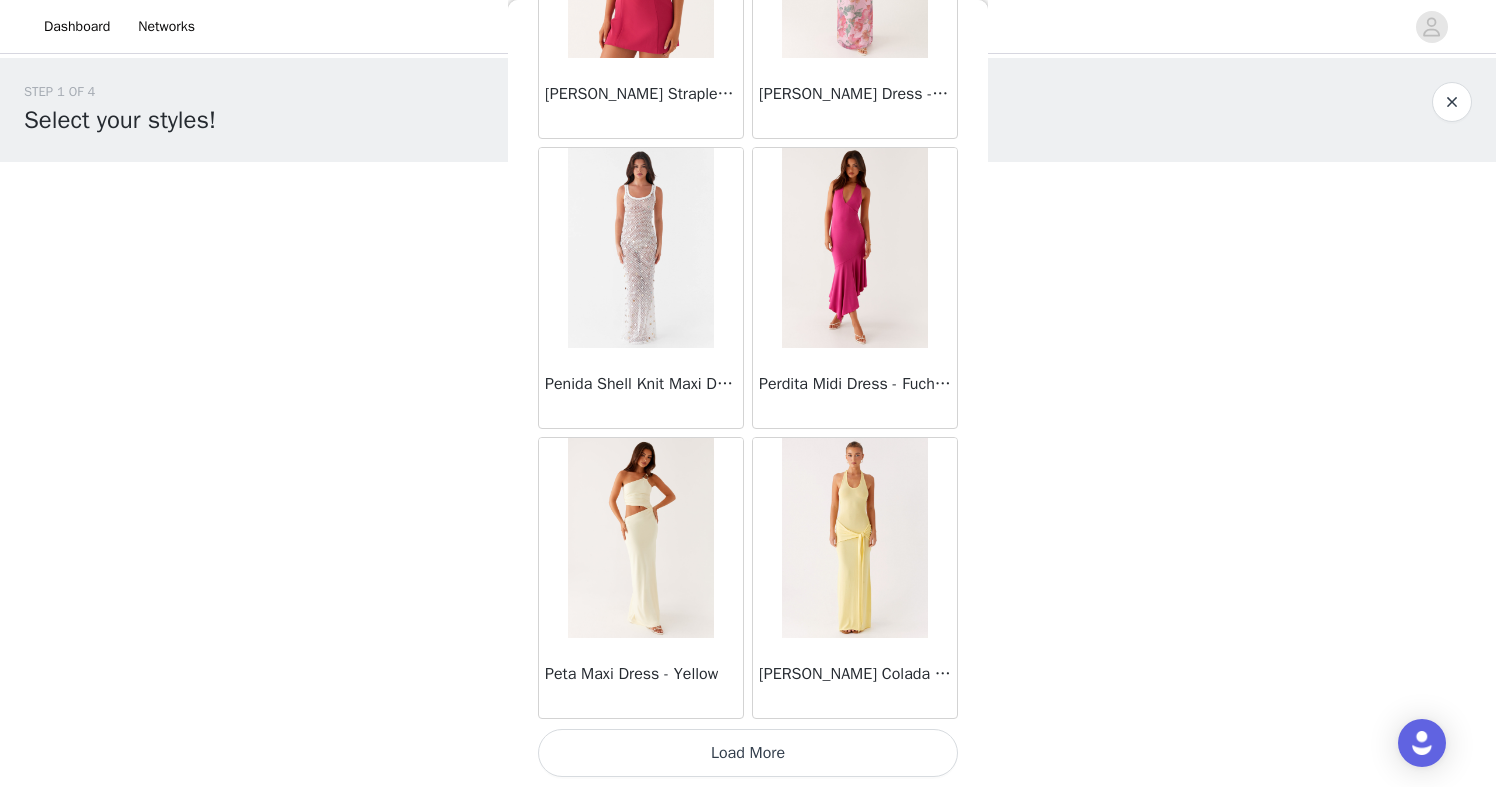click on "Load More" at bounding box center (748, 753) 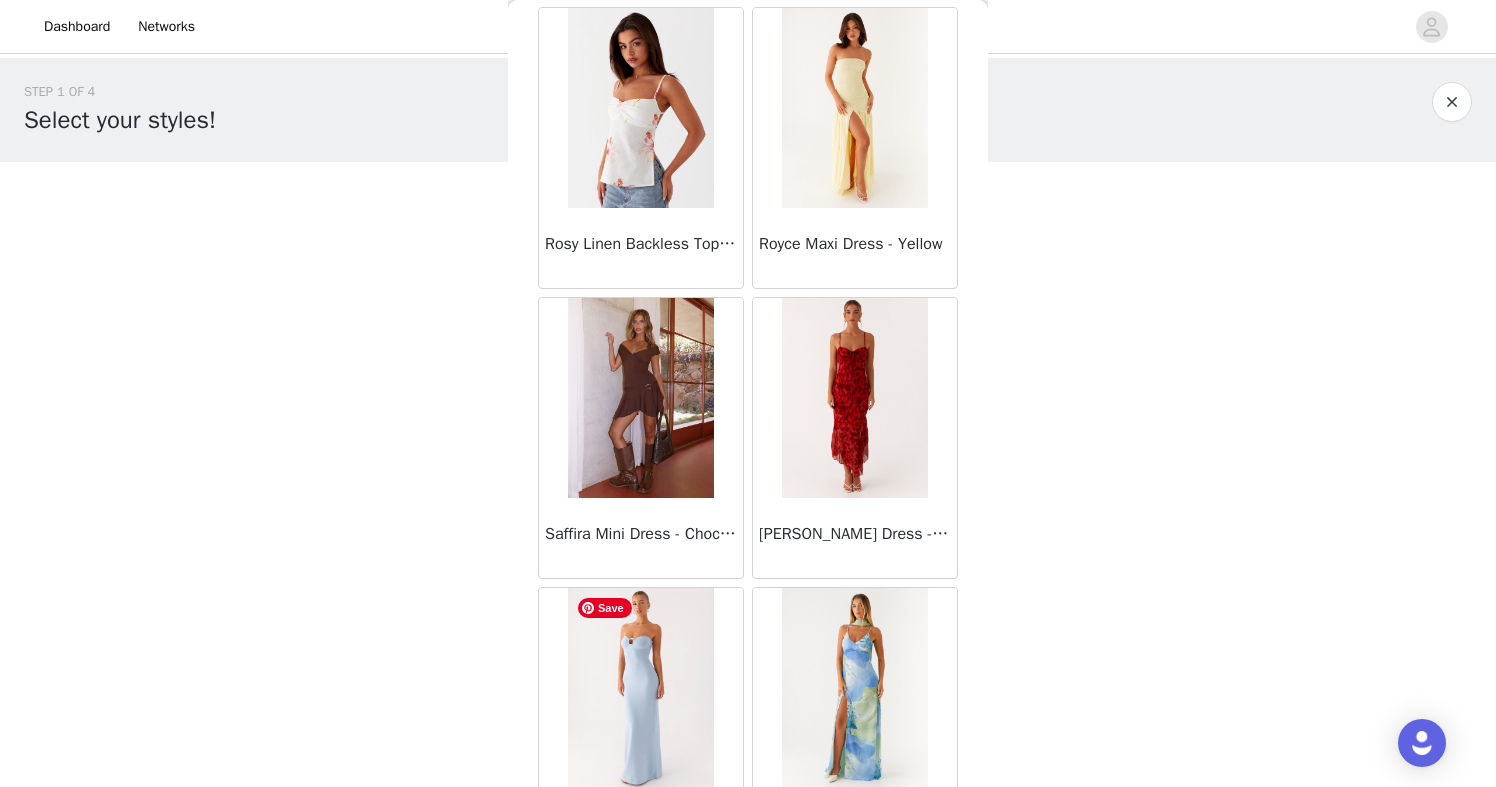 scroll, scrollTop: 51573, scrollLeft: 0, axis: vertical 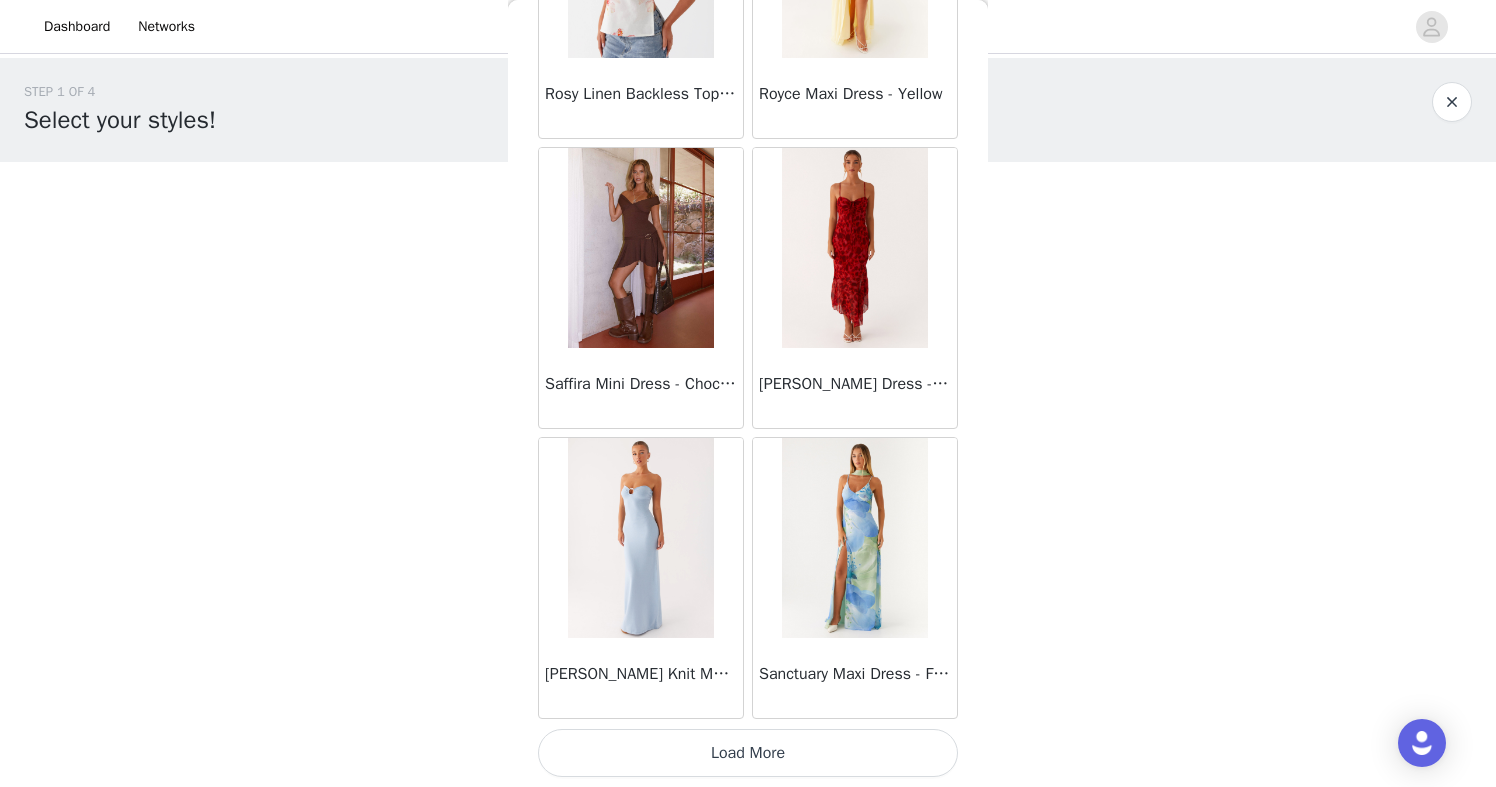 click on "Load More" at bounding box center (748, 753) 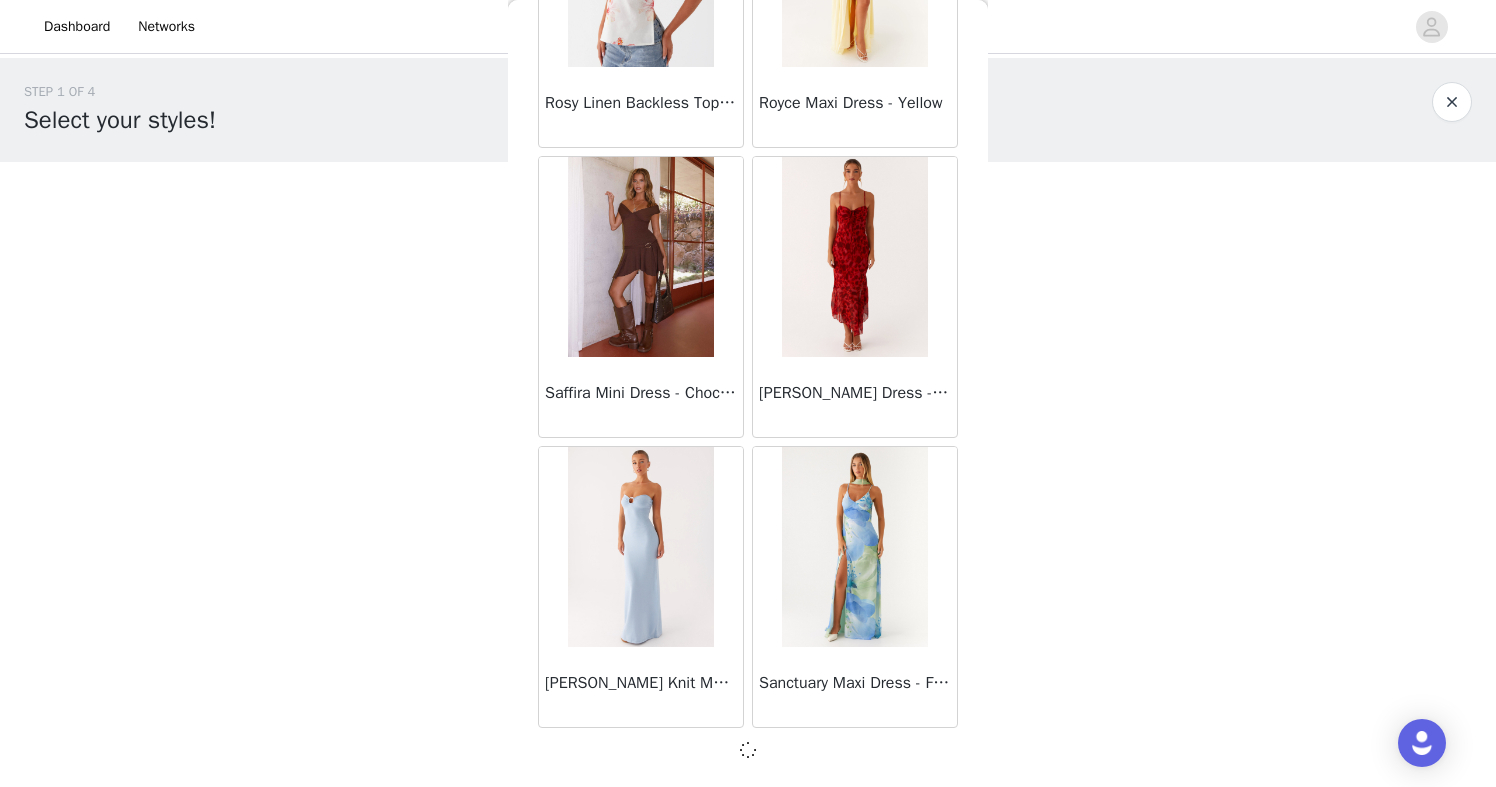 scroll, scrollTop: 51564, scrollLeft: 0, axis: vertical 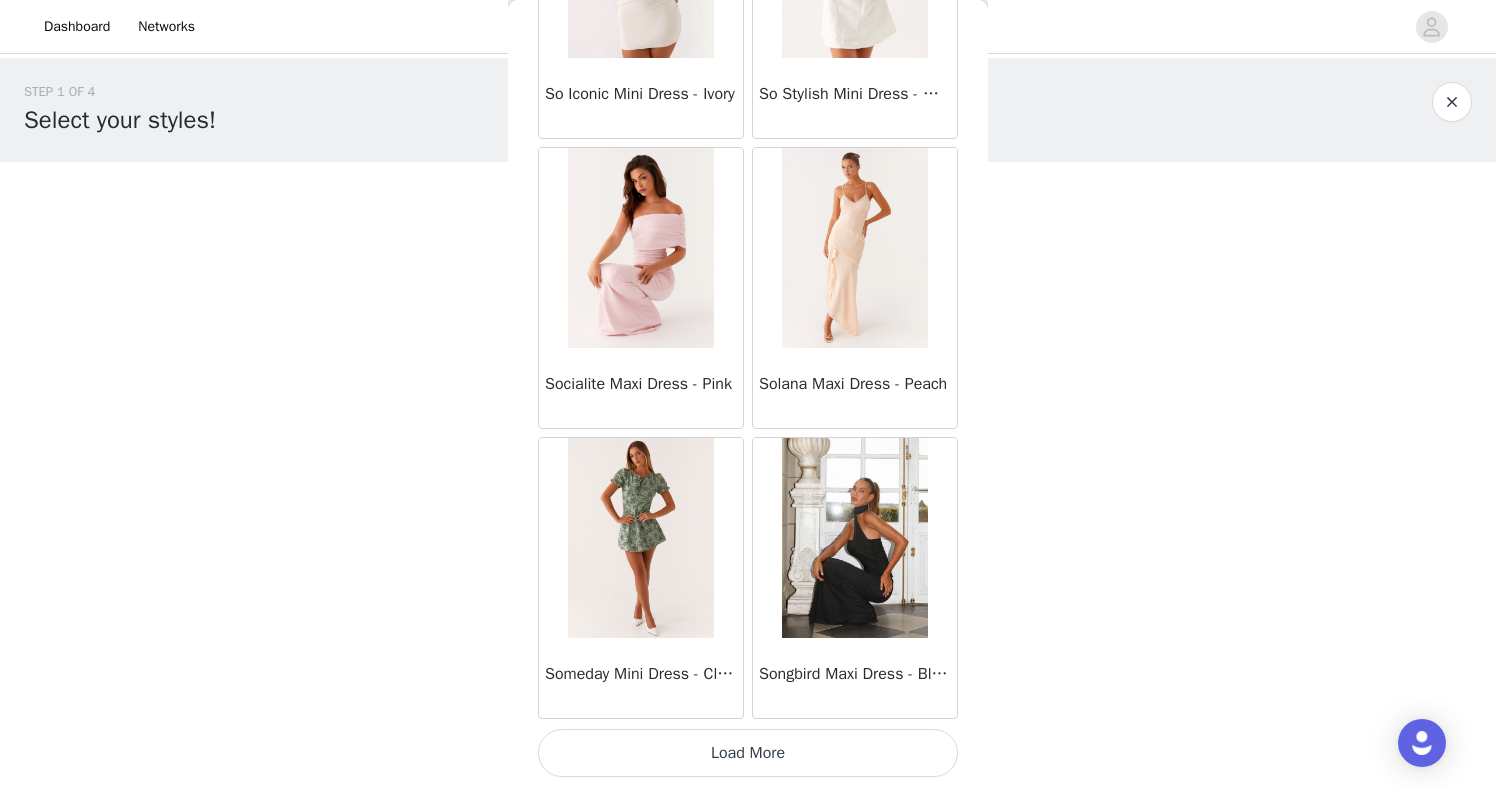 click on "Load More" at bounding box center (748, 753) 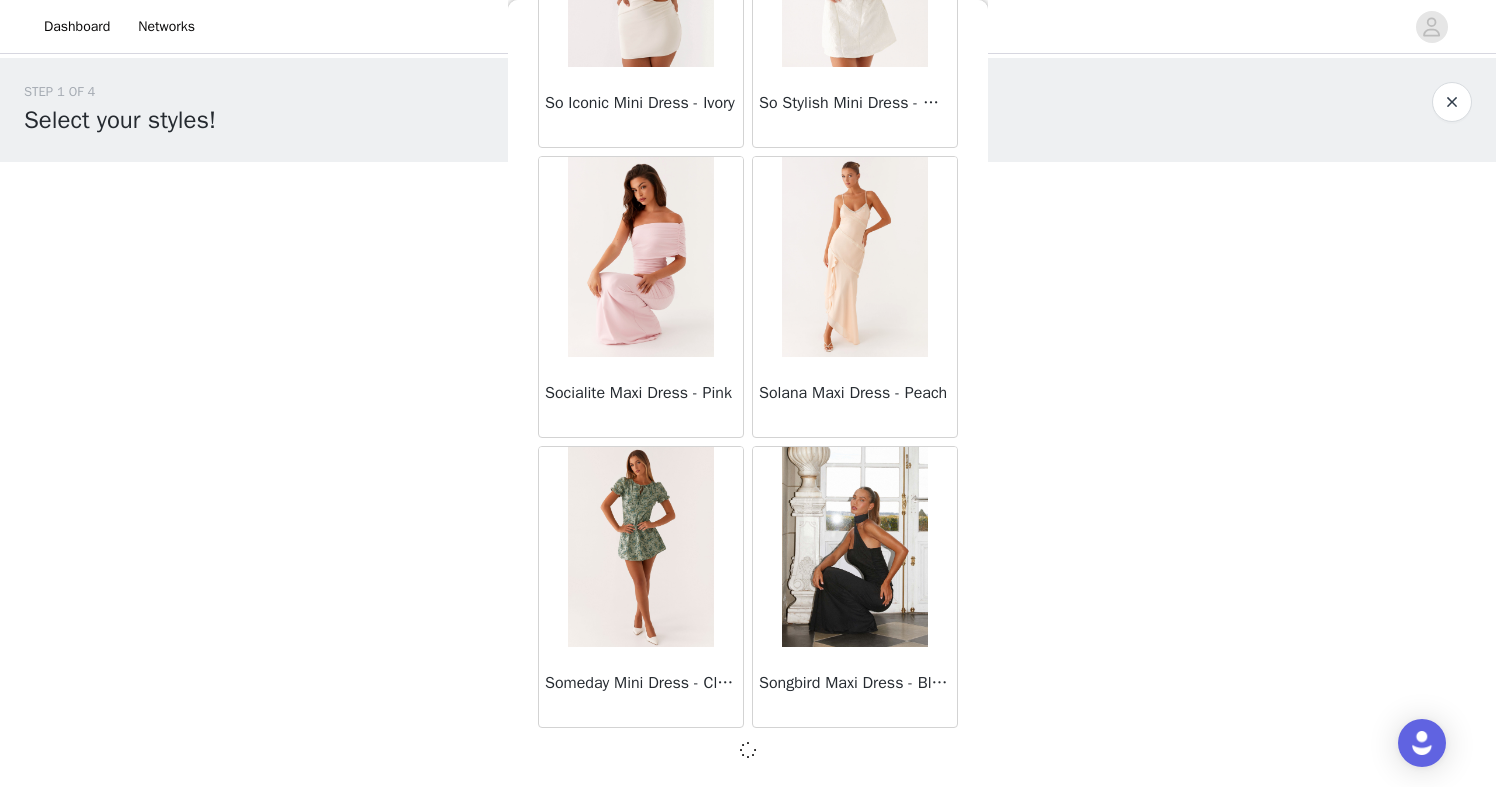 scroll, scrollTop: 54464, scrollLeft: 0, axis: vertical 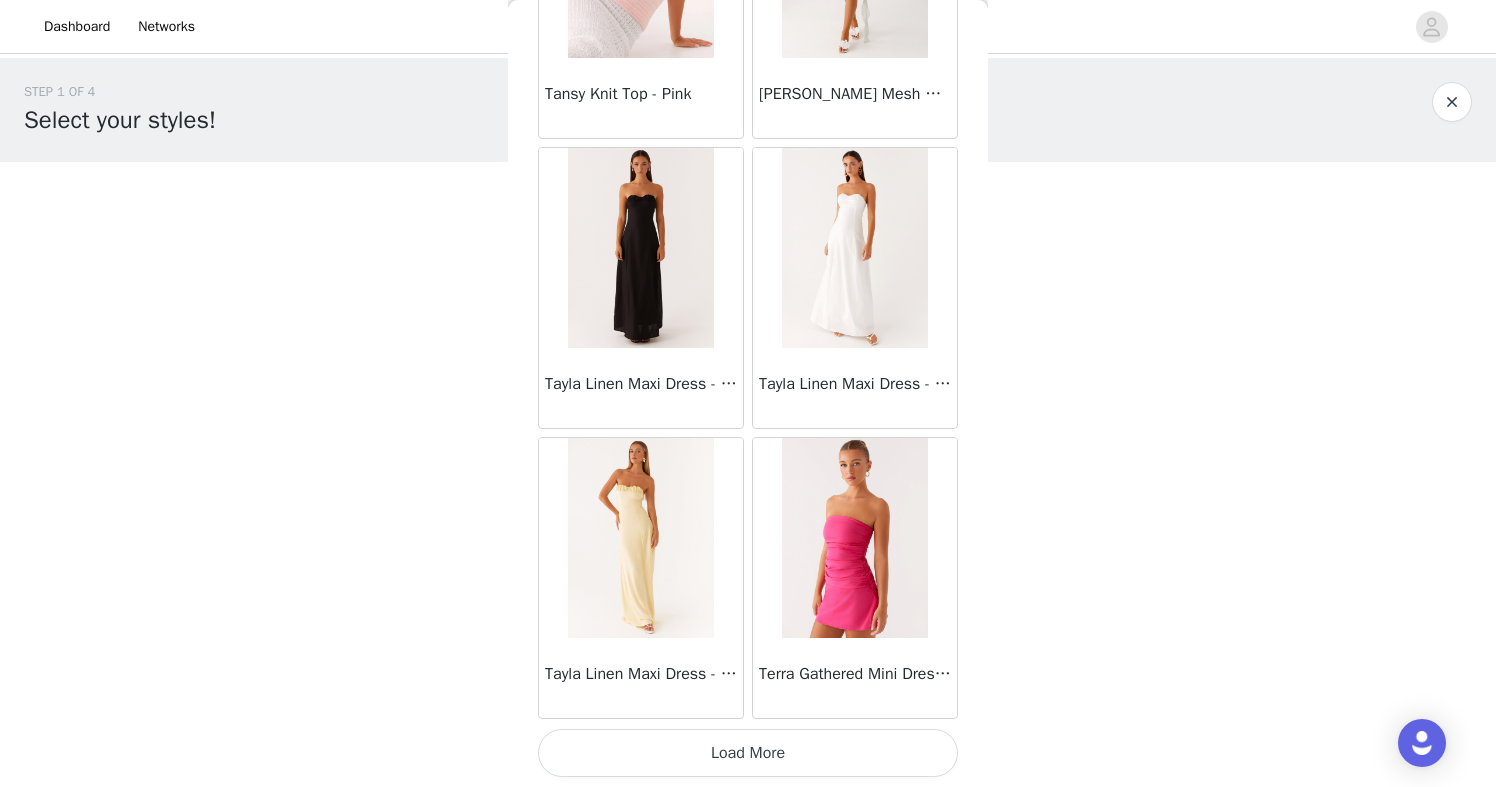 click on "Load More" at bounding box center (748, 753) 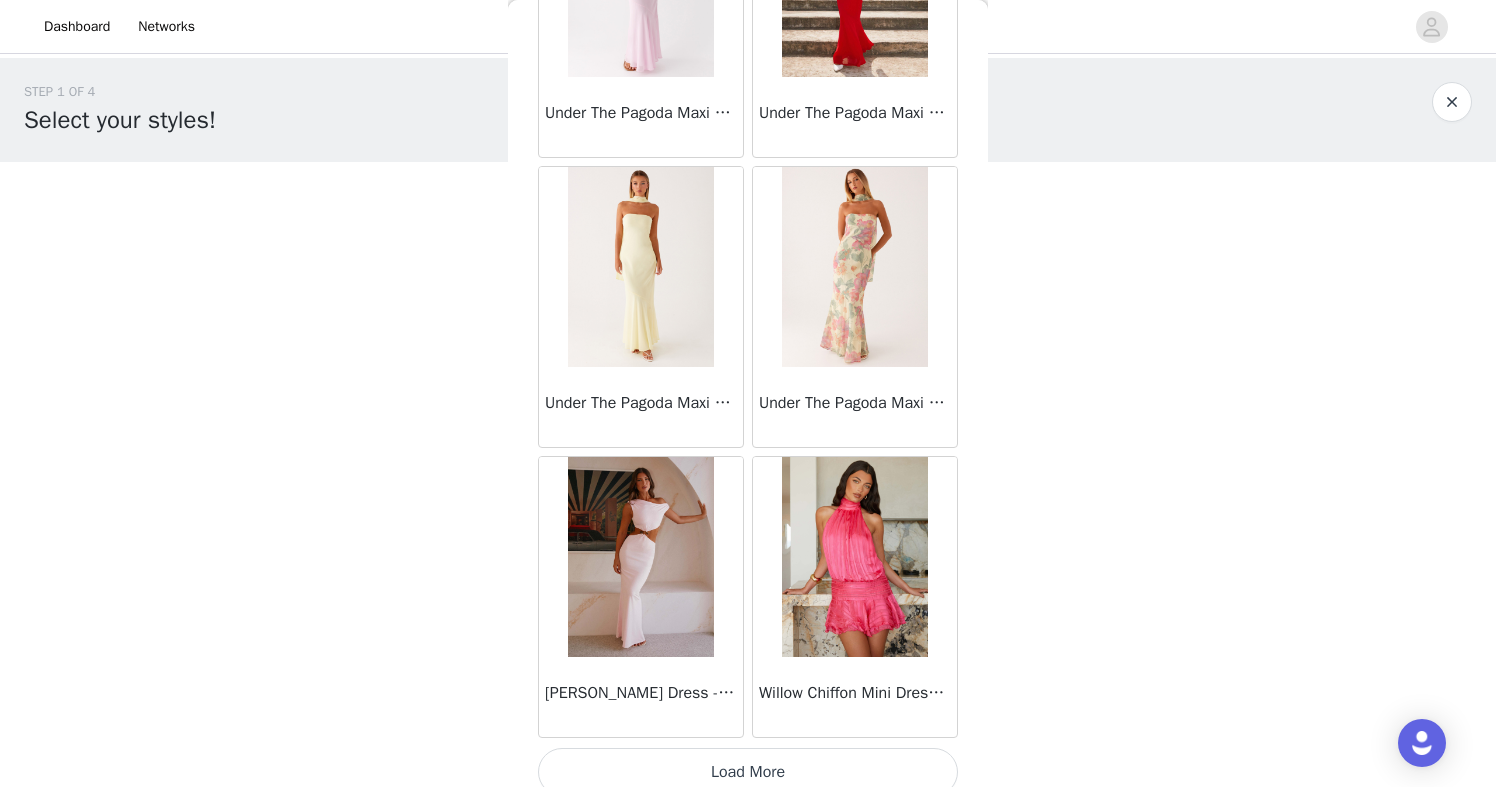 scroll, scrollTop: 60273, scrollLeft: 0, axis: vertical 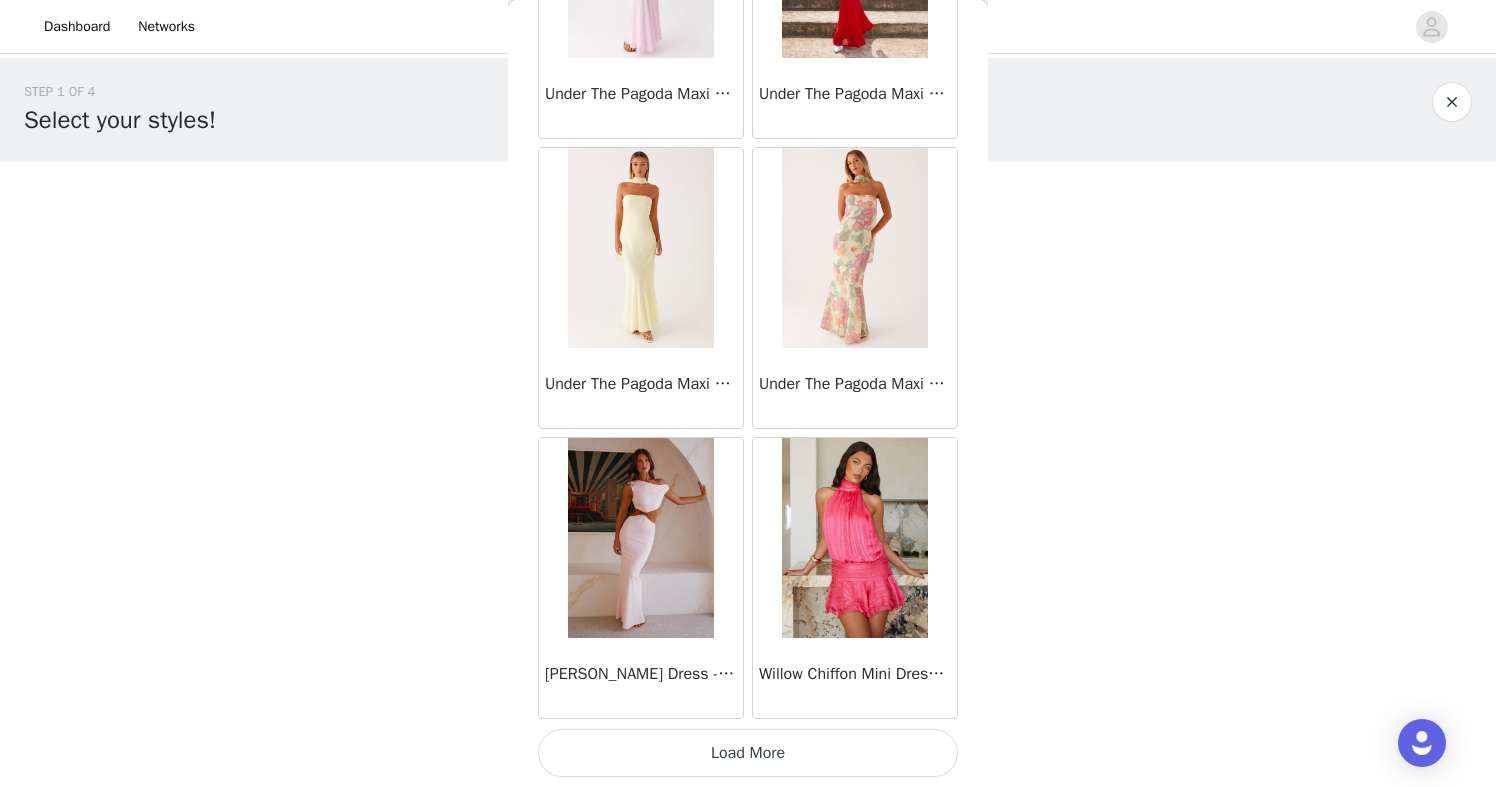 click on "Load More" at bounding box center (748, 753) 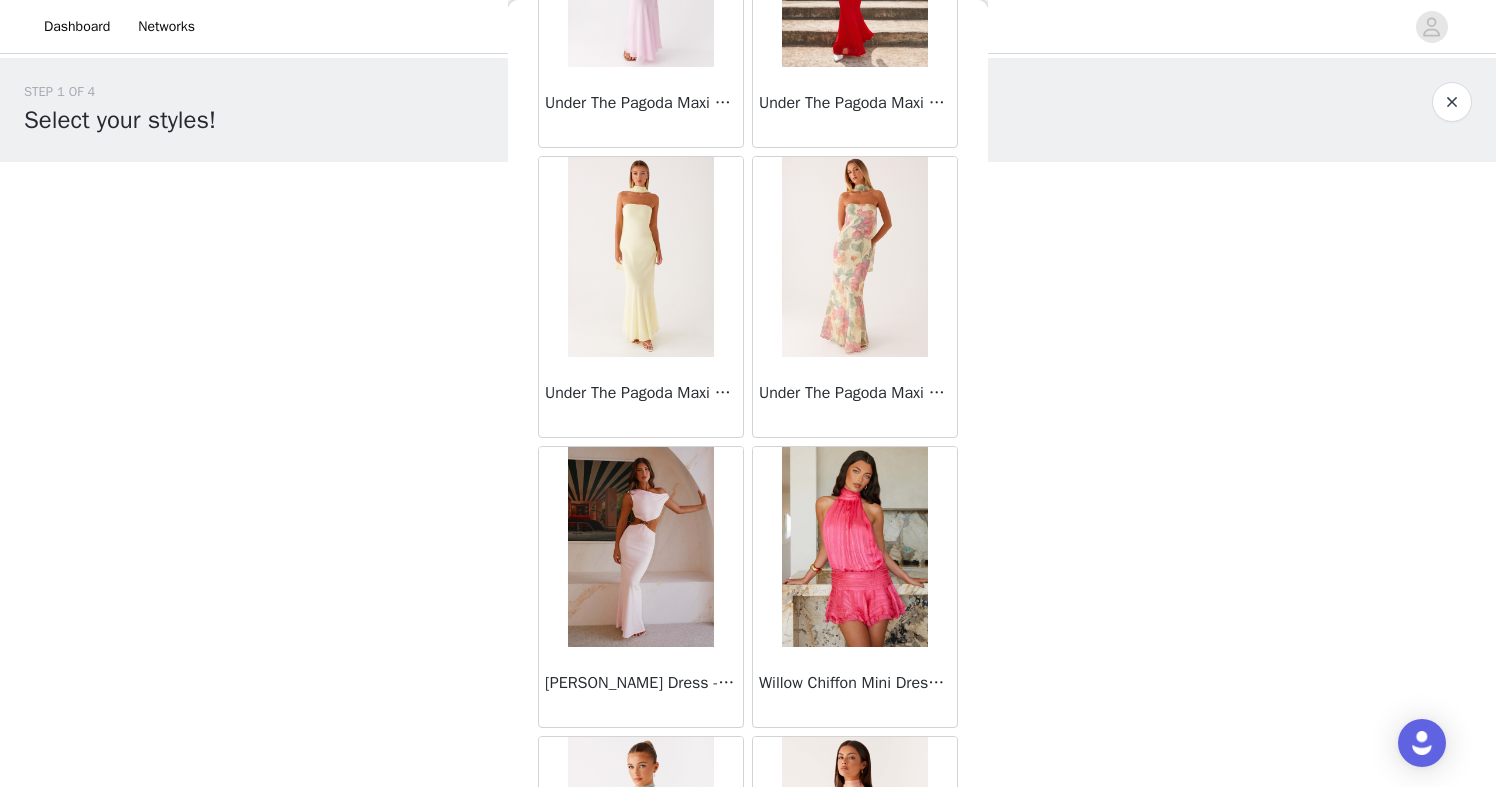 scroll, scrollTop: 60273, scrollLeft: 0, axis: vertical 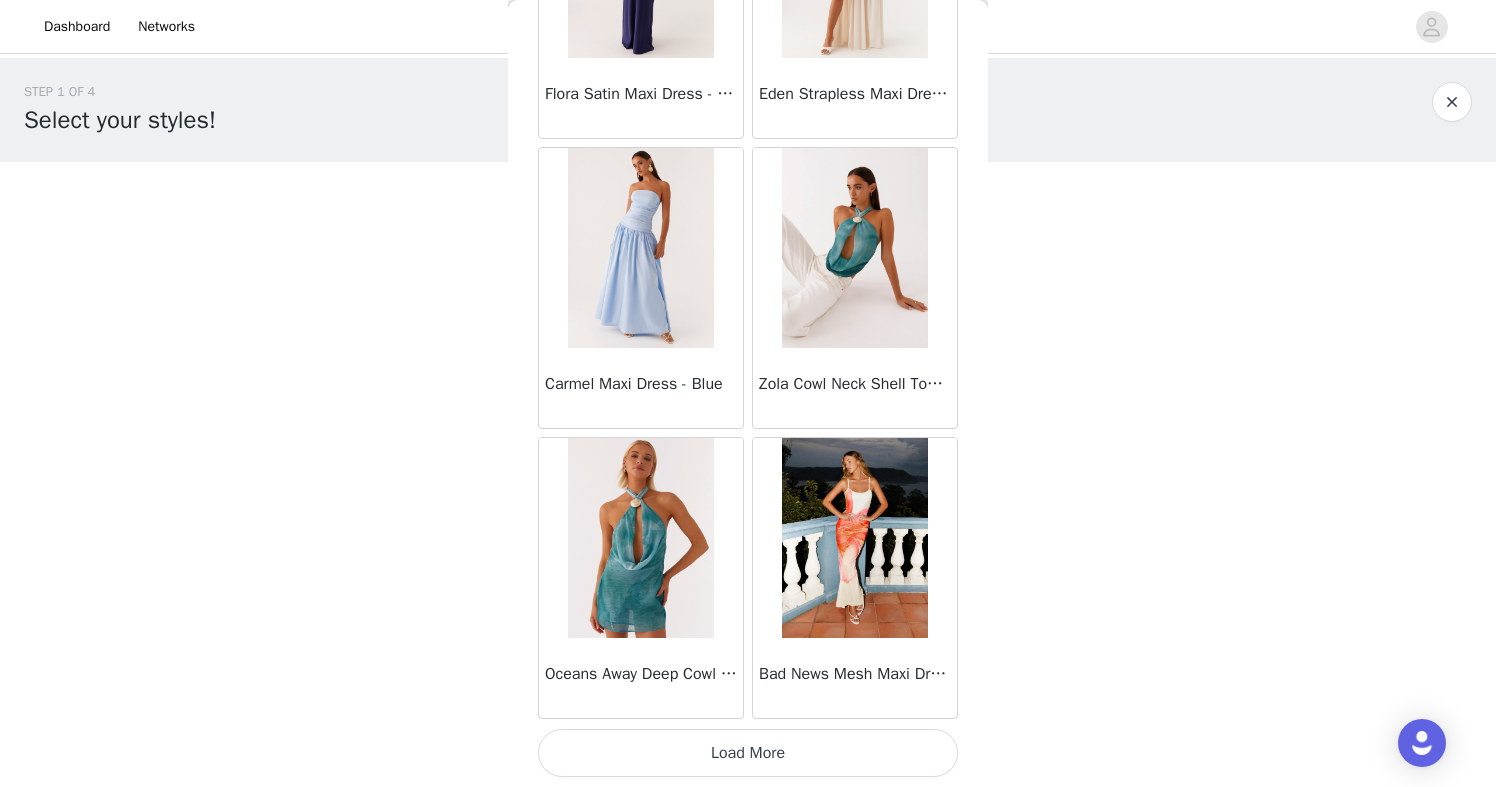 click on "Load More" at bounding box center [748, 753] 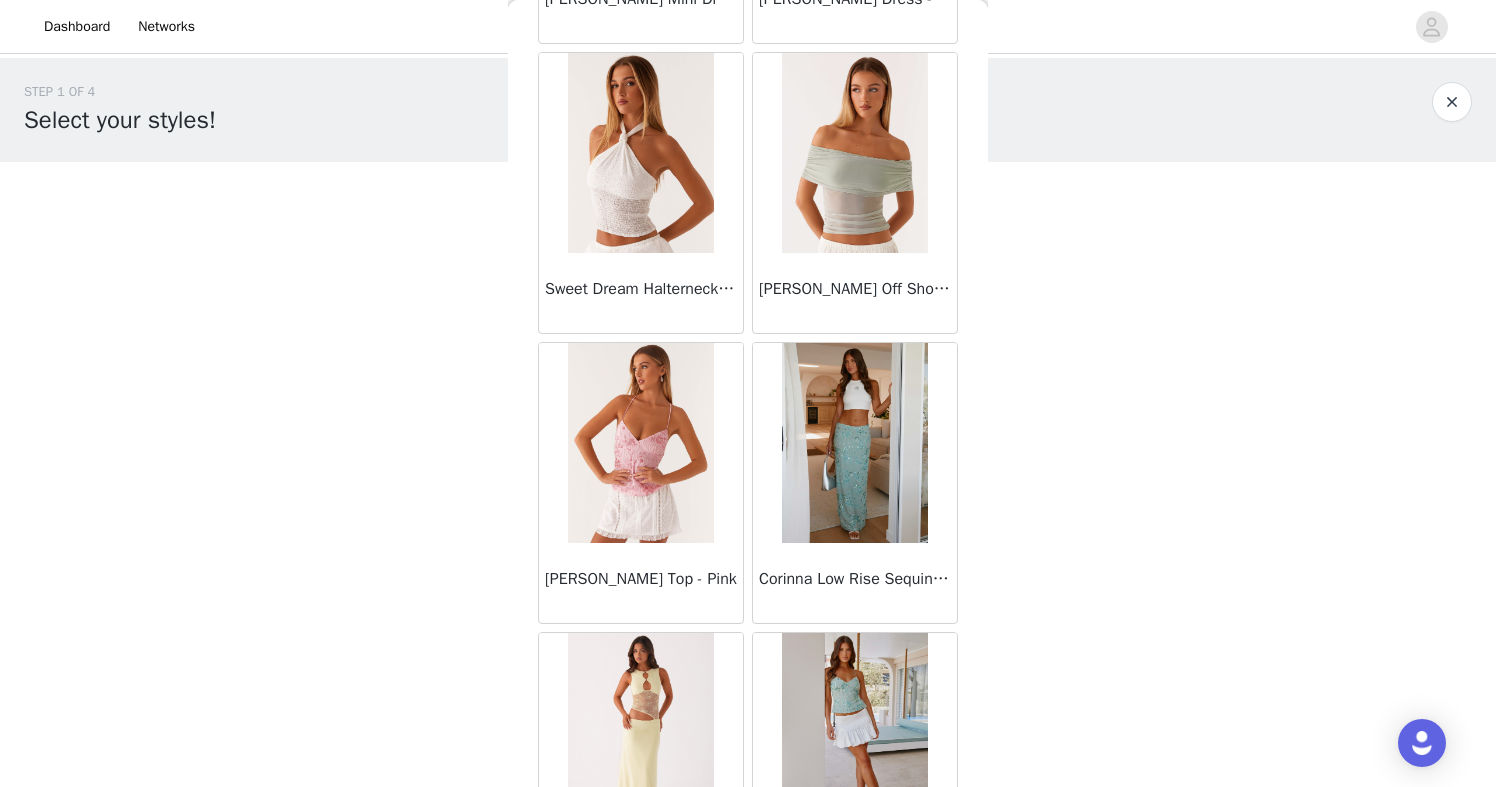 scroll, scrollTop: 66073, scrollLeft: 0, axis: vertical 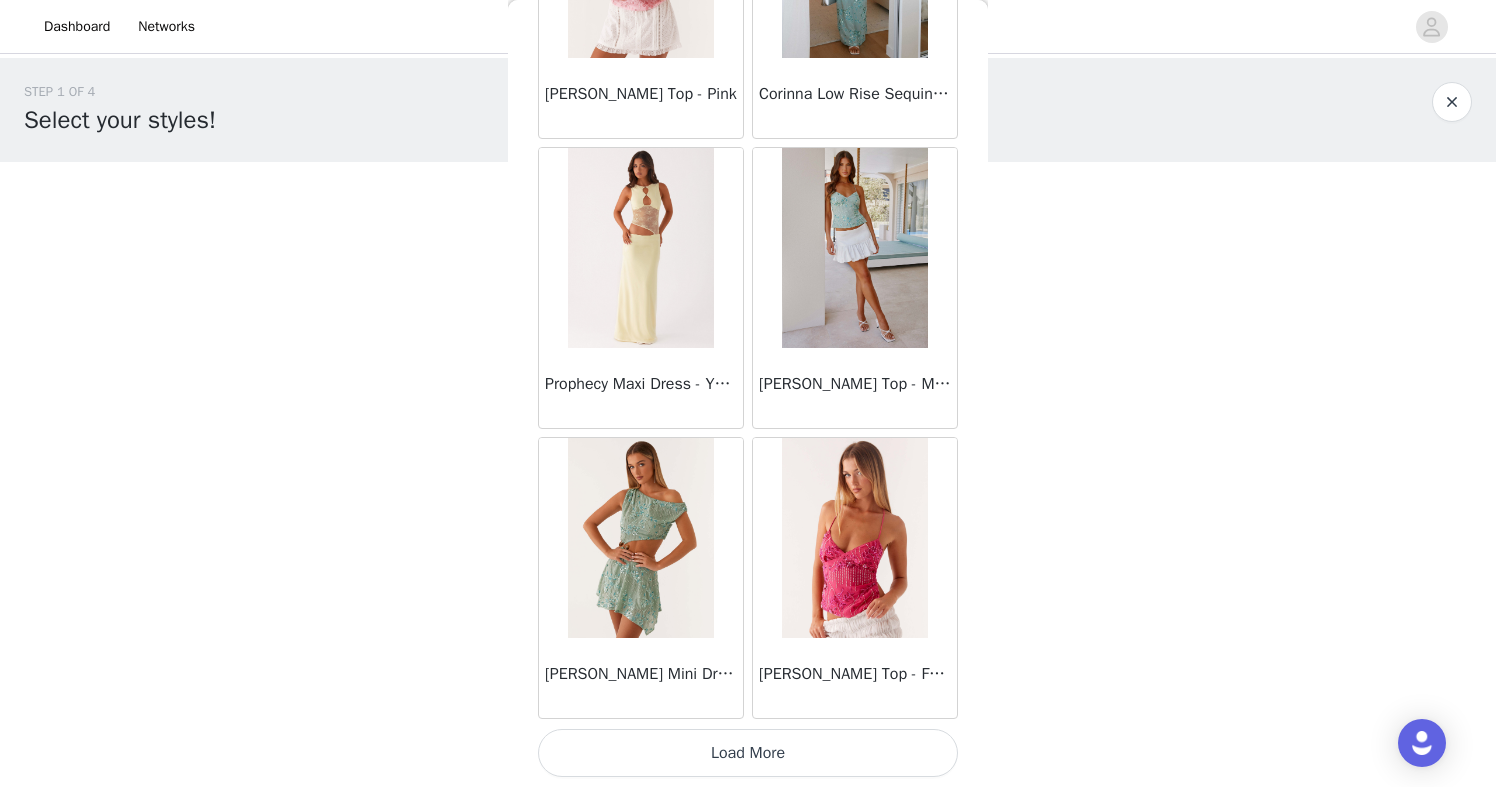 click on "Load More" at bounding box center (748, 753) 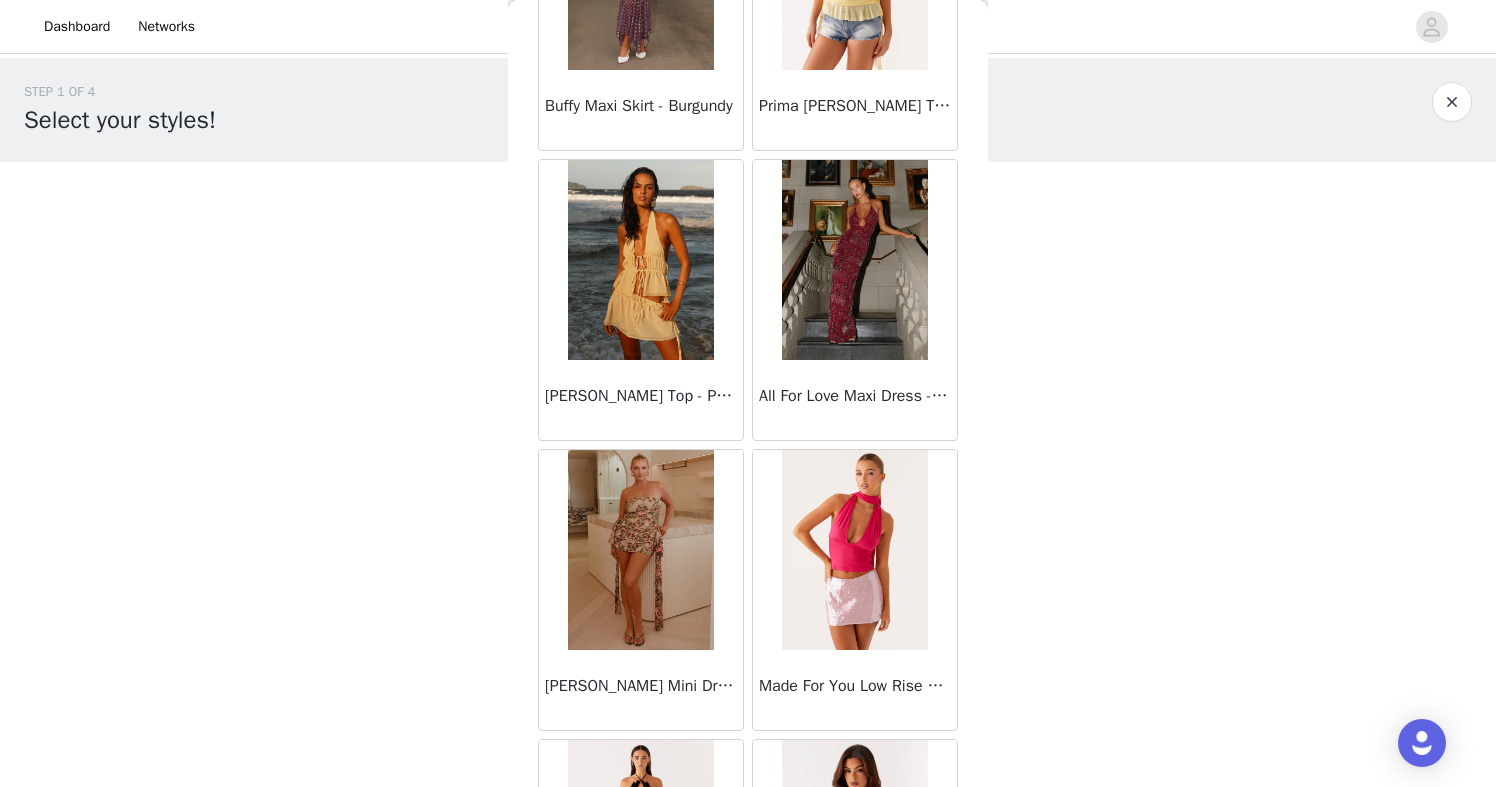 scroll, scrollTop: 68973, scrollLeft: 0, axis: vertical 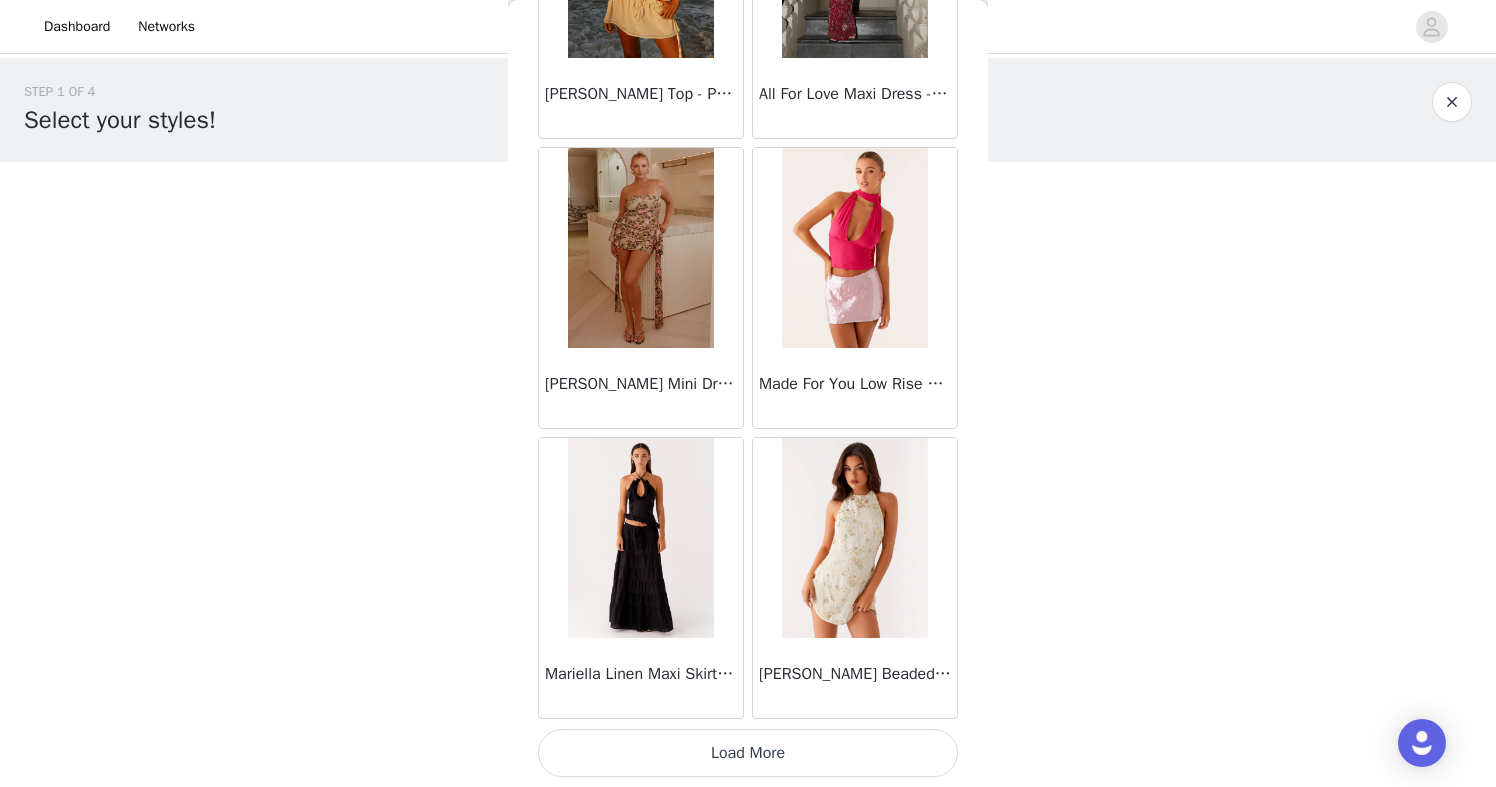 click on "Load More" at bounding box center [748, 753] 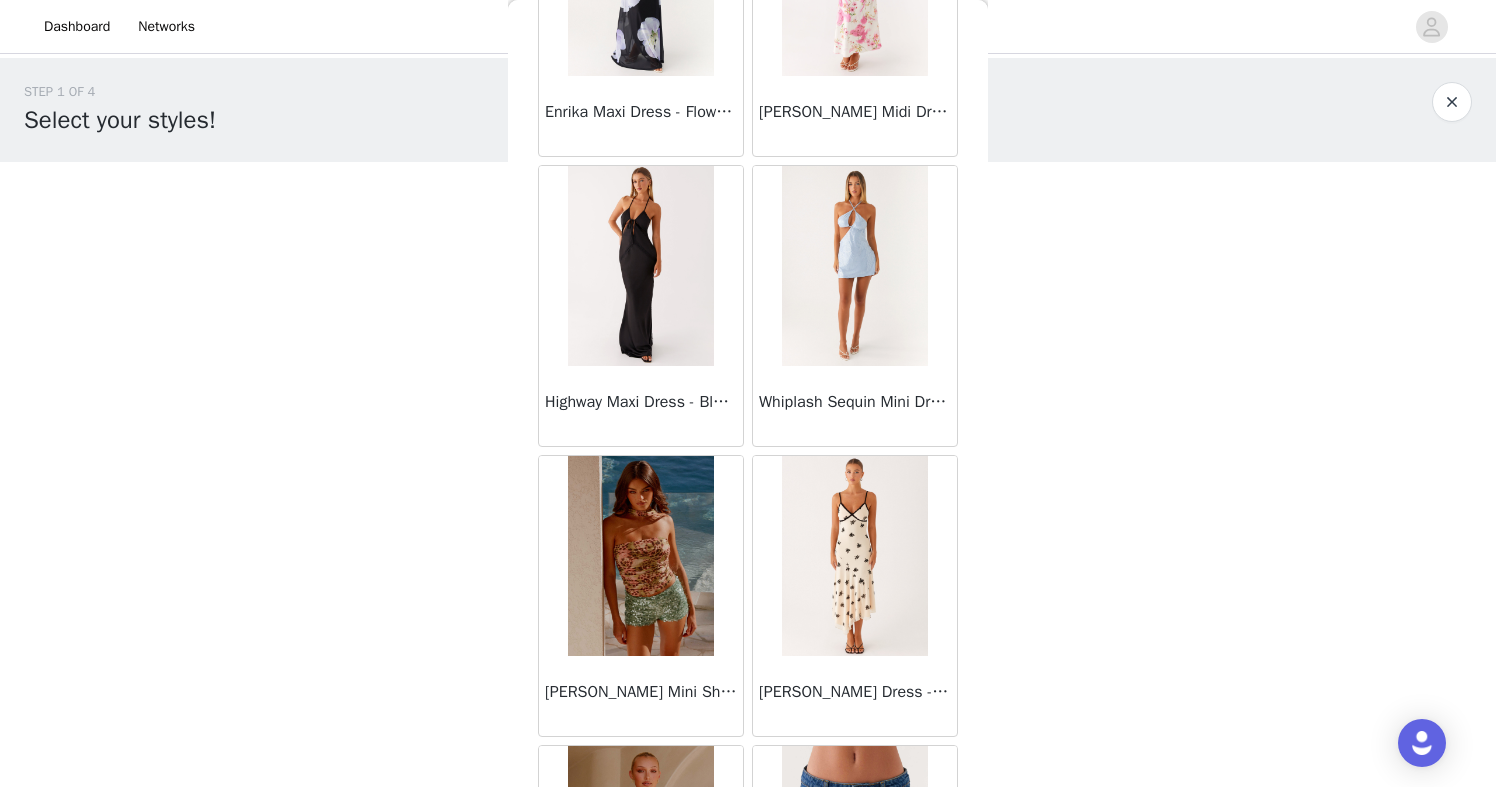 scroll, scrollTop: 71873, scrollLeft: 0, axis: vertical 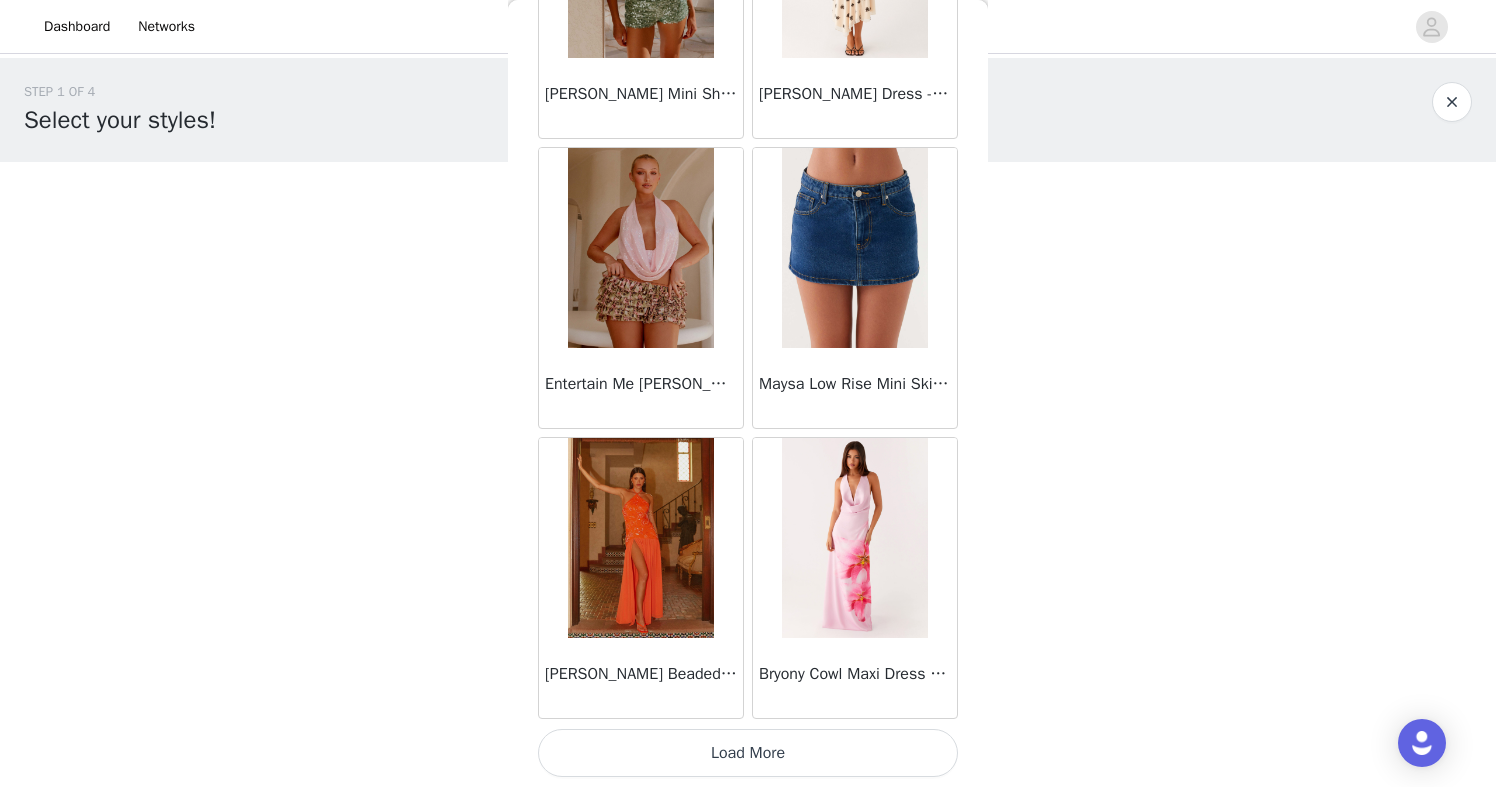 click on "Load More" at bounding box center [748, 753] 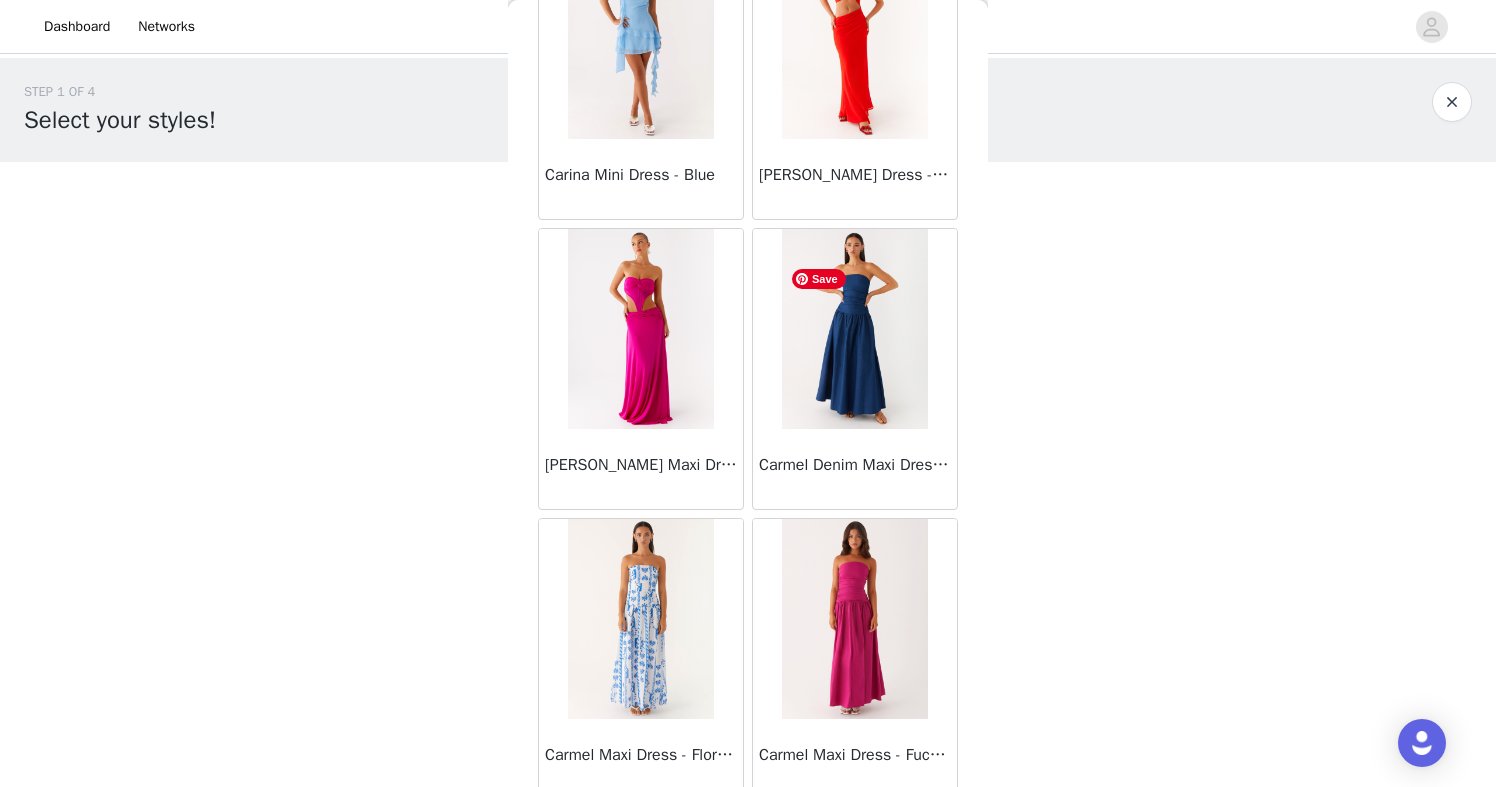 scroll, scrollTop: 10261, scrollLeft: 0, axis: vertical 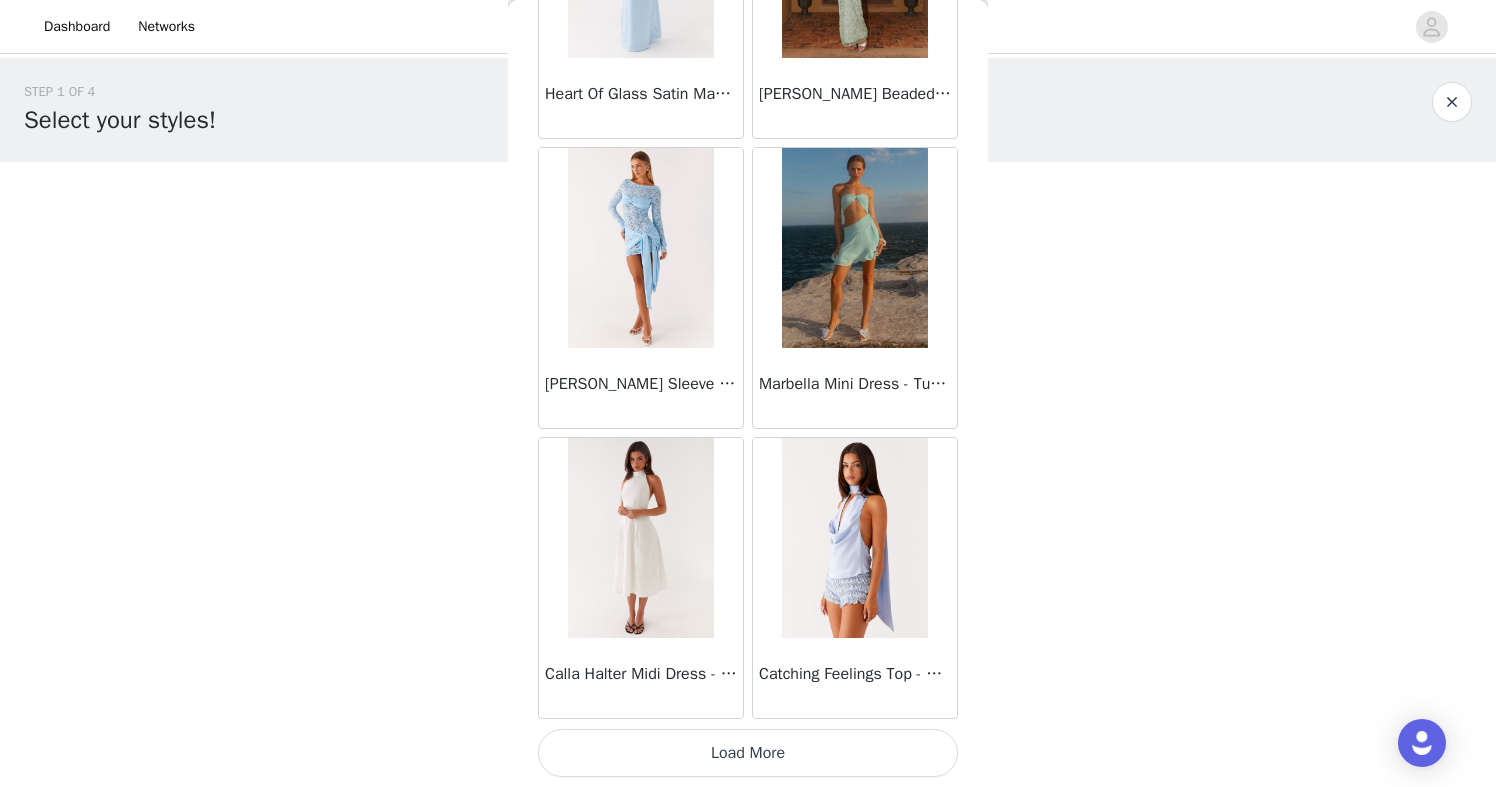 click on "Load More" at bounding box center [748, 753] 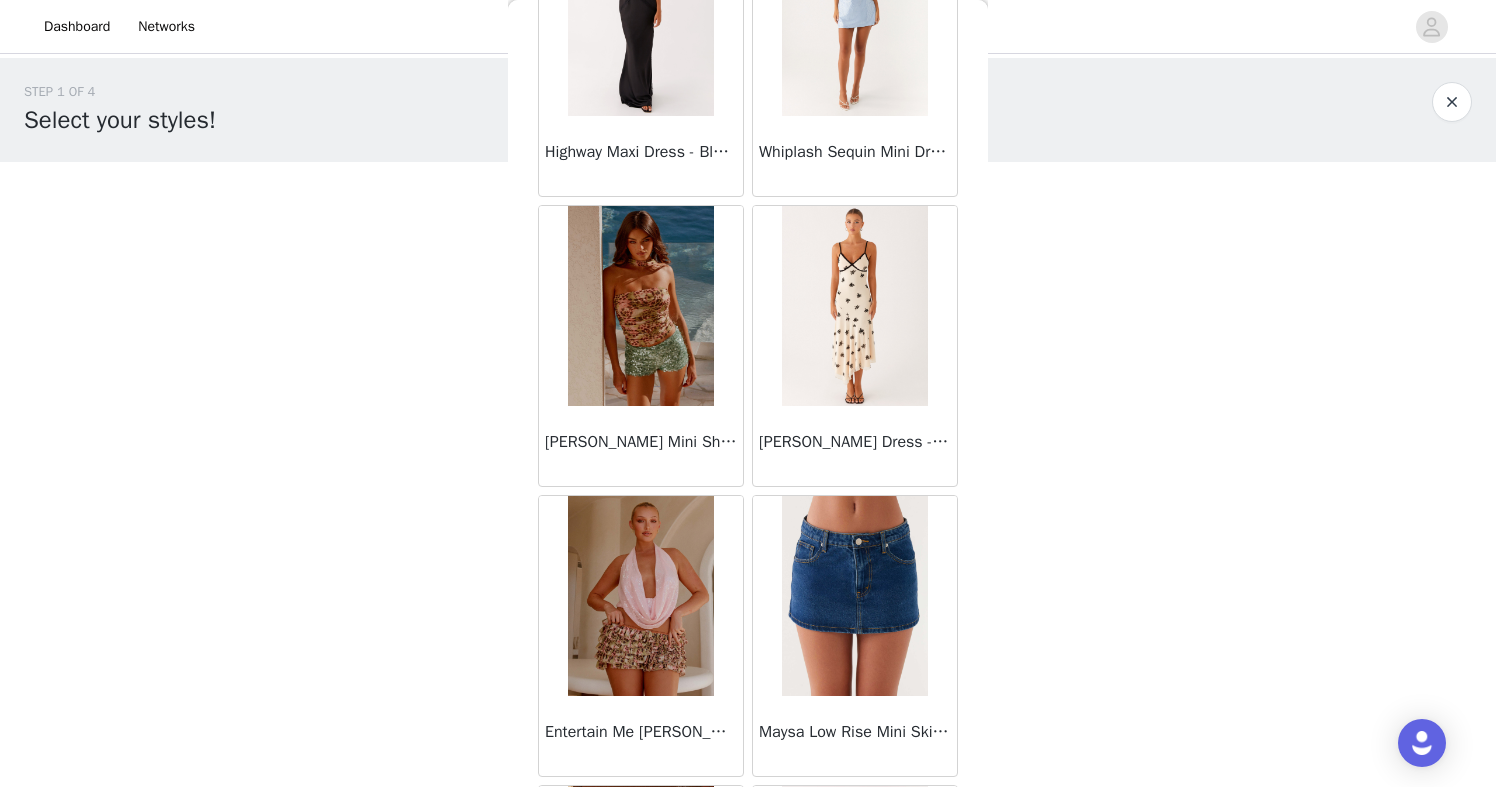 scroll, scrollTop: 7193, scrollLeft: 0, axis: vertical 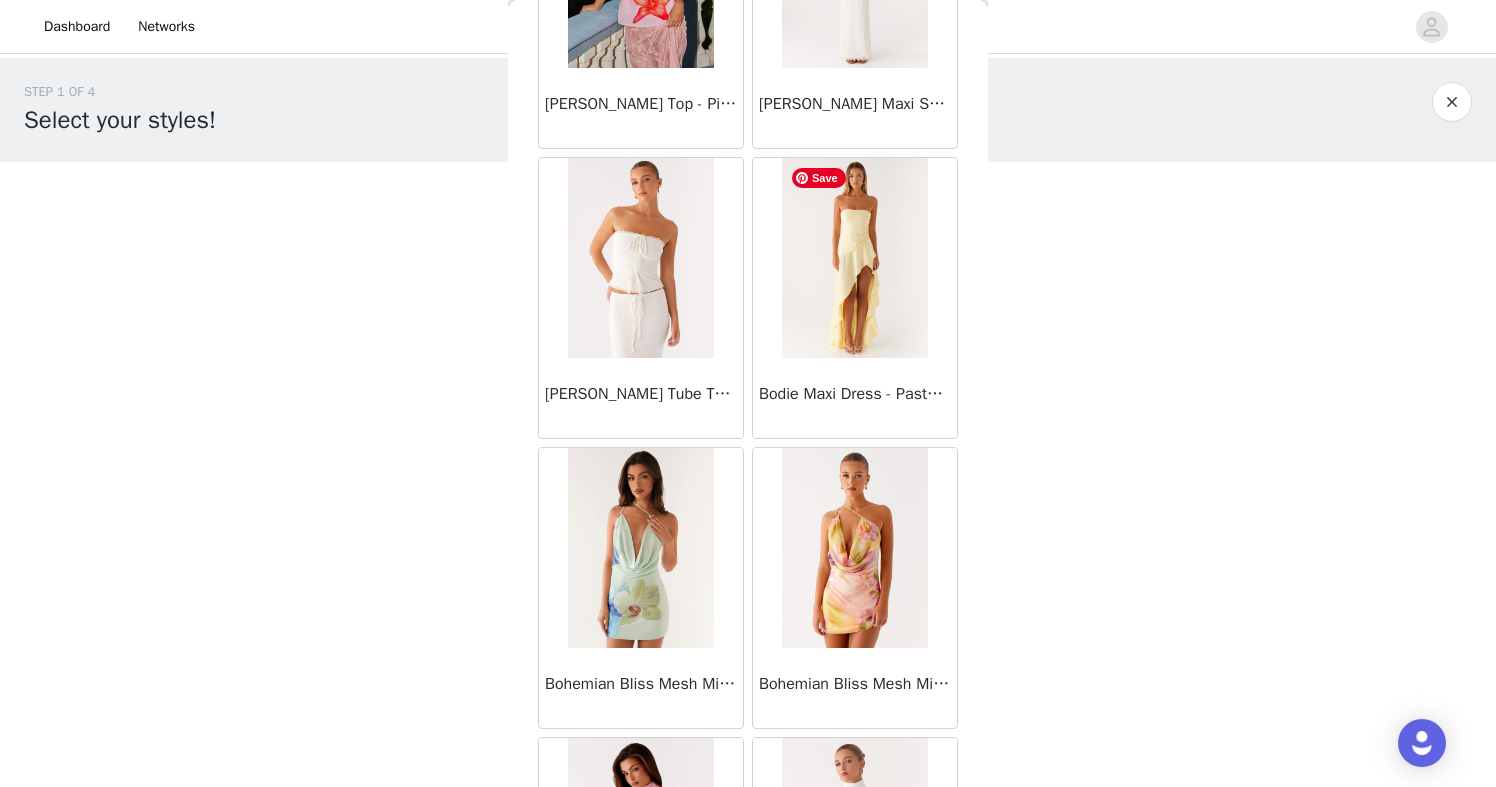click at bounding box center (854, 258) 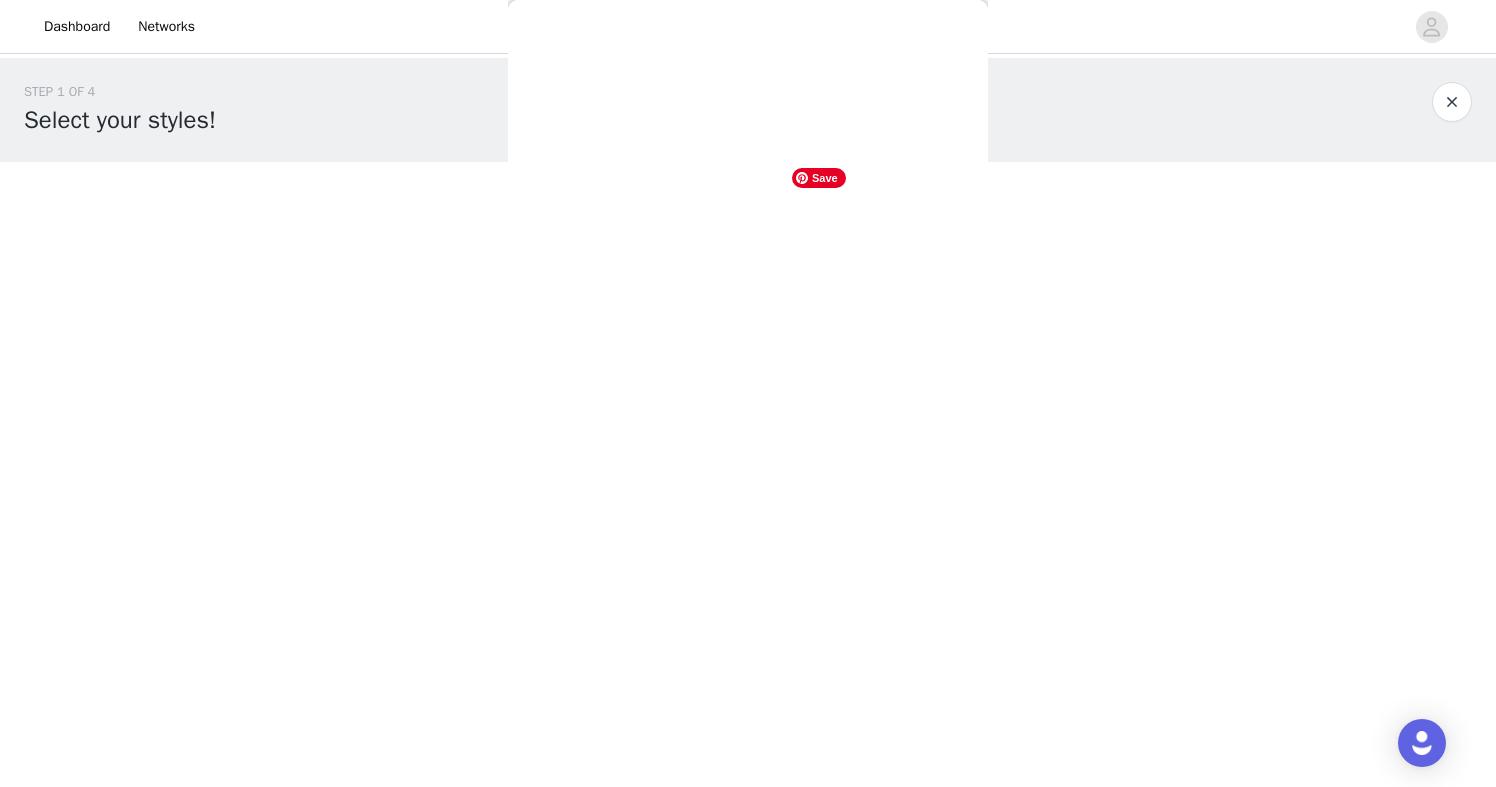 click on "Back       Mariella Linen Maxi Skirt - Pink       Aamari Maxi Dress - Red       Abby Mini Dress - Floral Print       Adrina Ruffle Mini Dress - Pink Floral Print       Aiva Mini Dress - Yellow Floral       Alberta Maxi Dress - Mulberry       Alden Mini Dress - Floral Print       Alexia Knit Maxi Dress - Multi       Aliah Knit Shorts - Yellow       [PERSON_NAME] Halter Maxi Dress - Yellow       [PERSON_NAME] Halter Mini Dress - [PERSON_NAME] Halter Mini Dress - Pastel Yellow       Alivia Mini Dress - Pink       [PERSON_NAME] Maxi Dress - Chocolate       [PERSON_NAME] Maxi Dress - Maroon       [PERSON_NAME] Knit Maxi Skirt - Blue       Anastasia Maxi Dress - Blue       Anastasia Maxi Dress - Ivory       Anastasia Maxi Dress - Pink       Anastasia Maxi Dress - [PERSON_NAME] Maxi Dress - Yellow       Anastasia Mini Dress - Blue       Anetta Maxi Dress - Pale Blue       Anetta Maxi Dress - Yellow       [PERSON_NAME] Maxi Dress - Yellow       [PERSON_NAME] [PERSON_NAME] Maxi Dress - Blue       [PERSON_NAME] One Button Cardigan - Black" at bounding box center [748, 393] 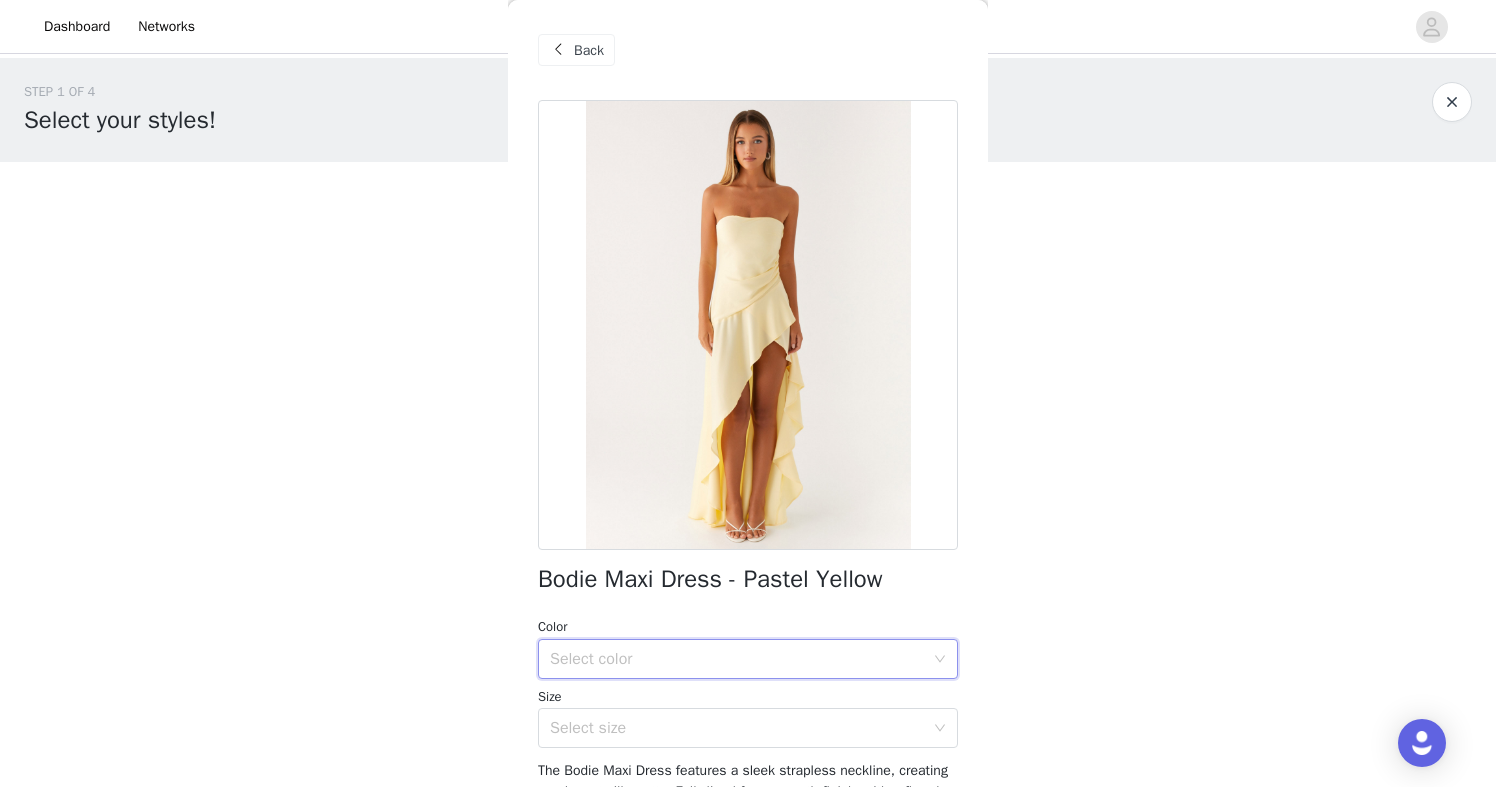 click on "Select color" at bounding box center (741, 659) 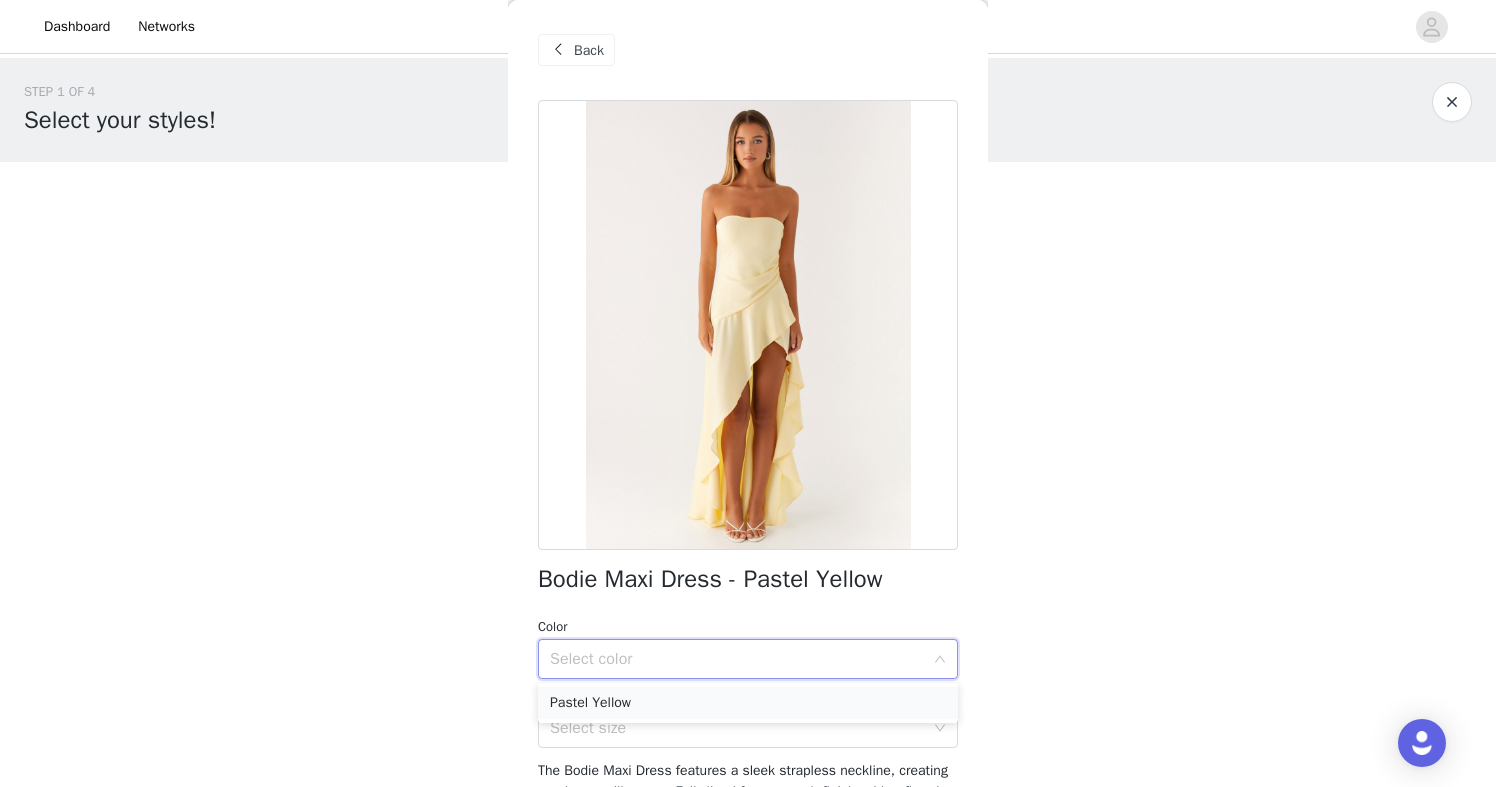 click on "Pastel Yellow" at bounding box center (748, 703) 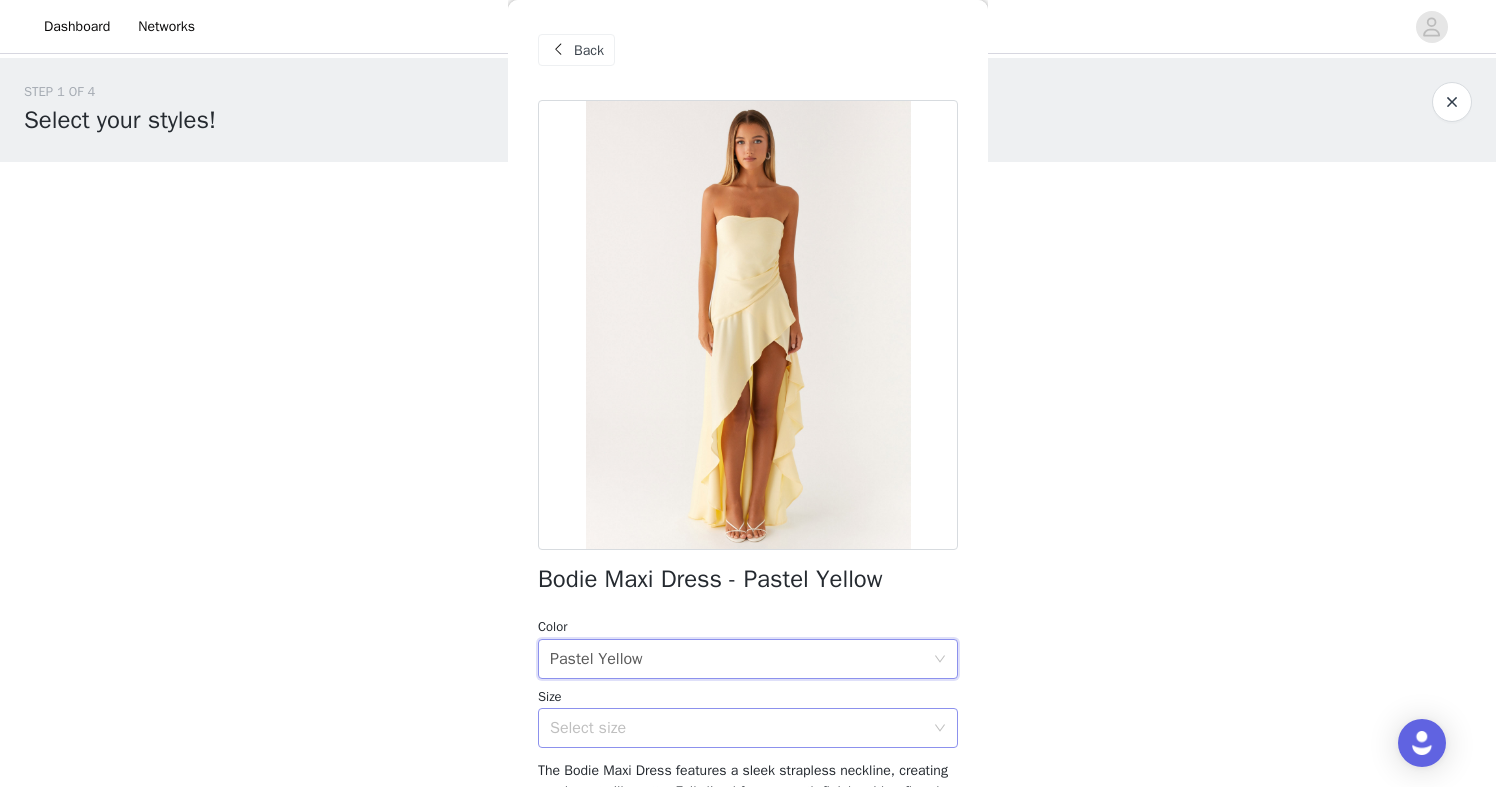 click on "Select size" at bounding box center [737, 728] 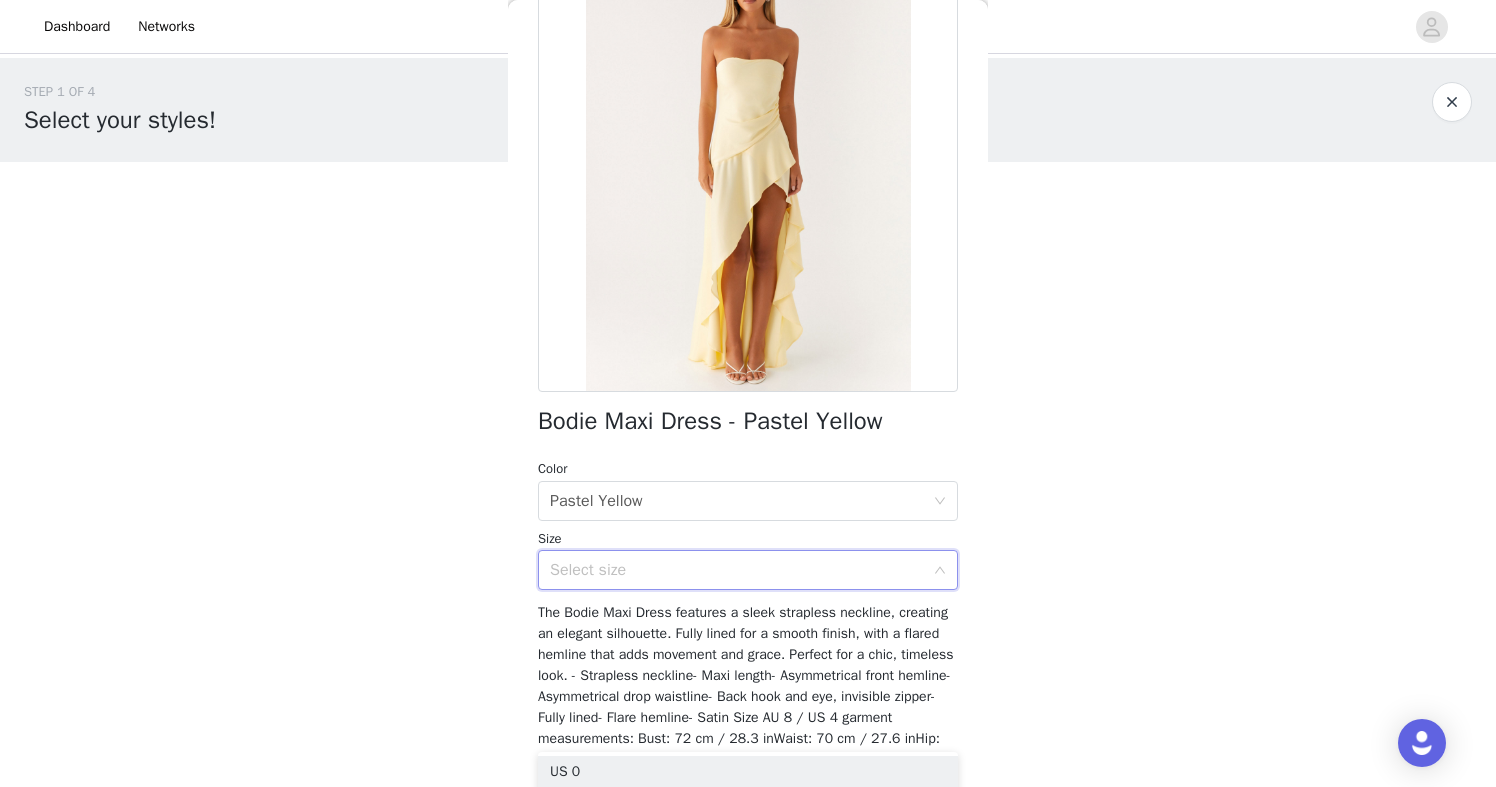 scroll, scrollTop: 160, scrollLeft: 0, axis: vertical 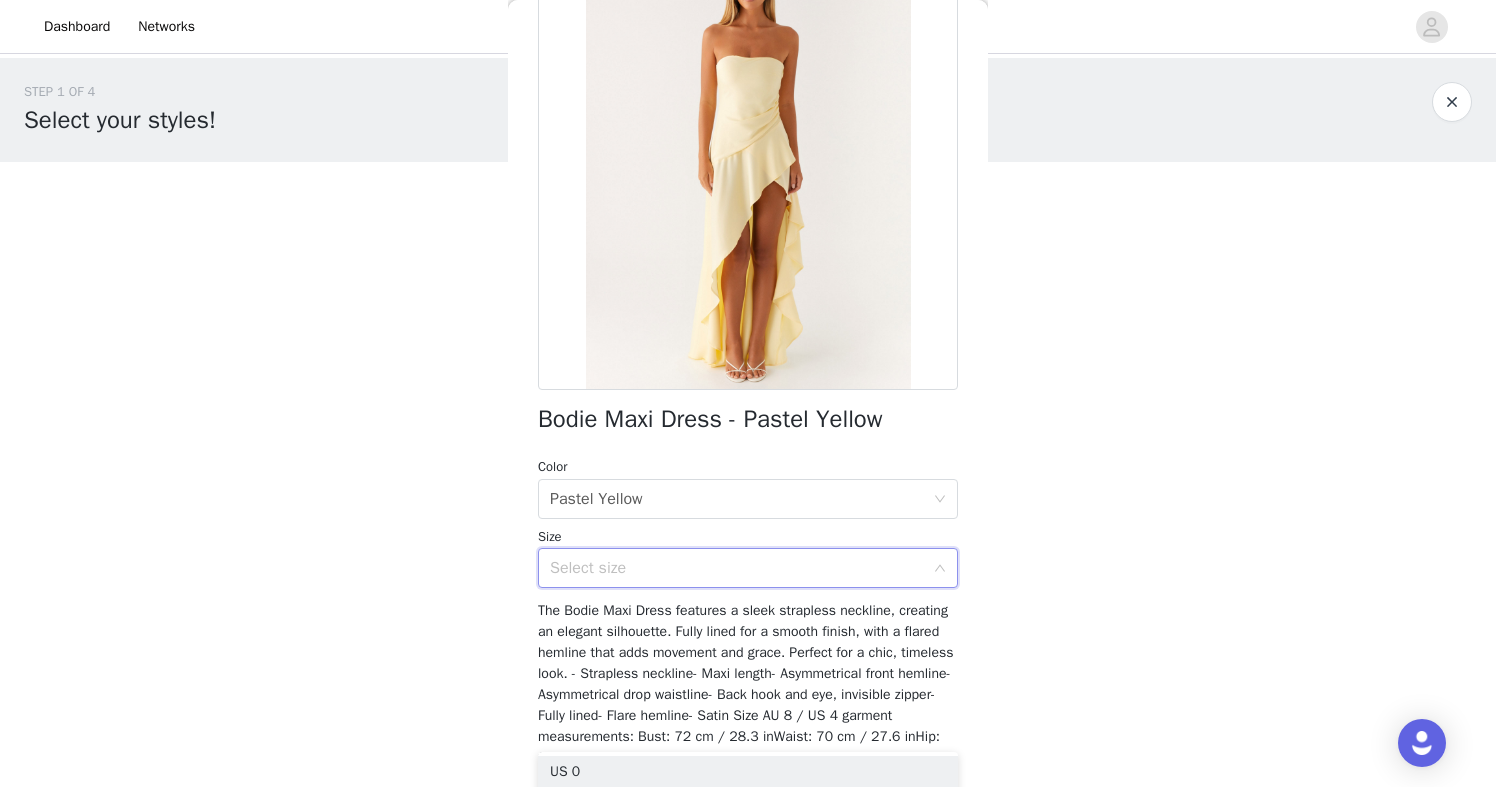 click on "Select size" at bounding box center [737, 568] 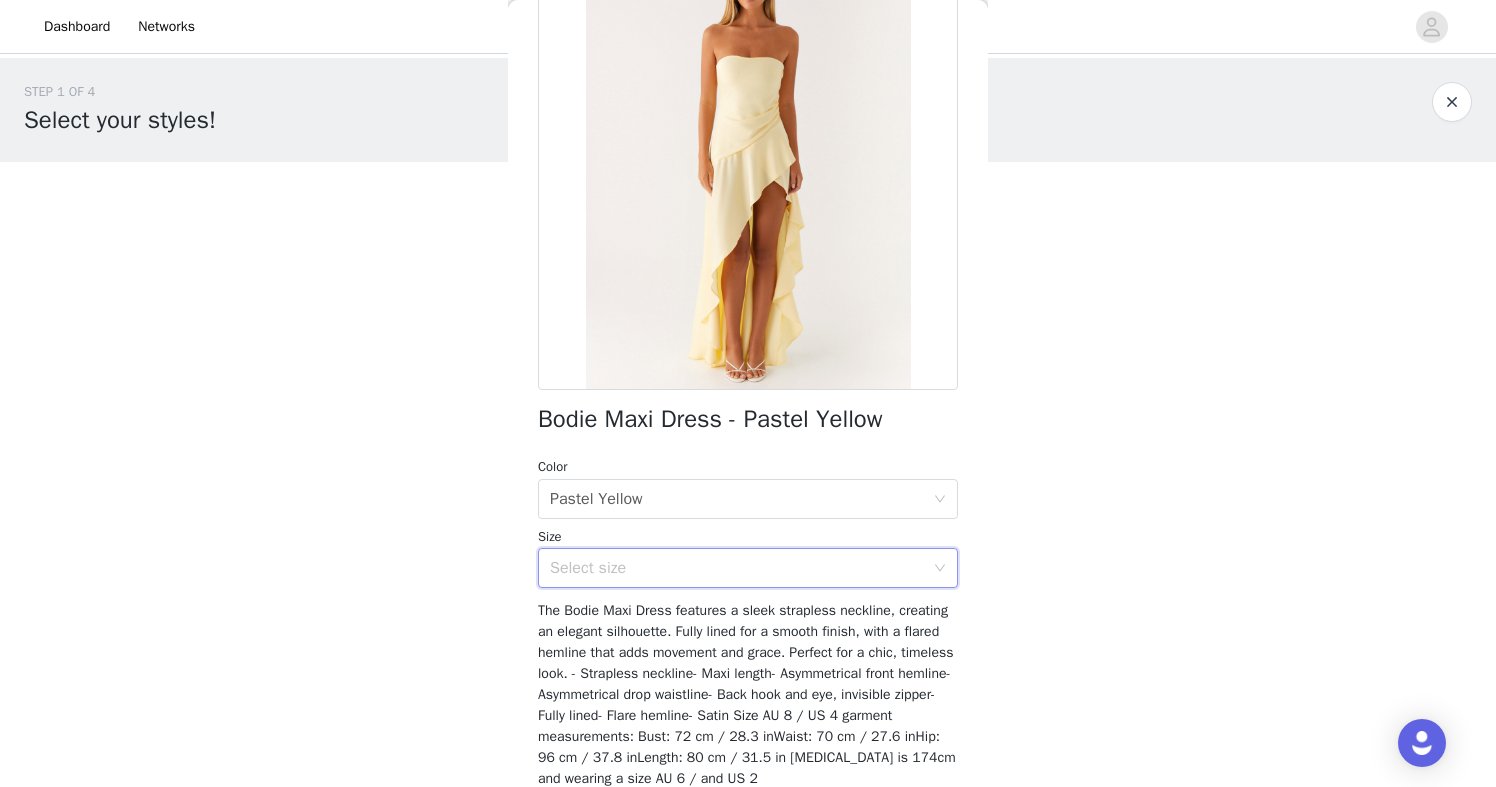 scroll, scrollTop: 246, scrollLeft: 0, axis: vertical 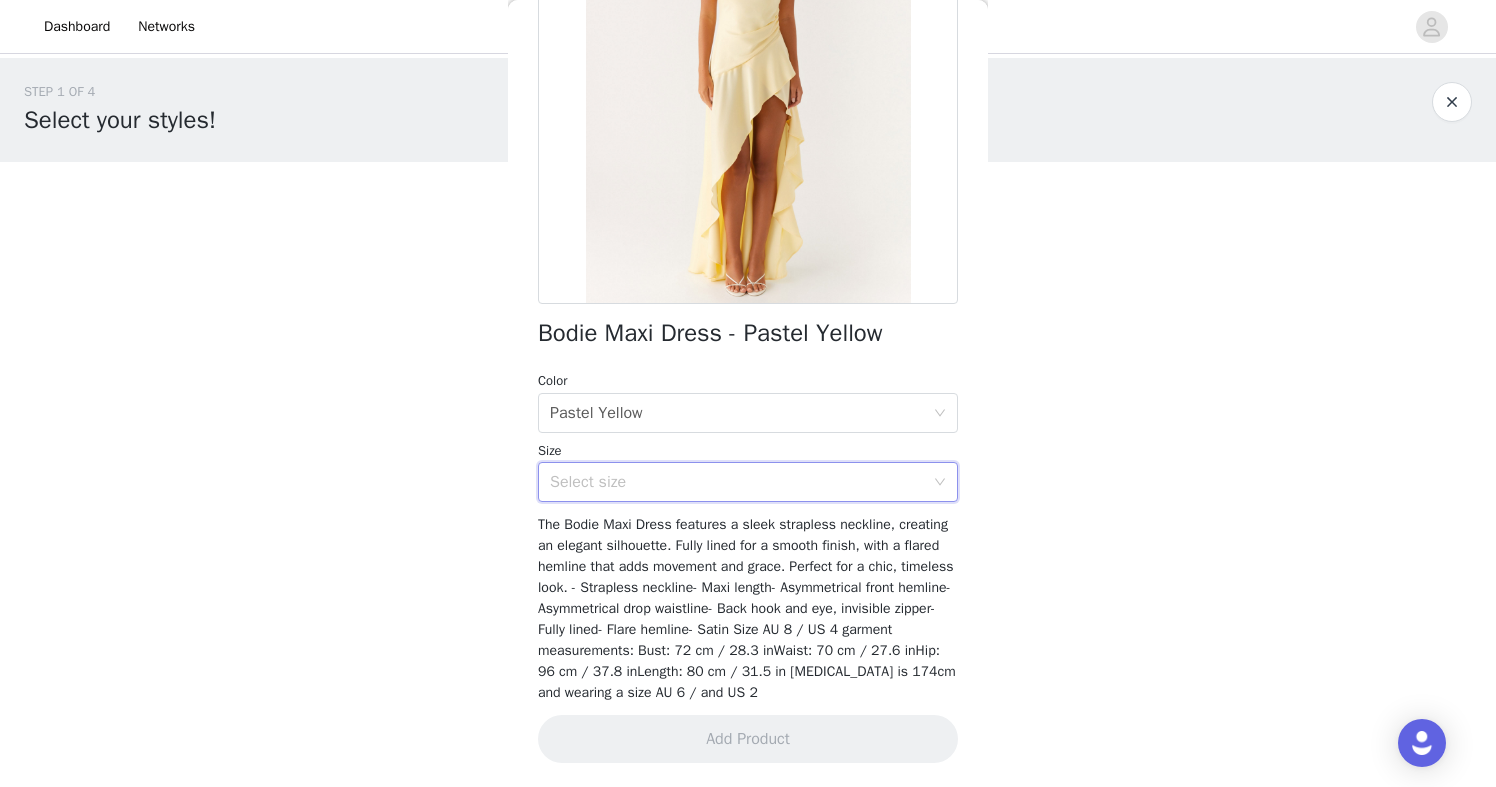 click on "Select size" at bounding box center (748, 482) 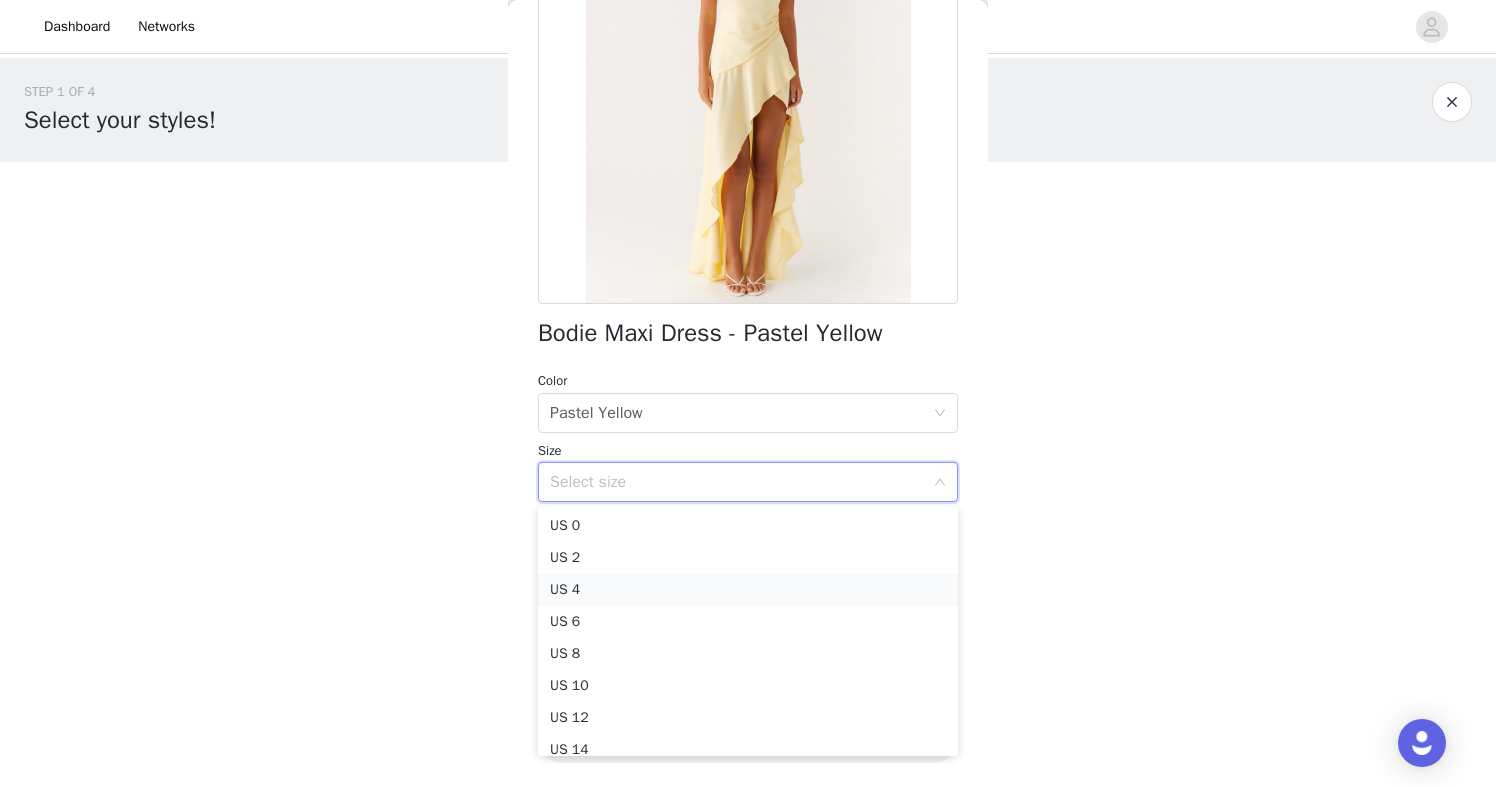 click on "US 4" at bounding box center (748, 590) 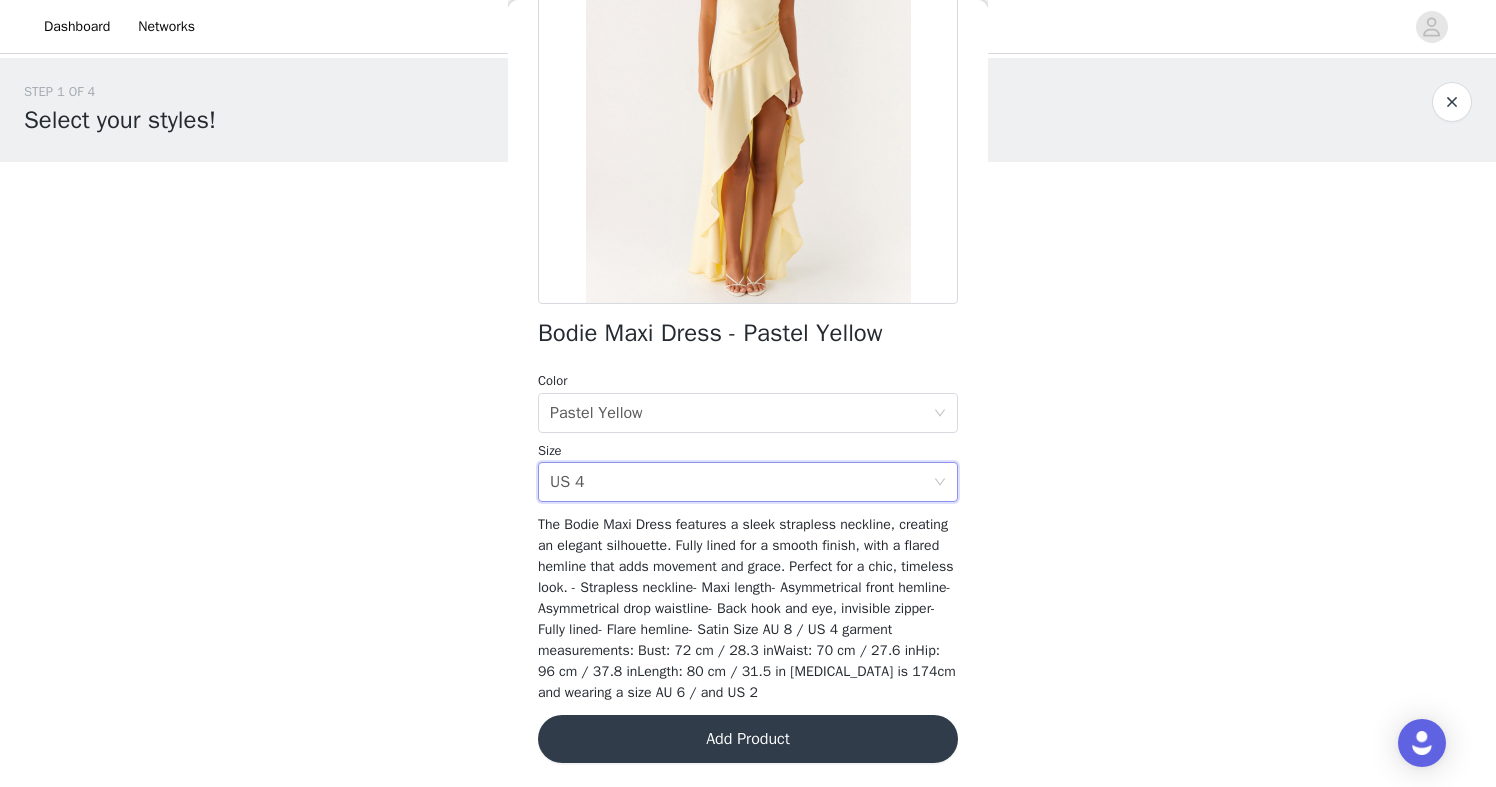 click on "Dashboard Networks
STEP 1 OF 4
Select your styles!
You will receive 4 products.       0/4 Selected           Add Product       Back     Bodie Maxi Dress - Pastel Yellow               Color   Select color Pastel Yellow Size   Select size US 4   The Bodie Maxi Dress features a sleek strapless neckline, creating an elegant silhouette. Fully lined for a smooth finish, with a flared hemline that adds movement and grace. Perfect for a chic, timeless look. - Strapless neckline- Maxi length- Asymmetrical front hemline- Asymmetrical drop waistline- Back hook and eye, invisible zipper- Fully lined- Flare hemline- Satin Size AU 8 / US 4 garment measurements: Bust: 72 cm / 28.3 inWaist: 70 cm / 27.6 inHip: 96 cm / 37.8 inLength: 80 cm / 31.5 in Yasmin is 174cm and wearing a size AU 6 / and US 2   Add Product
Step 1 of 4" at bounding box center (748, 393) 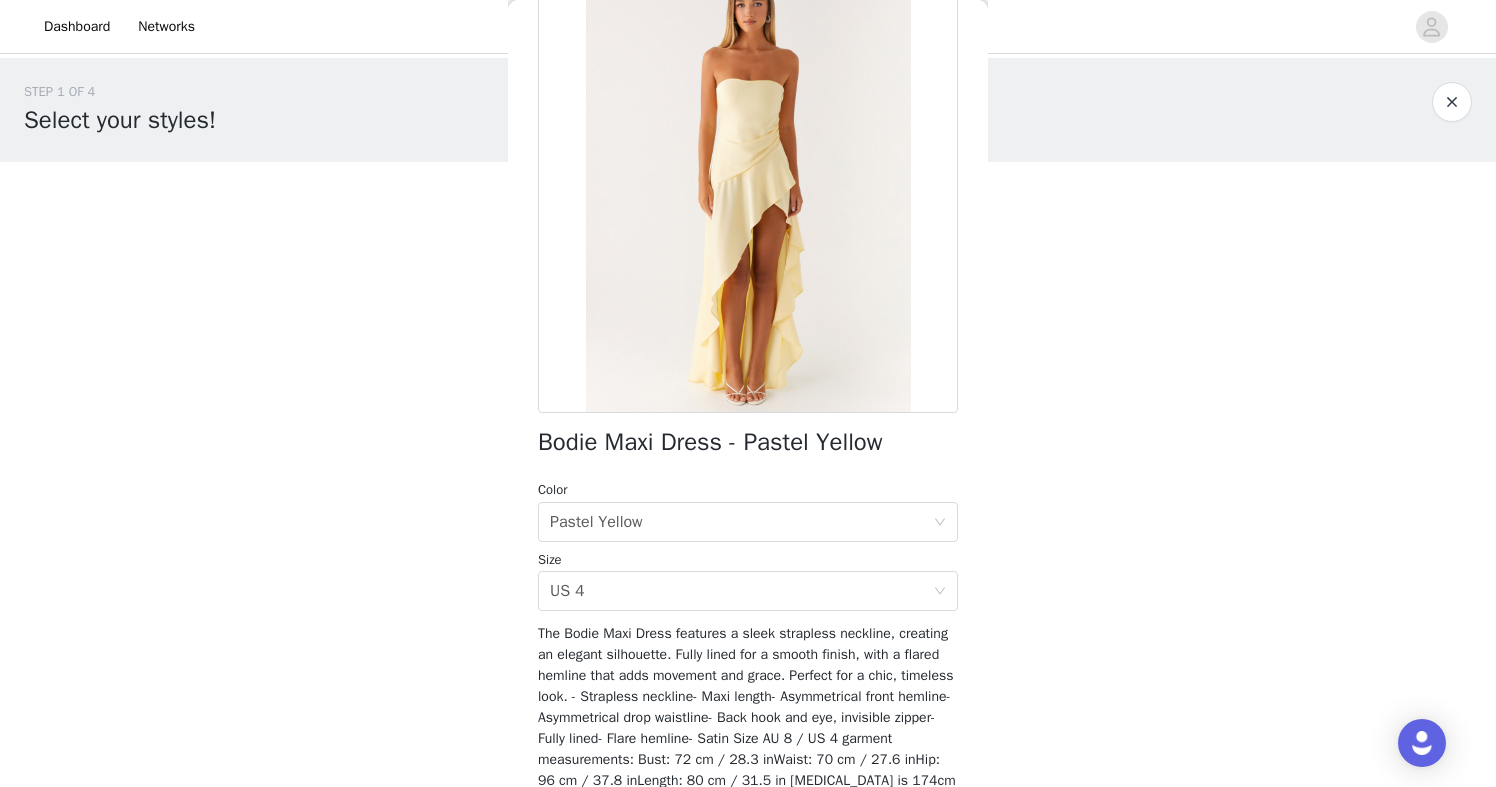 scroll, scrollTop: 246, scrollLeft: 0, axis: vertical 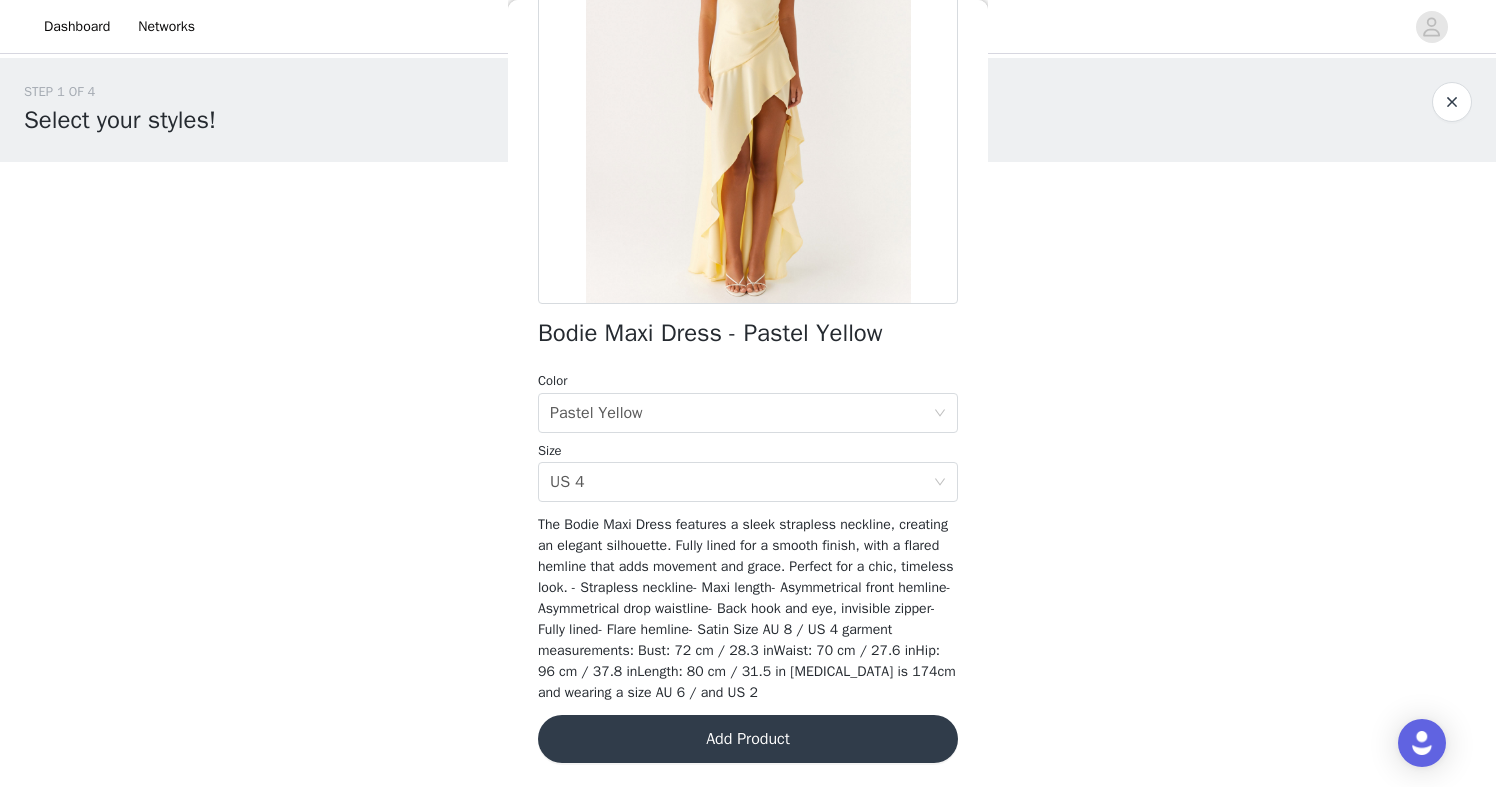 click on "Add Product" at bounding box center (748, 739) 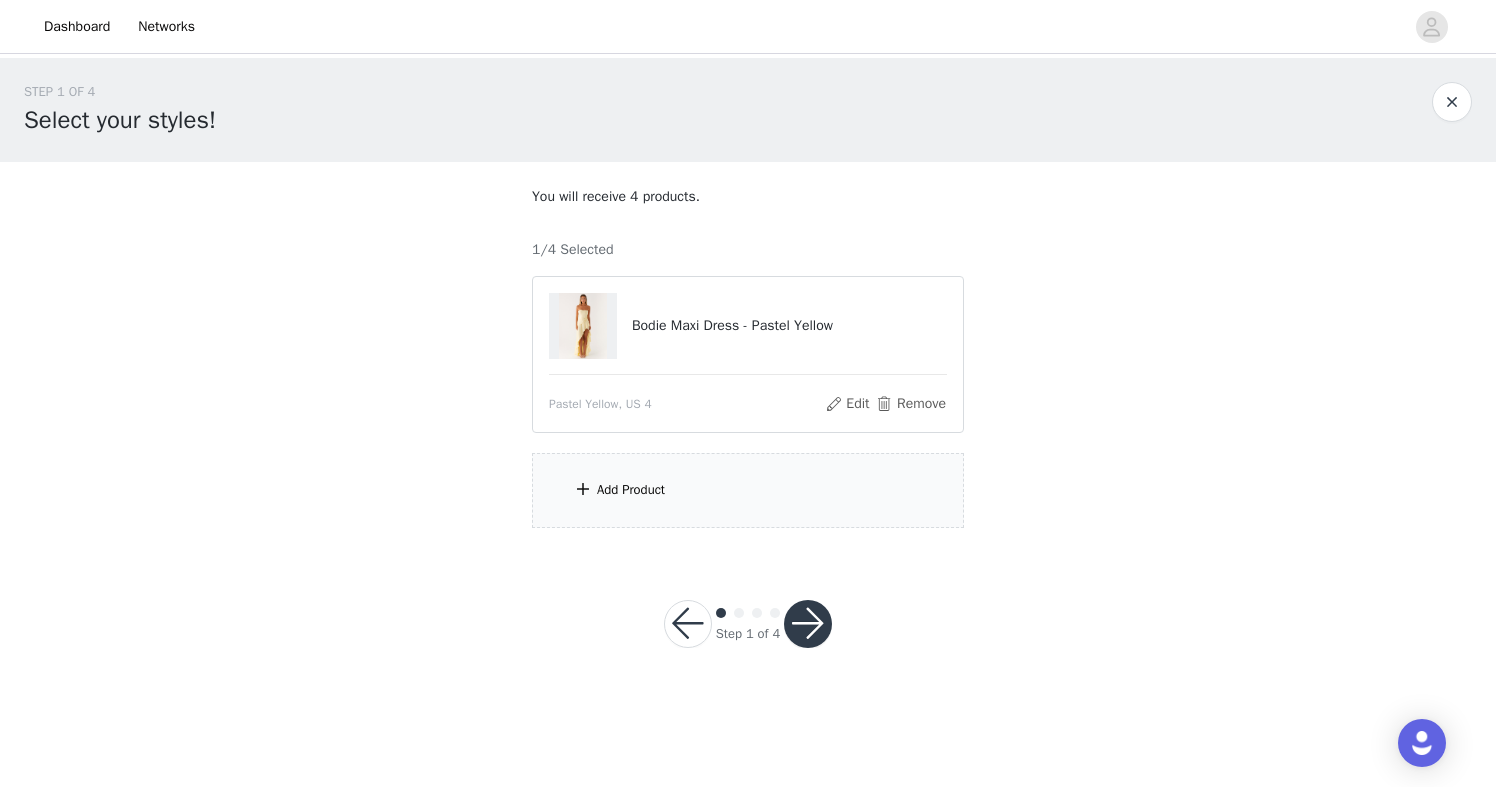 click on "Add Product" at bounding box center [748, 490] 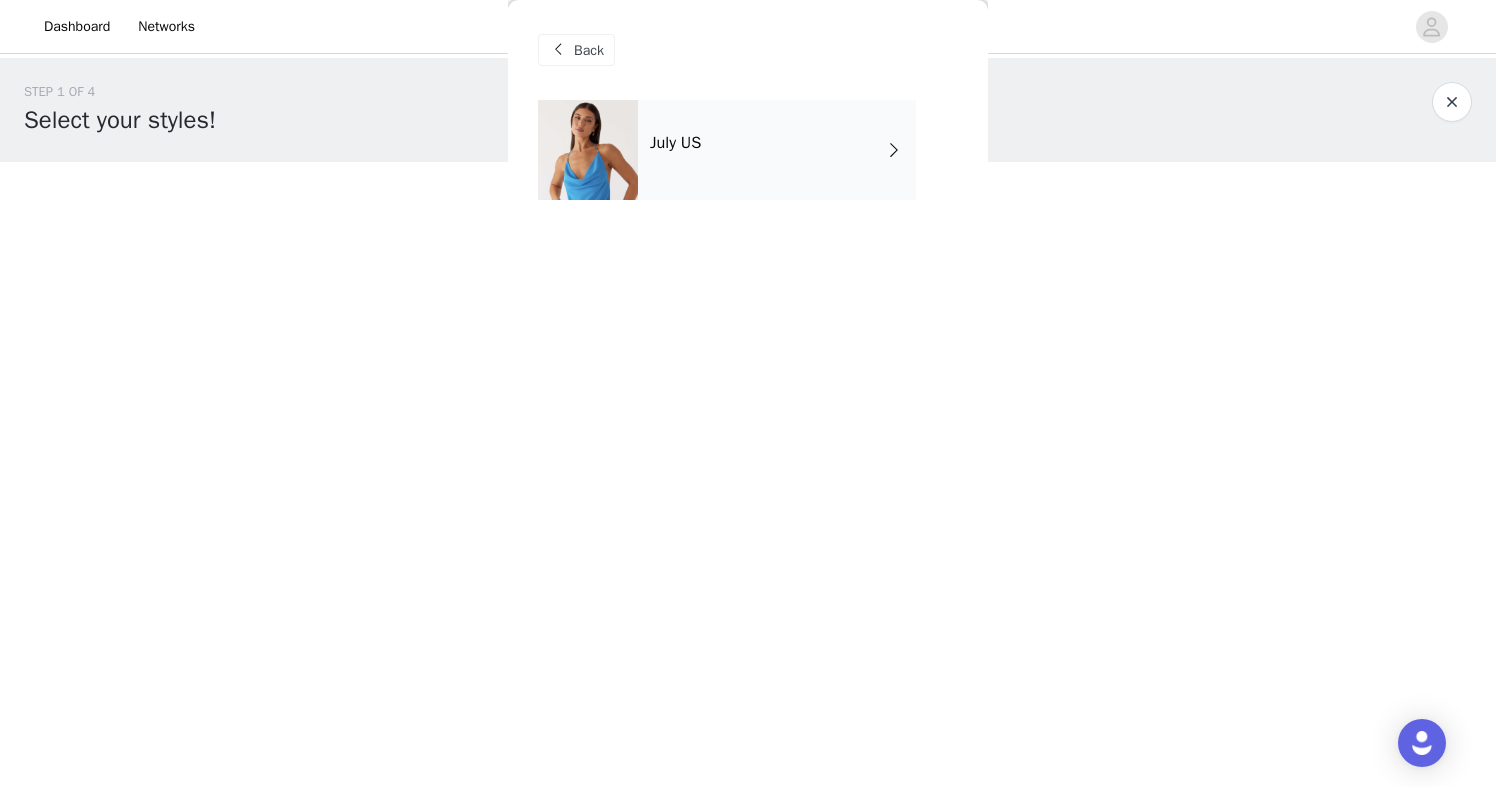 click on "July US" at bounding box center [777, 150] 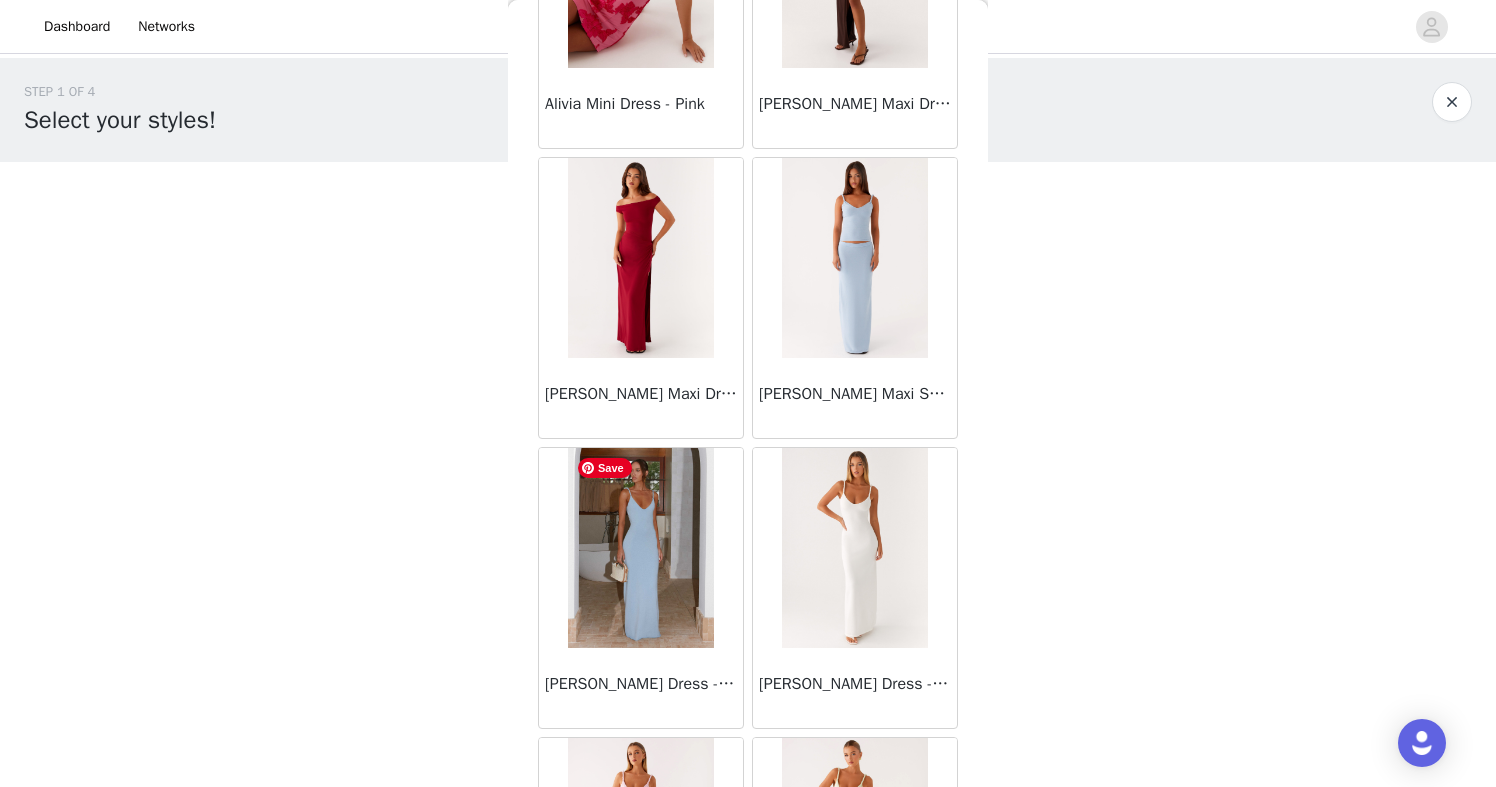 scroll, scrollTop: 2273, scrollLeft: 0, axis: vertical 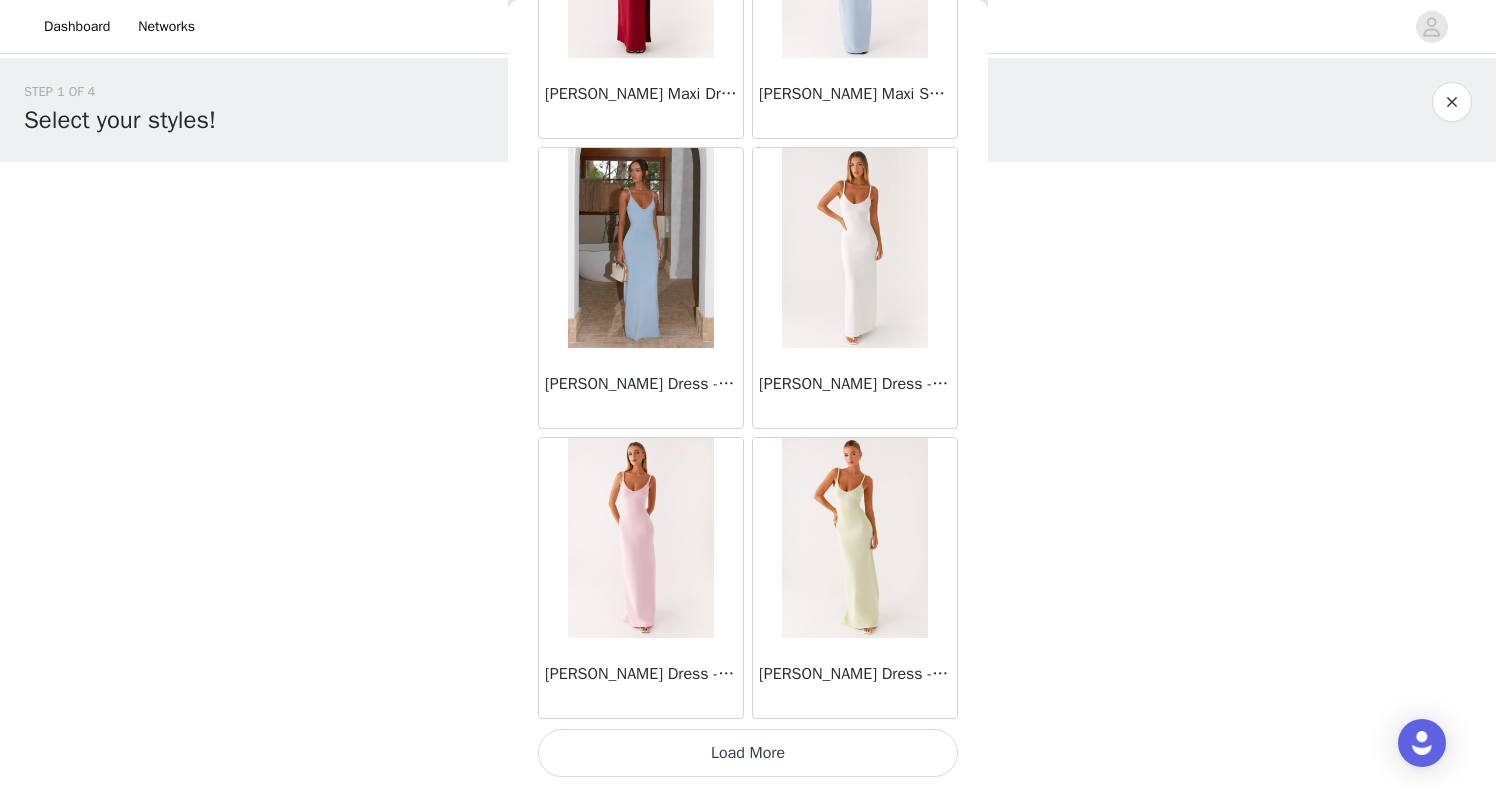 click on "Load More" at bounding box center [748, 753] 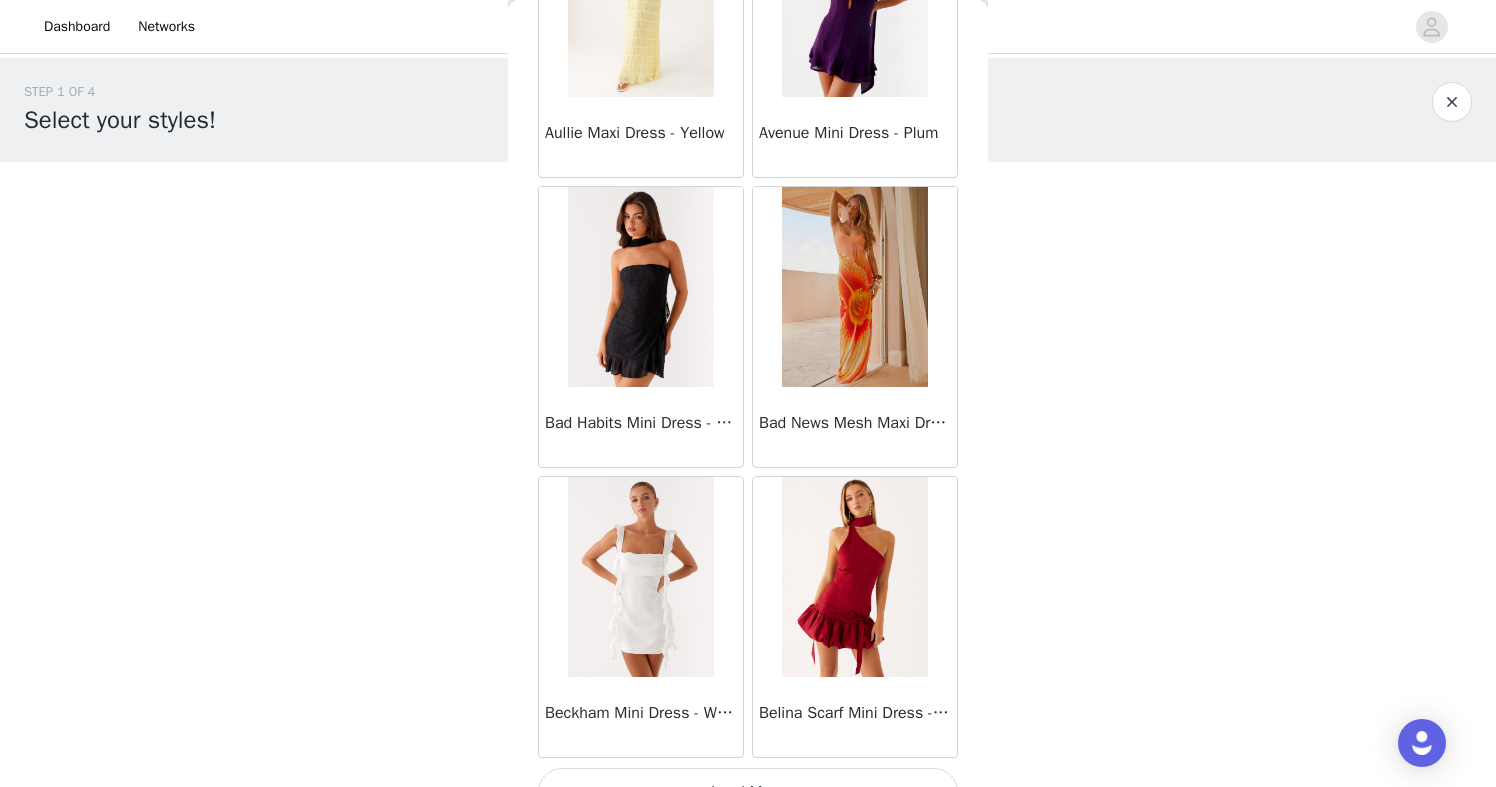 scroll, scrollTop: 5173, scrollLeft: 0, axis: vertical 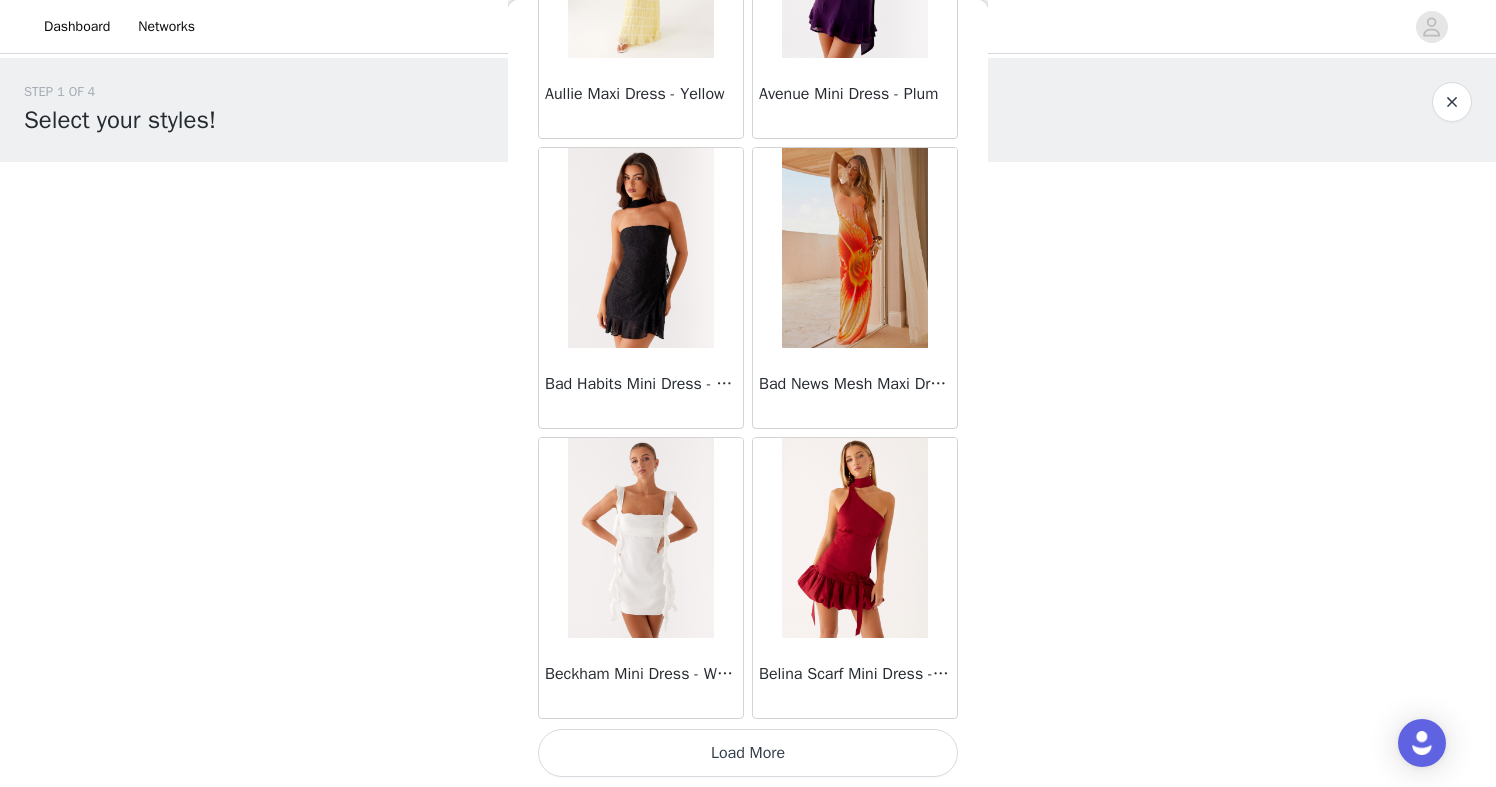 click on "Load More" at bounding box center [748, 753] 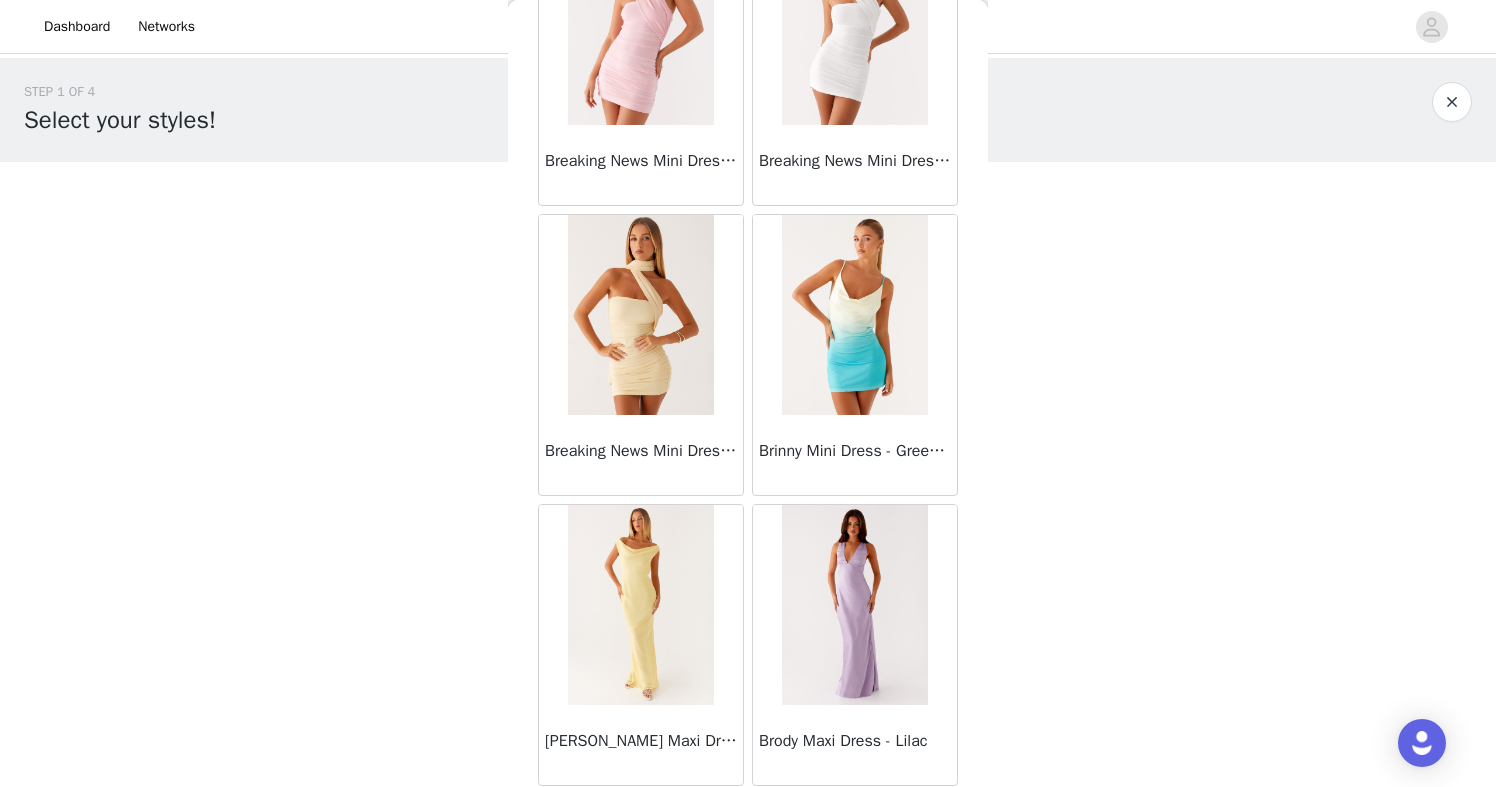 scroll, scrollTop: 8073, scrollLeft: 0, axis: vertical 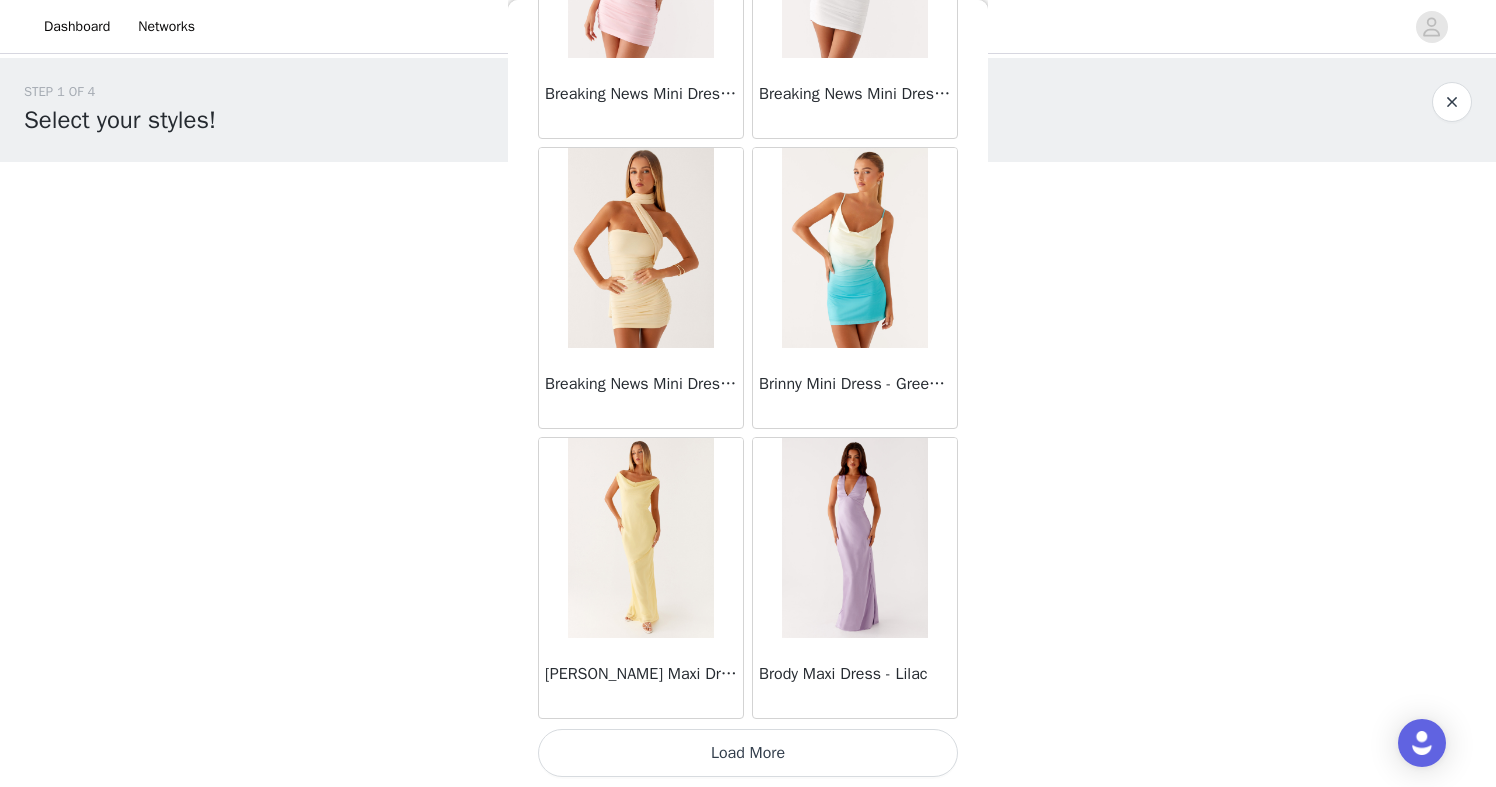 click on "Load More" at bounding box center (748, 753) 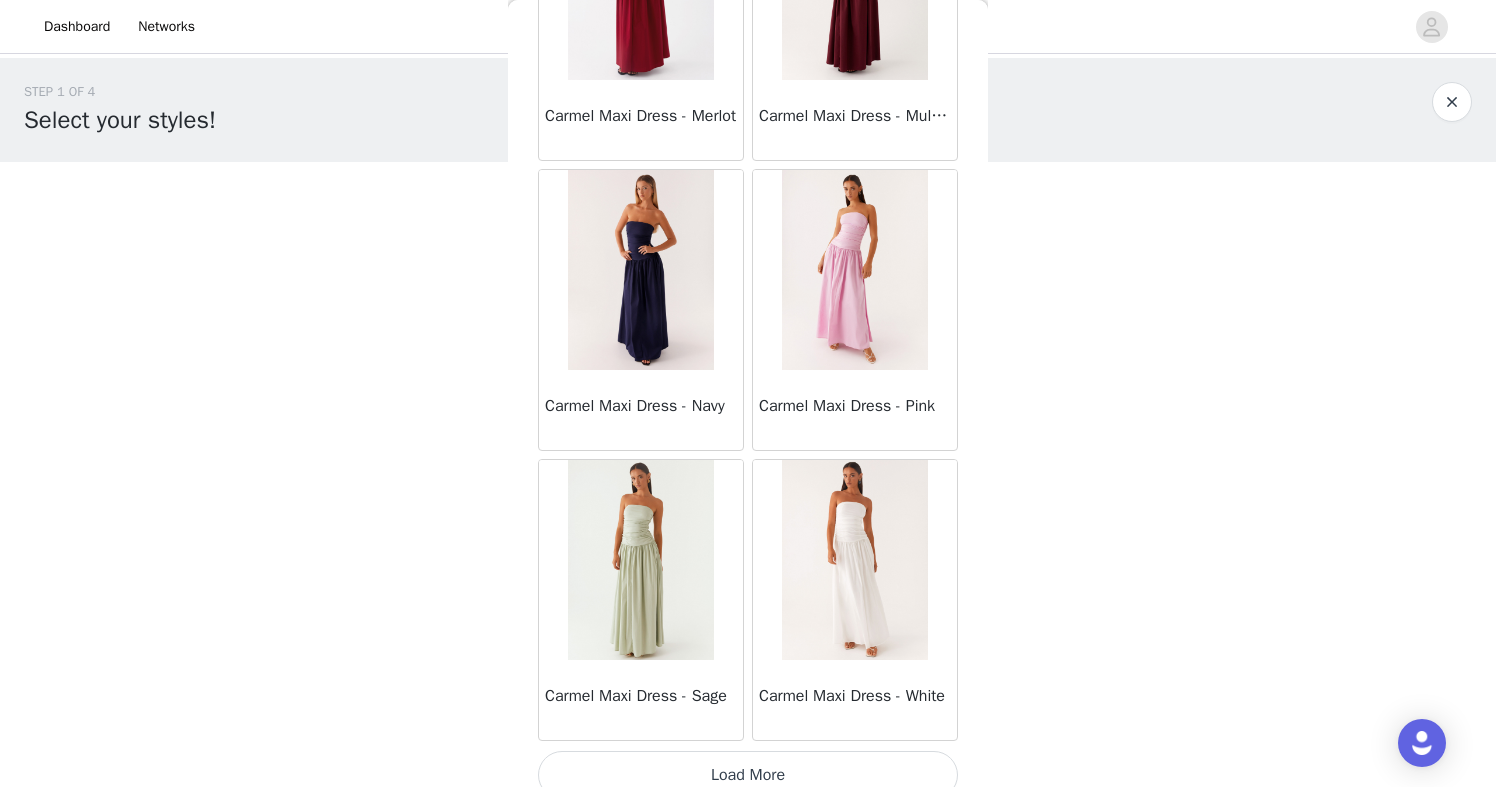scroll, scrollTop: 10973, scrollLeft: 0, axis: vertical 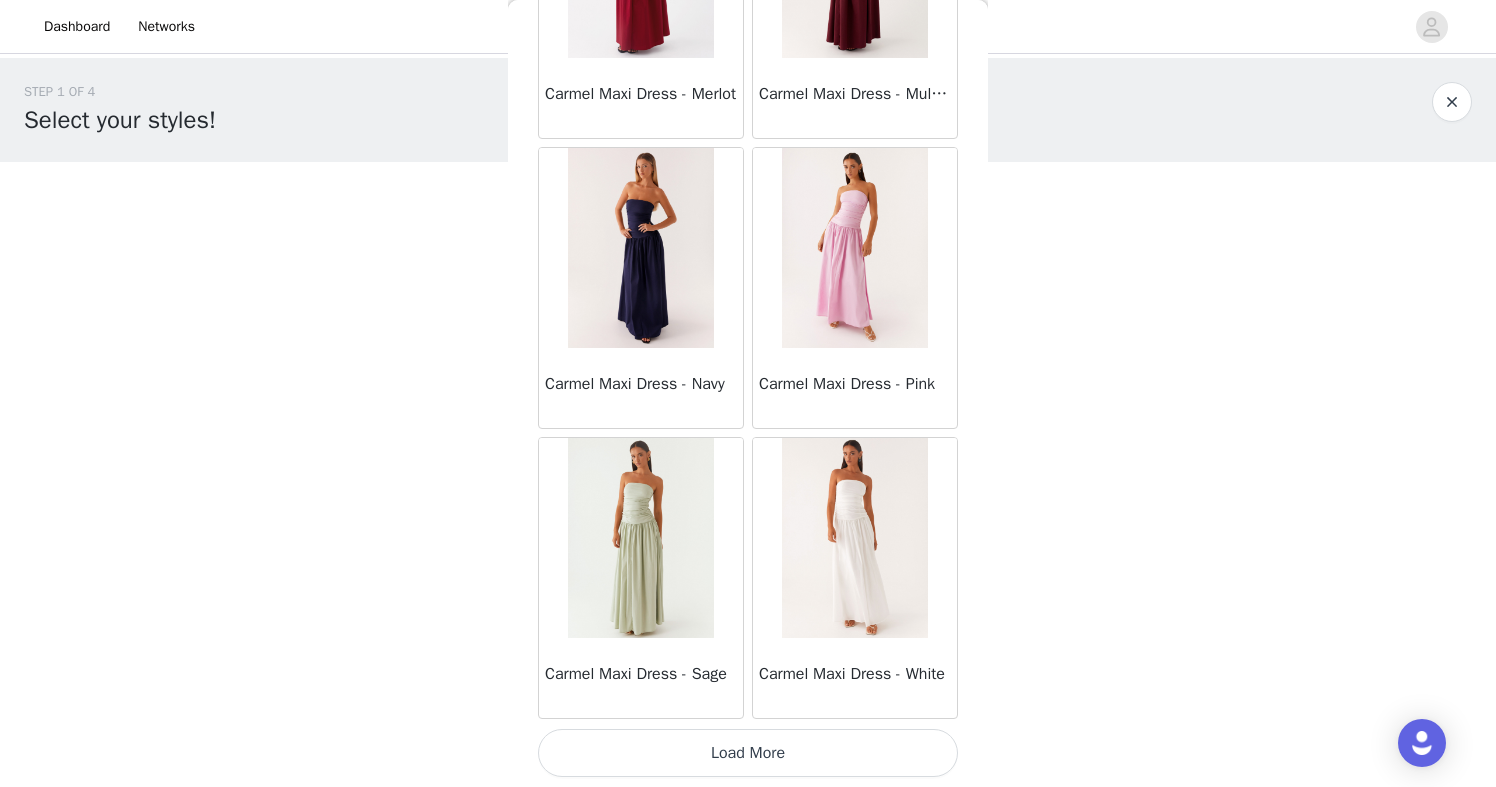 click on "Load More" at bounding box center [748, 753] 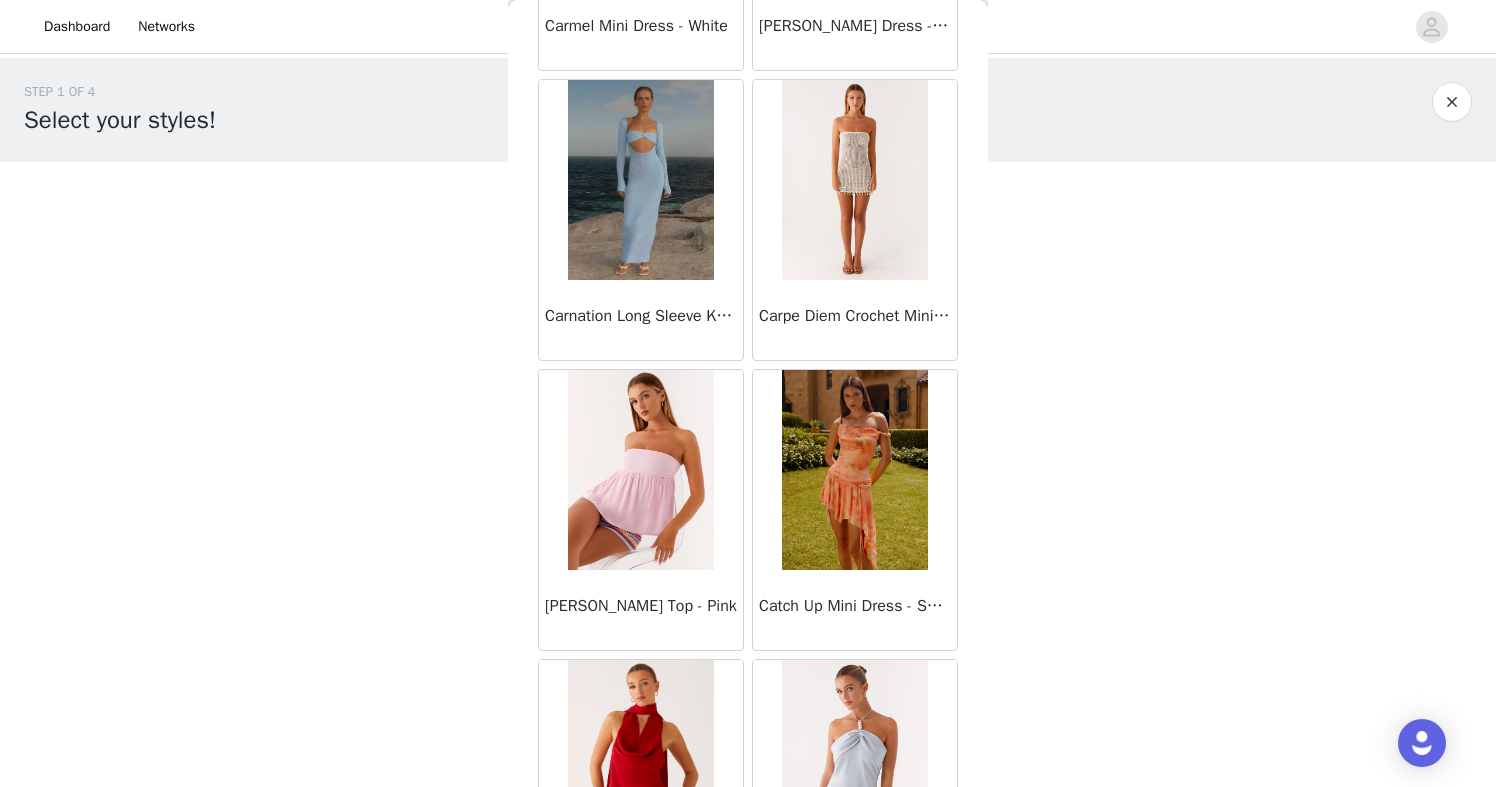 scroll, scrollTop: 13353, scrollLeft: 0, axis: vertical 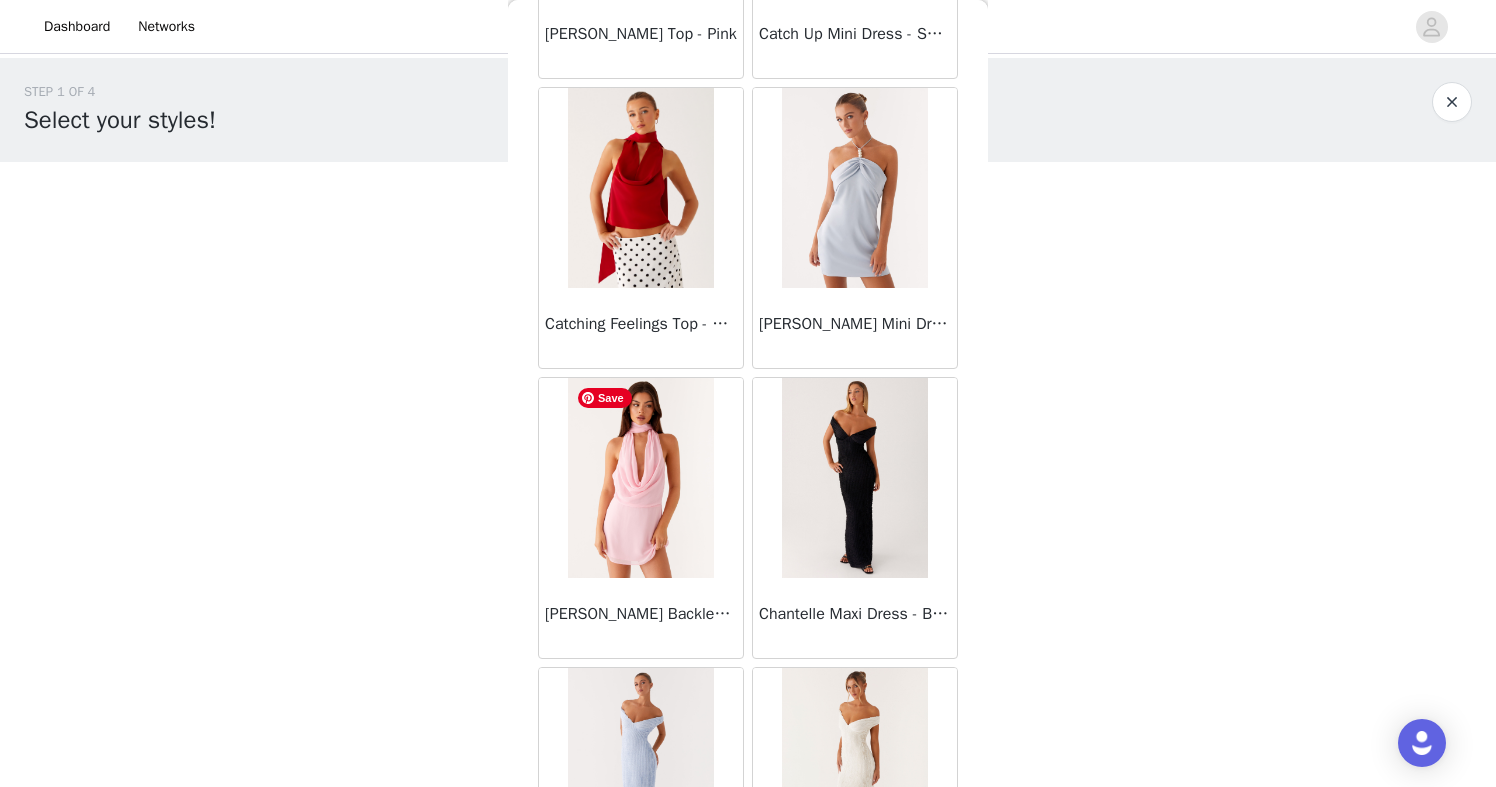 click at bounding box center [640, 478] 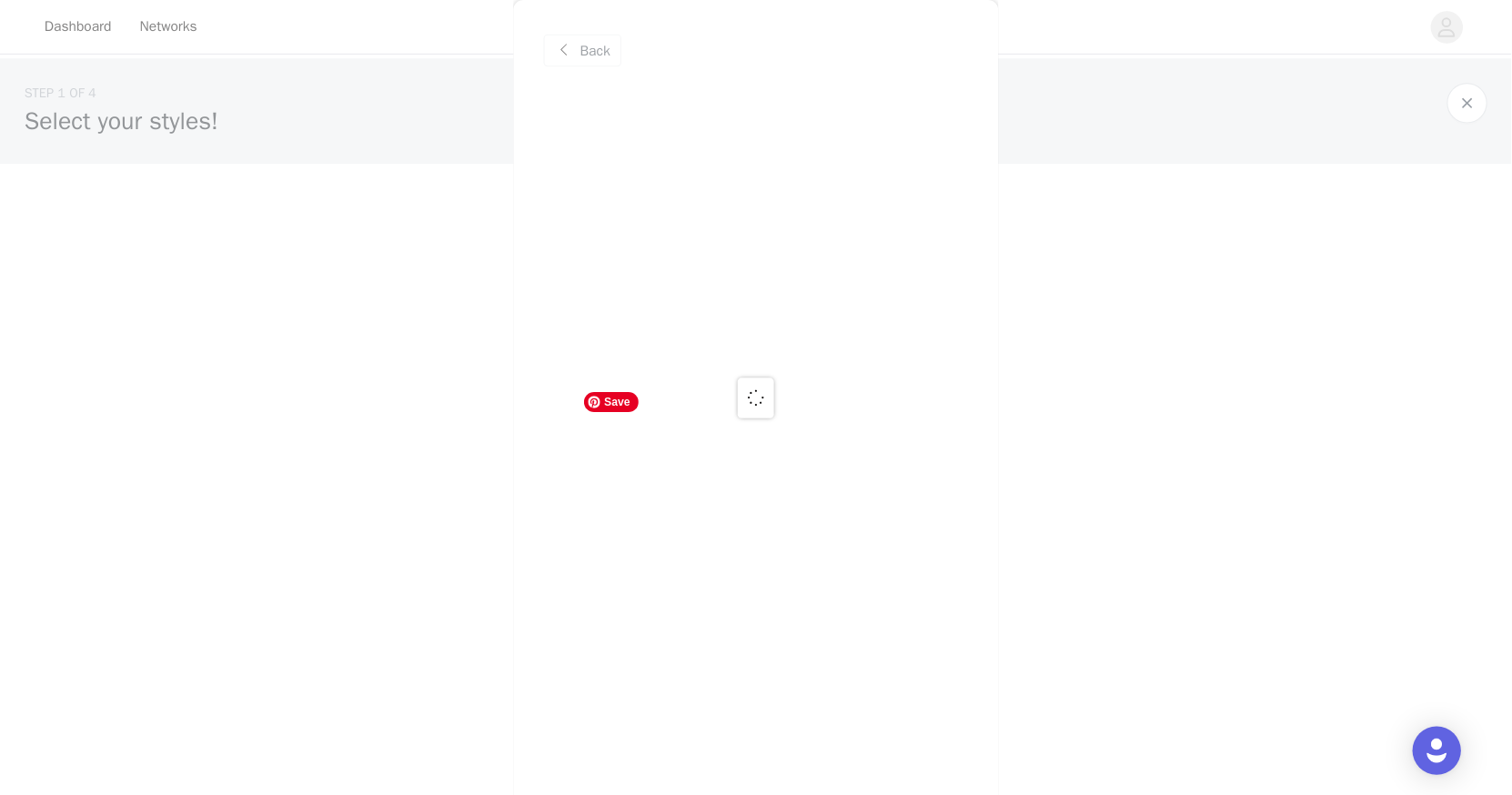 scroll, scrollTop: 0, scrollLeft: 0, axis: both 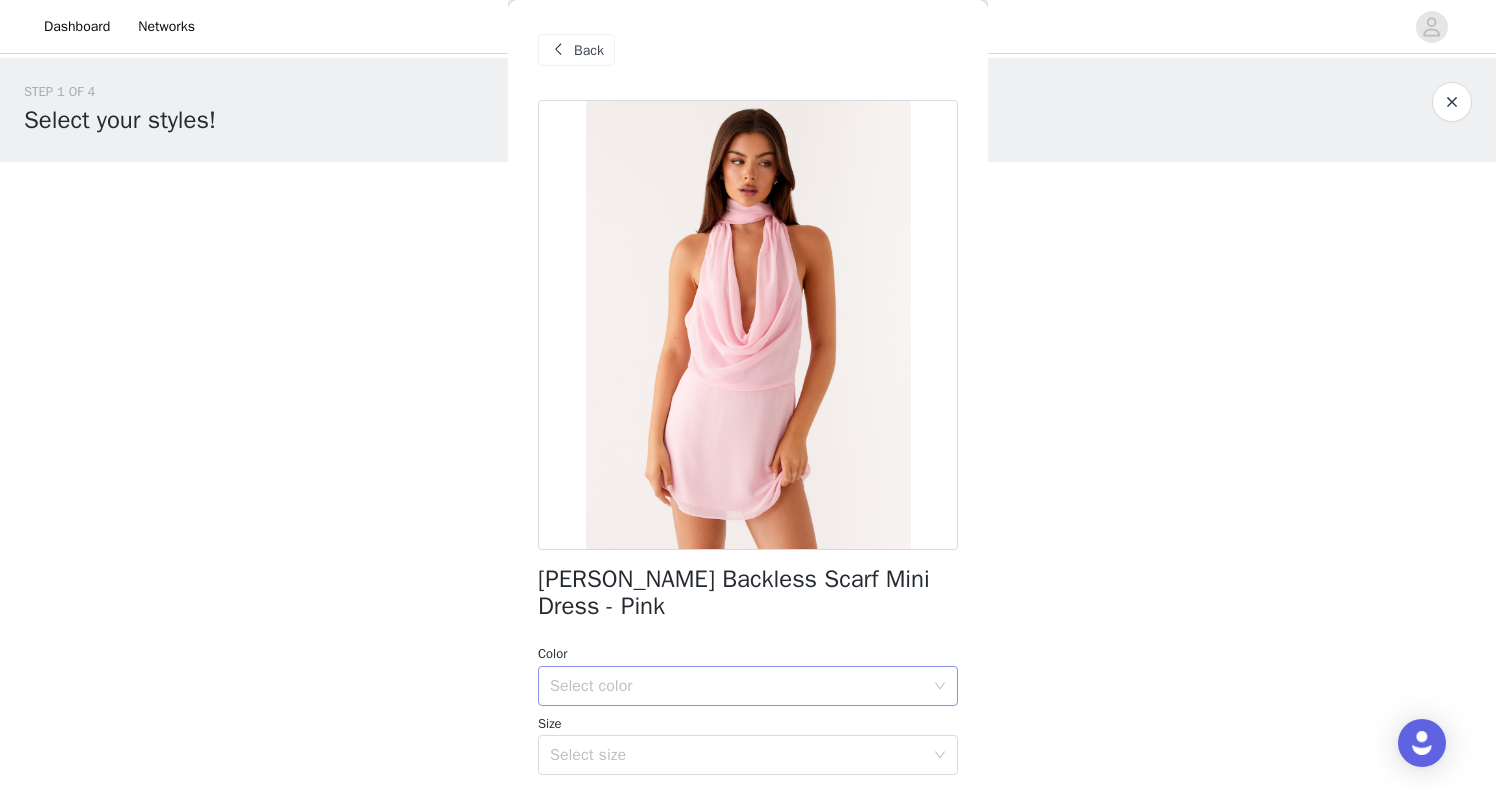 click on "Select color" at bounding box center (741, 686) 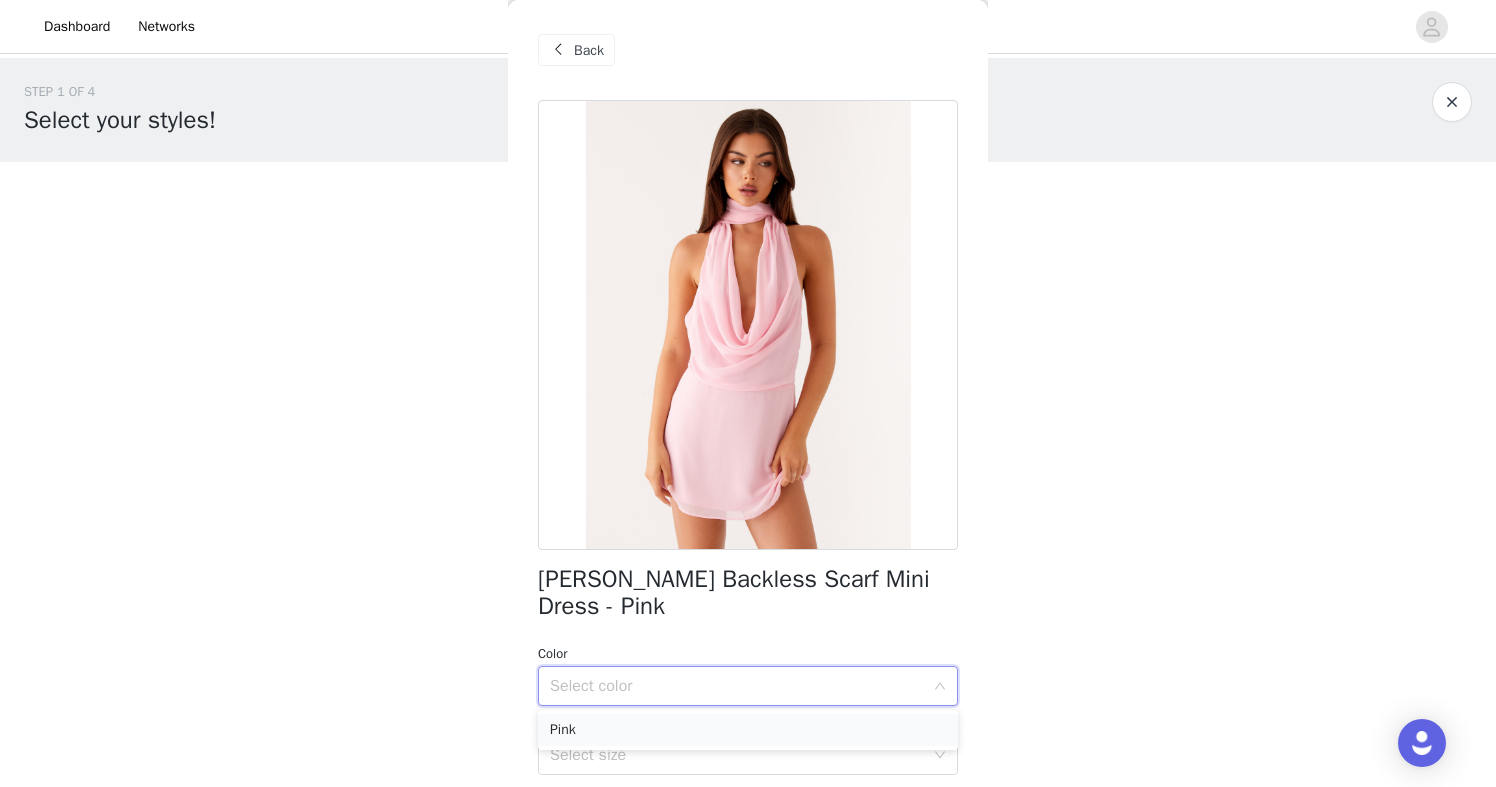 click on "Pink" at bounding box center [748, 730] 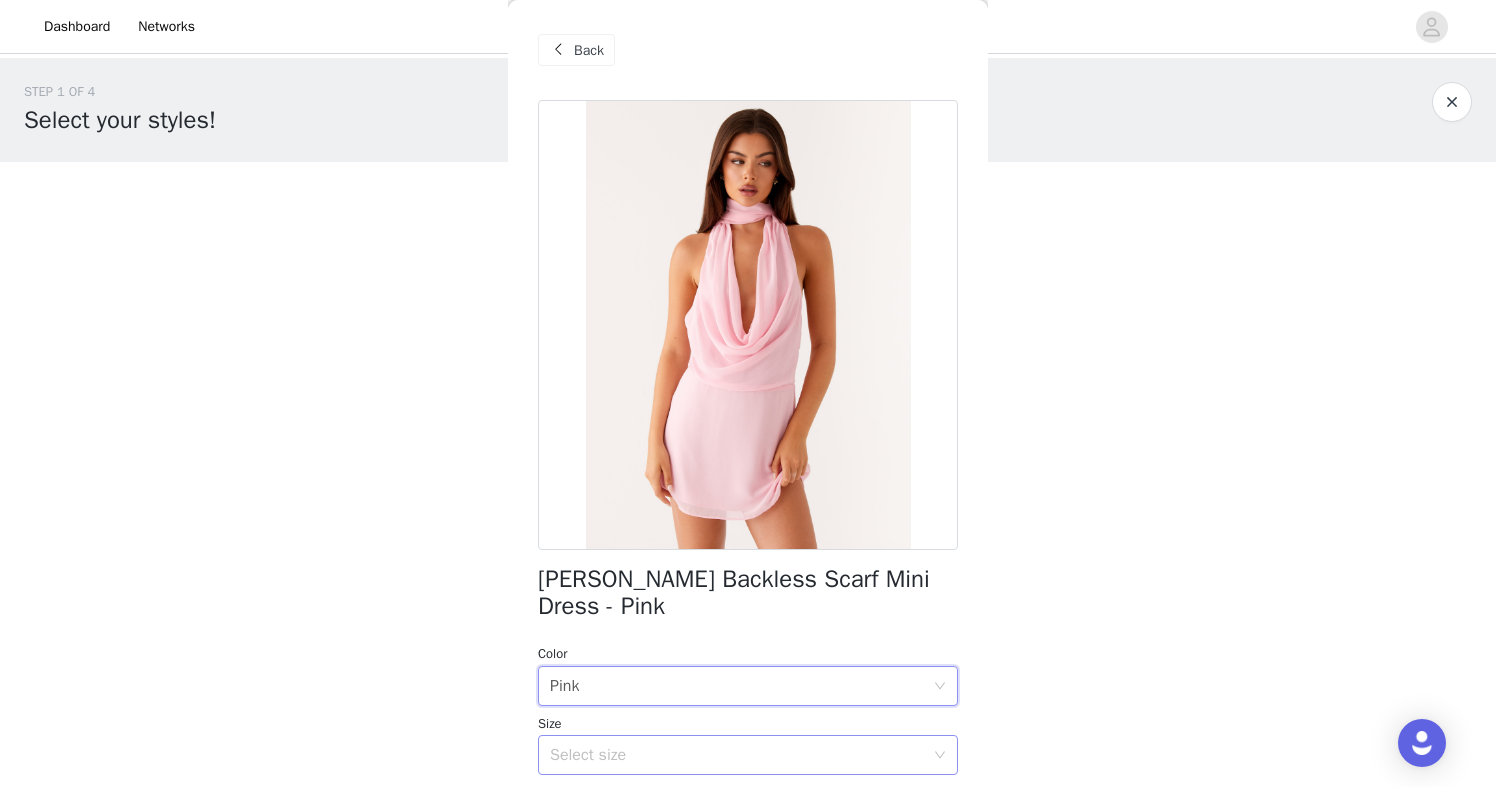 click on "Select size" at bounding box center [737, 755] 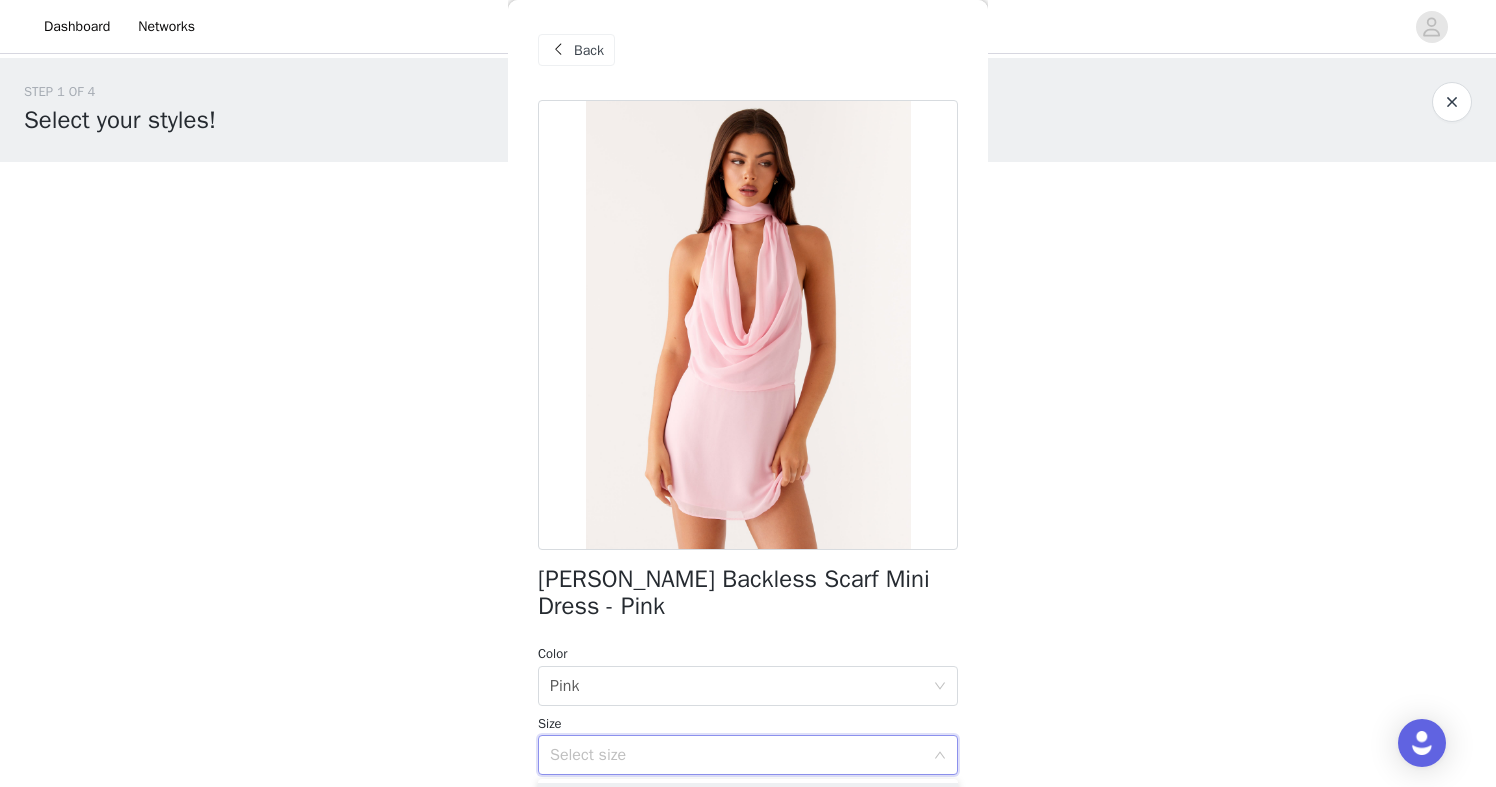 click on "Select size" at bounding box center (737, 755) 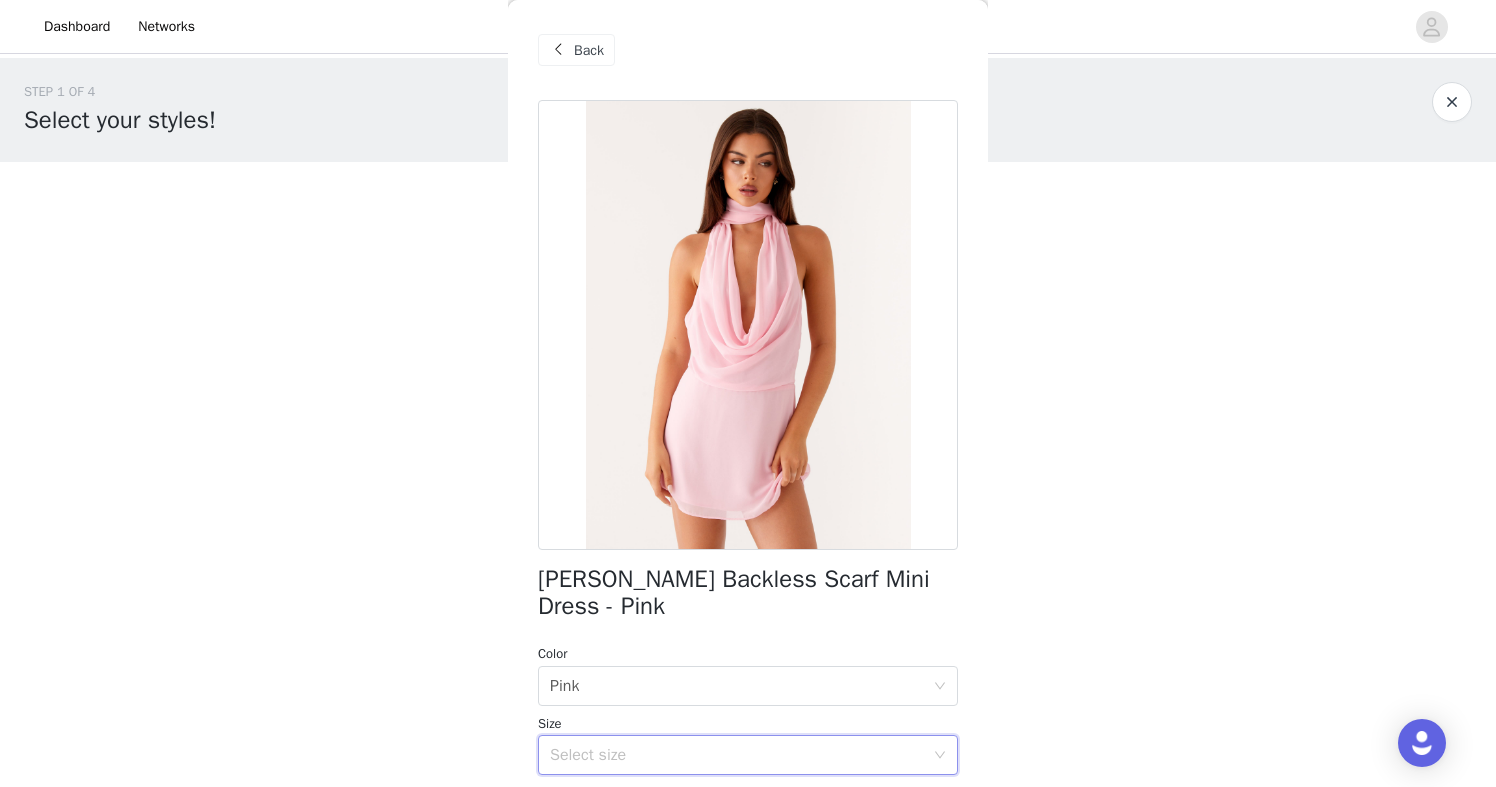 click 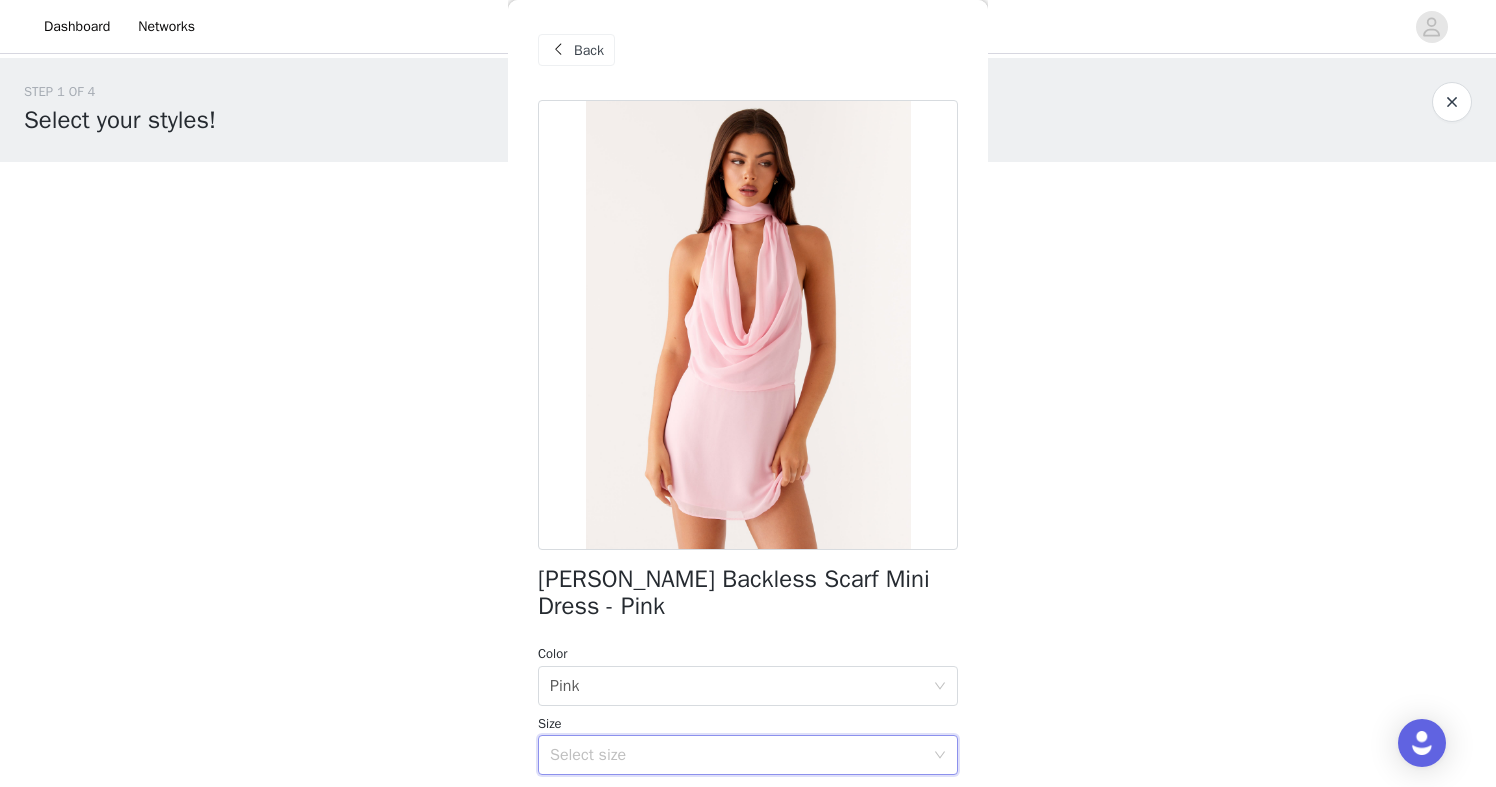 click on "STEP 1 OF 4
Select your styles!
You will receive 4 products.       1/4 Selected           Bodie Maxi Dress - Pastel Yellow           Pastel Yellow, US 4       Edit   Remove     Add Product       Back     Chantal Backless Scarf Mini Dress - Pink               Color   Select color Pink Size   Select size   Peppermayo Exclusive The Chantal Backless Scarf Mini Dress is a bold and elegant piece, featuring a draped cowl neckline that adds a touch of sophistication and an open back for a daring, glamorous look. - Mini length- Front cowl neckline- Open back- Neck tie- Side invisible zipper- Fully lined- Fabric: 100% Polyester- Lining: 100% Polyester Size AU 8 / US 4 garment measurements: Length: 80 cm / 31.5 inBust: 86 cm / 33.9 inWaist: 68 cm / 26.8 inHip: 96 cm / 37.8 inHem: 120 cm / 47.2 in Olivia is 170cm and wearing a size AU 8 / and US 4   Add Product
Step 1 of 4" at bounding box center [748, 377] 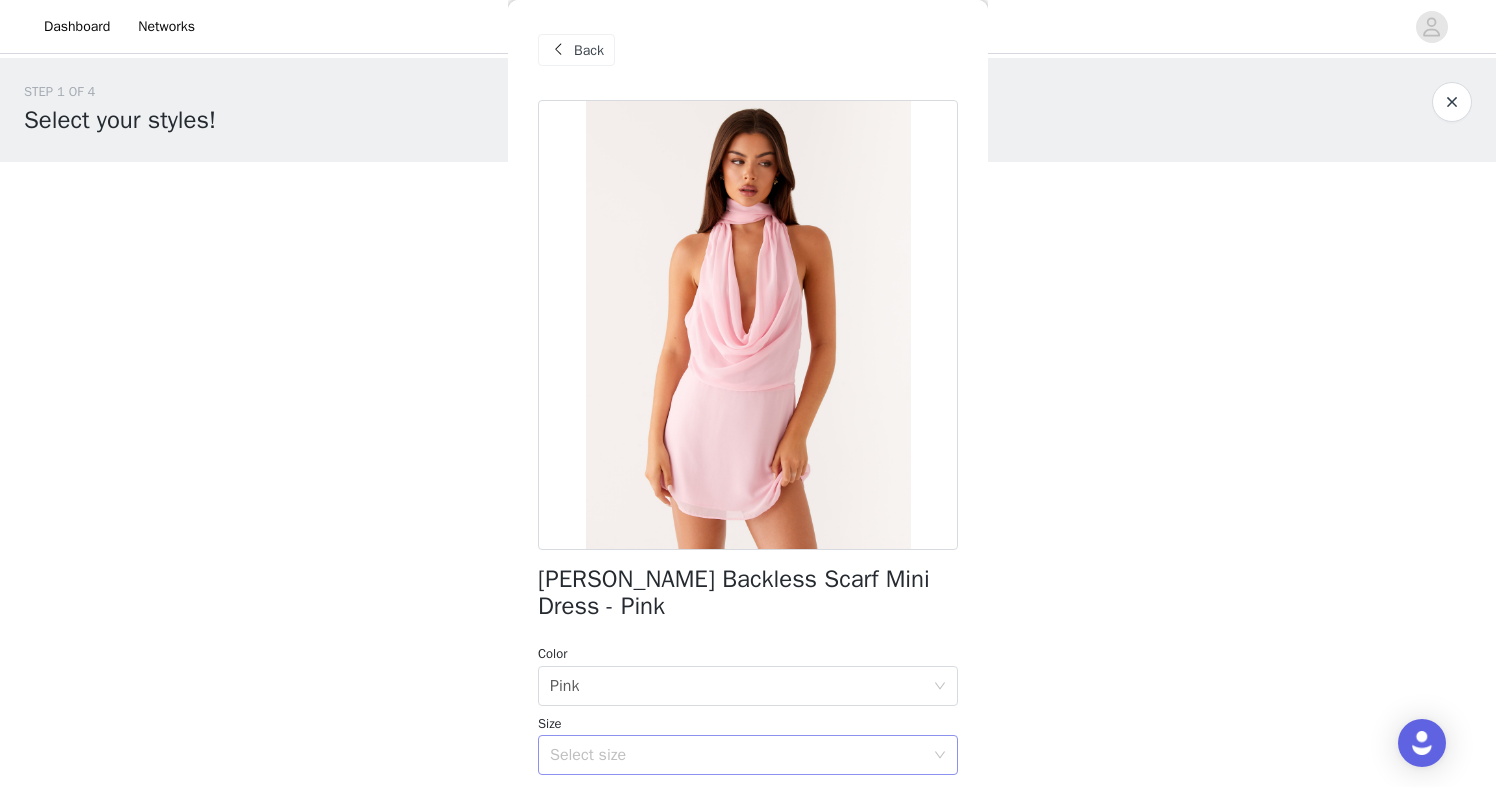 click on "Select size" at bounding box center (737, 755) 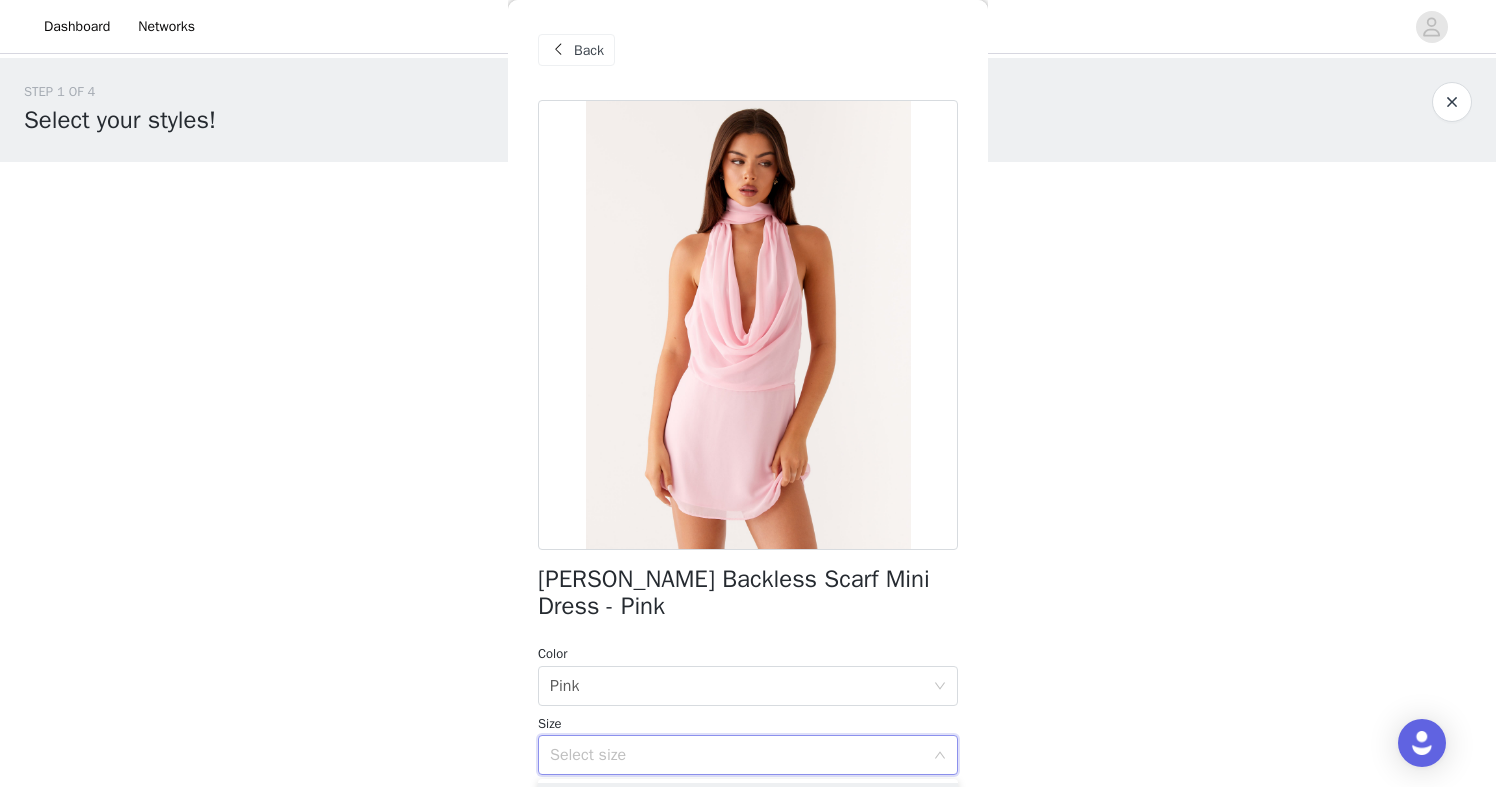 click on "STEP 1 OF 4
Select your styles!
You will receive 4 products.       1/4 Selected           Bodie Maxi Dress - Pastel Yellow           Pastel Yellow, US 4       Edit   Remove     Add Product       Back     Chantal Backless Scarf Mini Dress - Pink               Color   Select color Pink Size   Select size   Peppermayo Exclusive The Chantal Backless Scarf Mini Dress is a bold and elegant piece, featuring a draped cowl neckline that adds a touch of sophistication and an open back for a daring, glamorous look. - Mini length- Front cowl neckline- Open back- Neck tie- Side invisible zipper- Fully lined- Fabric: 100% Polyester- Lining: 100% Polyester Size AU 8 / US 4 garment measurements: Length: 80 cm / 31.5 inBust: 86 cm / 33.9 inWaist: 68 cm / 26.8 inHip: 96 cm / 37.8 inHem: 120 cm / 47.2 in Olivia is 170cm and wearing a size AU 8 / and US 4   Add Product" at bounding box center (748, 305) 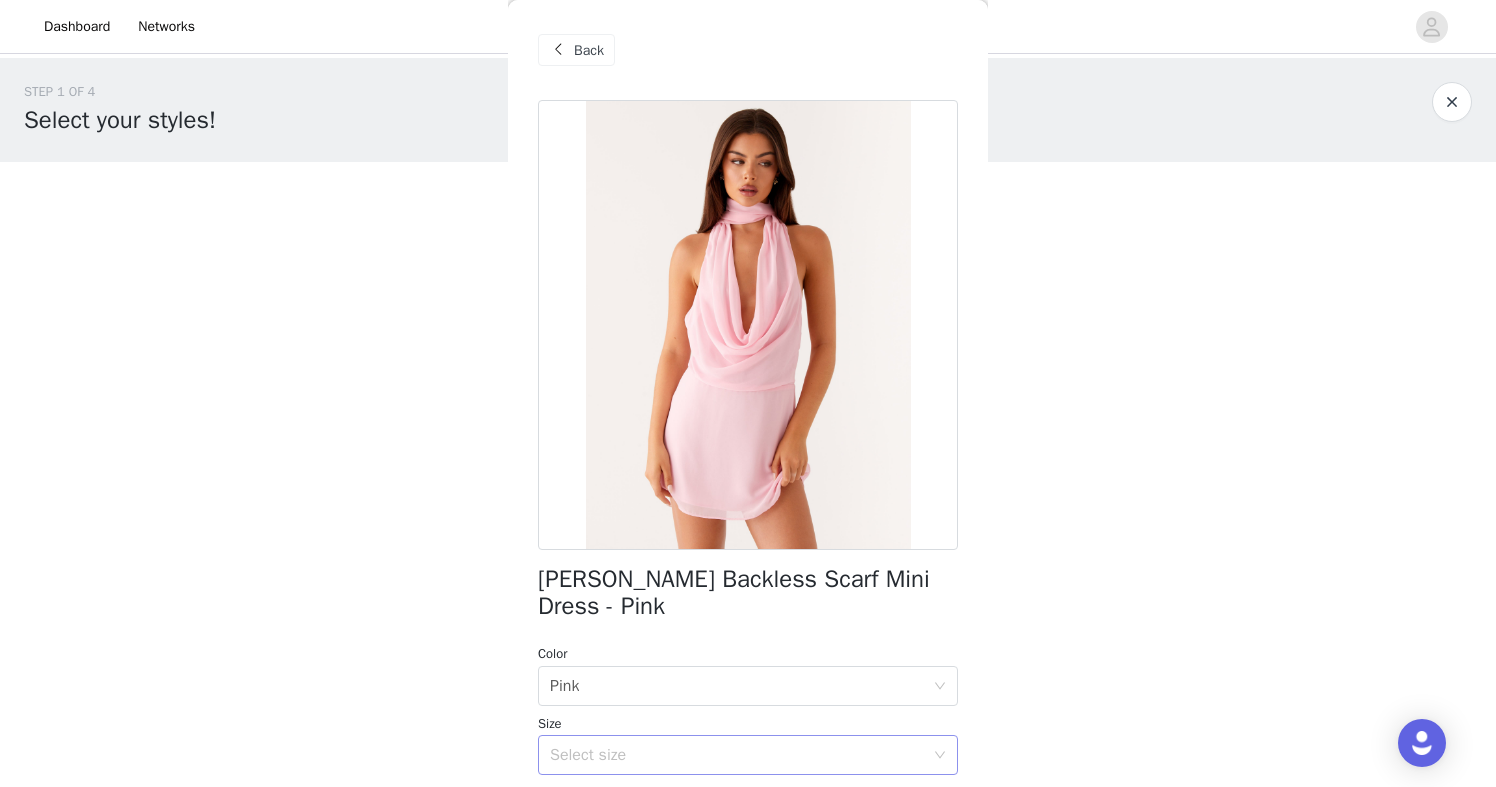 click on "Select size" at bounding box center [737, 755] 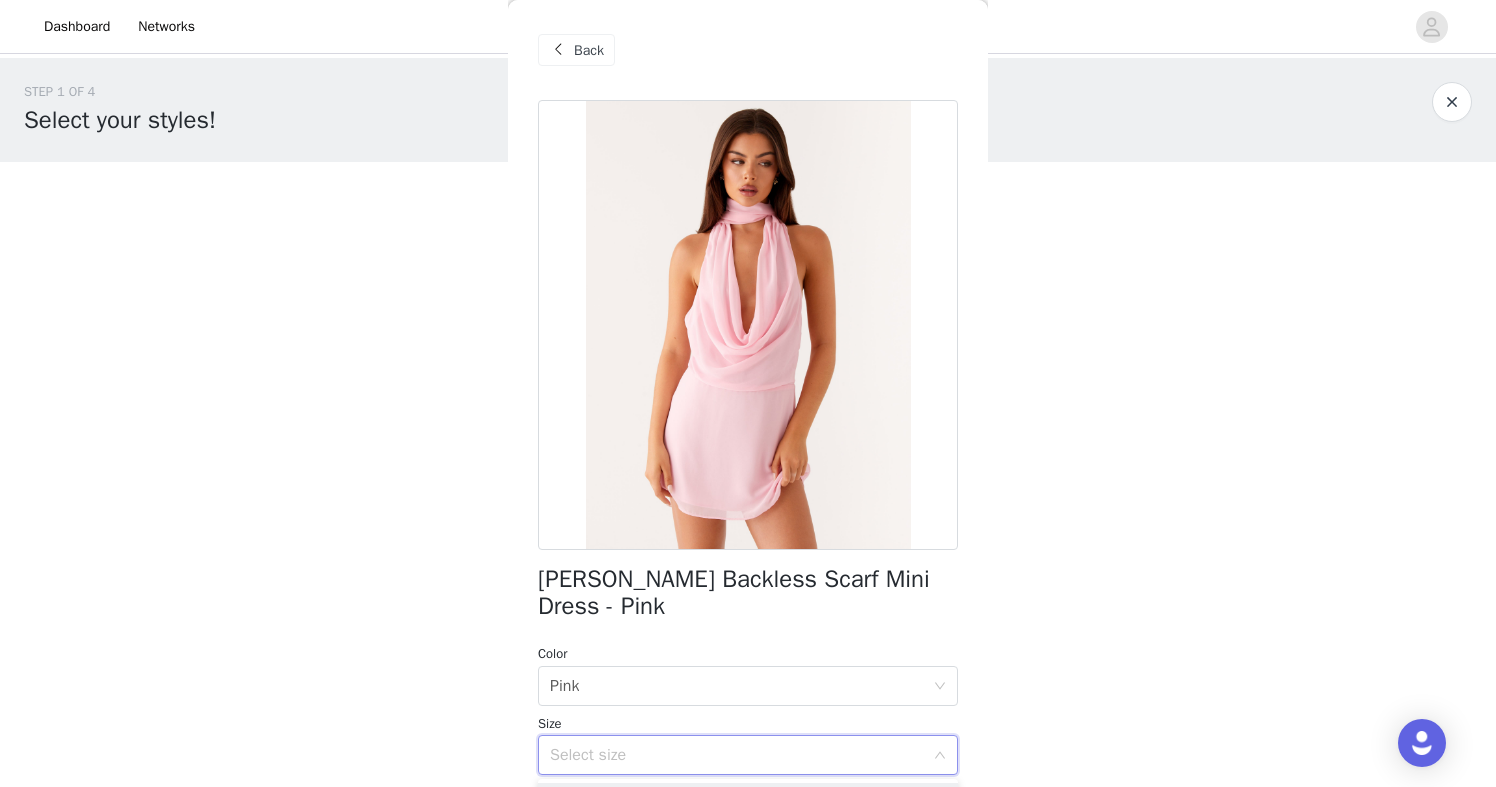 click 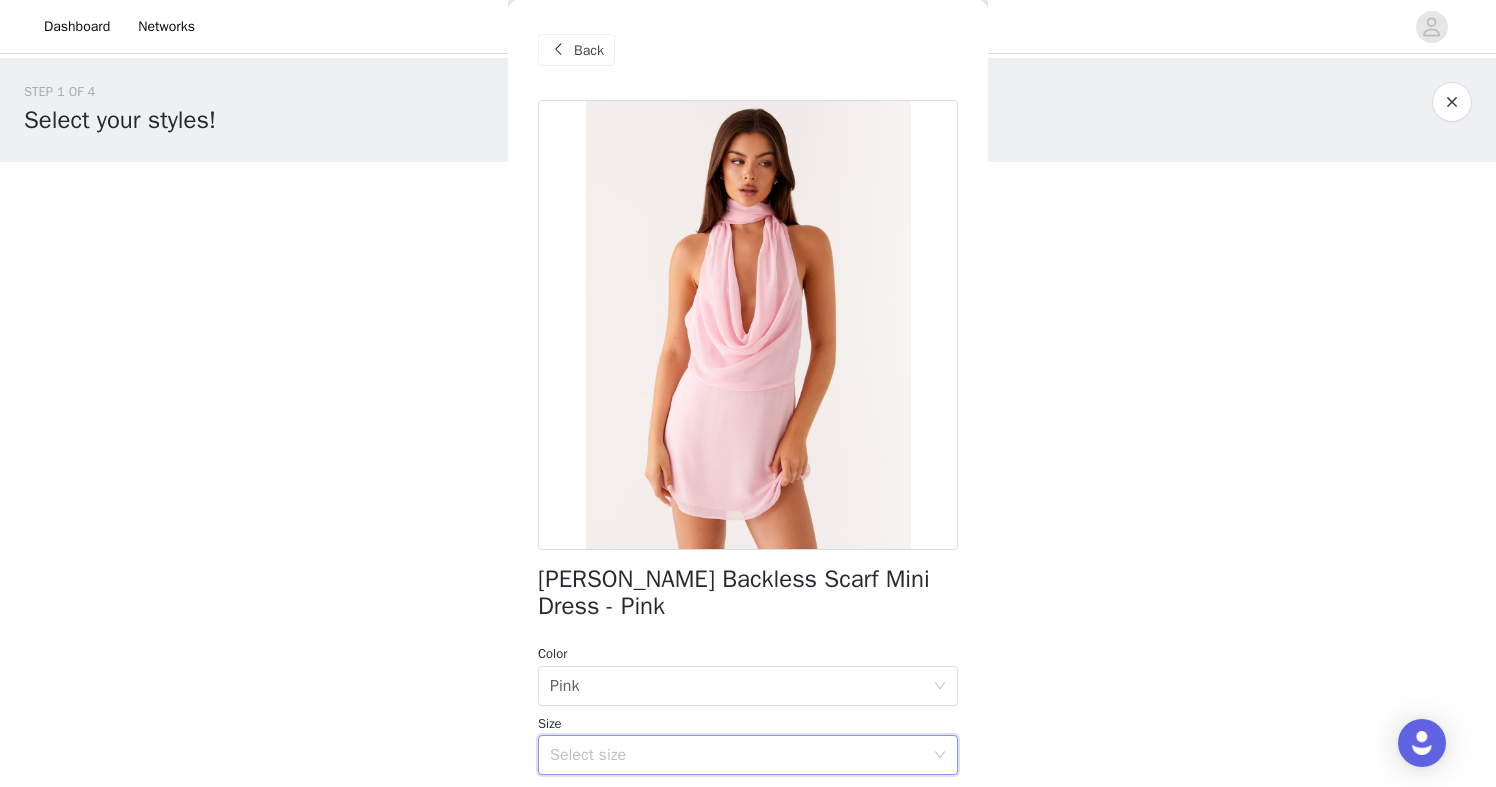 click 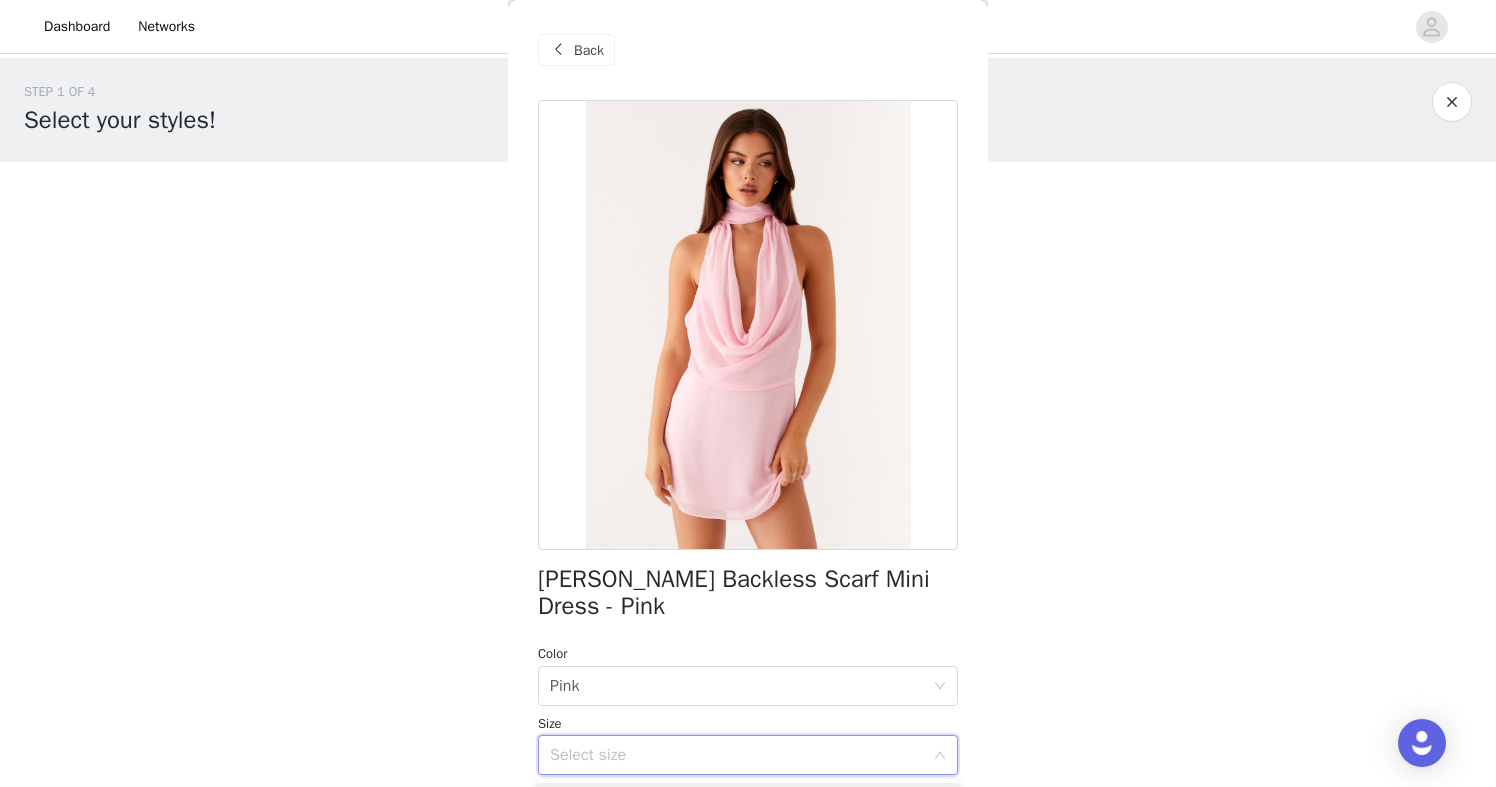 click on "STEP 1 OF 4
Select your styles!
You will receive 4 products.       1/4 Selected           Bodie Maxi Dress - Pastel Yellow           Pastel Yellow, US 4       Edit   Remove     Add Product       Back     Chantal Backless Scarf Mini Dress - Pink               Color   Select color Pink Size   Select size   Peppermayo Exclusive The Chantal Backless Scarf Mini Dress is a bold and elegant piece, featuring a draped cowl neckline that adds a touch of sophistication and an open back for a daring, glamorous look. - Mini length- Front cowl neckline- Open back- Neck tie- Side invisible zipper- Fully lined- Fabric: 100% Polyester- Lining: 100% Polyester Size AU 8 / US 4 garment measurements: Length: 80 cm / 31.5 inBust: 86 cm / 33.9 inWaist: 68 cm / 26.8 inHip: 96 cm / 37.8 inHem: 120 cm / 47.2 in Olivia is 170cm and wearing a size AU 8 / and US 4   Add Product
Step 1 of 4" at bounding box center [748, 377] 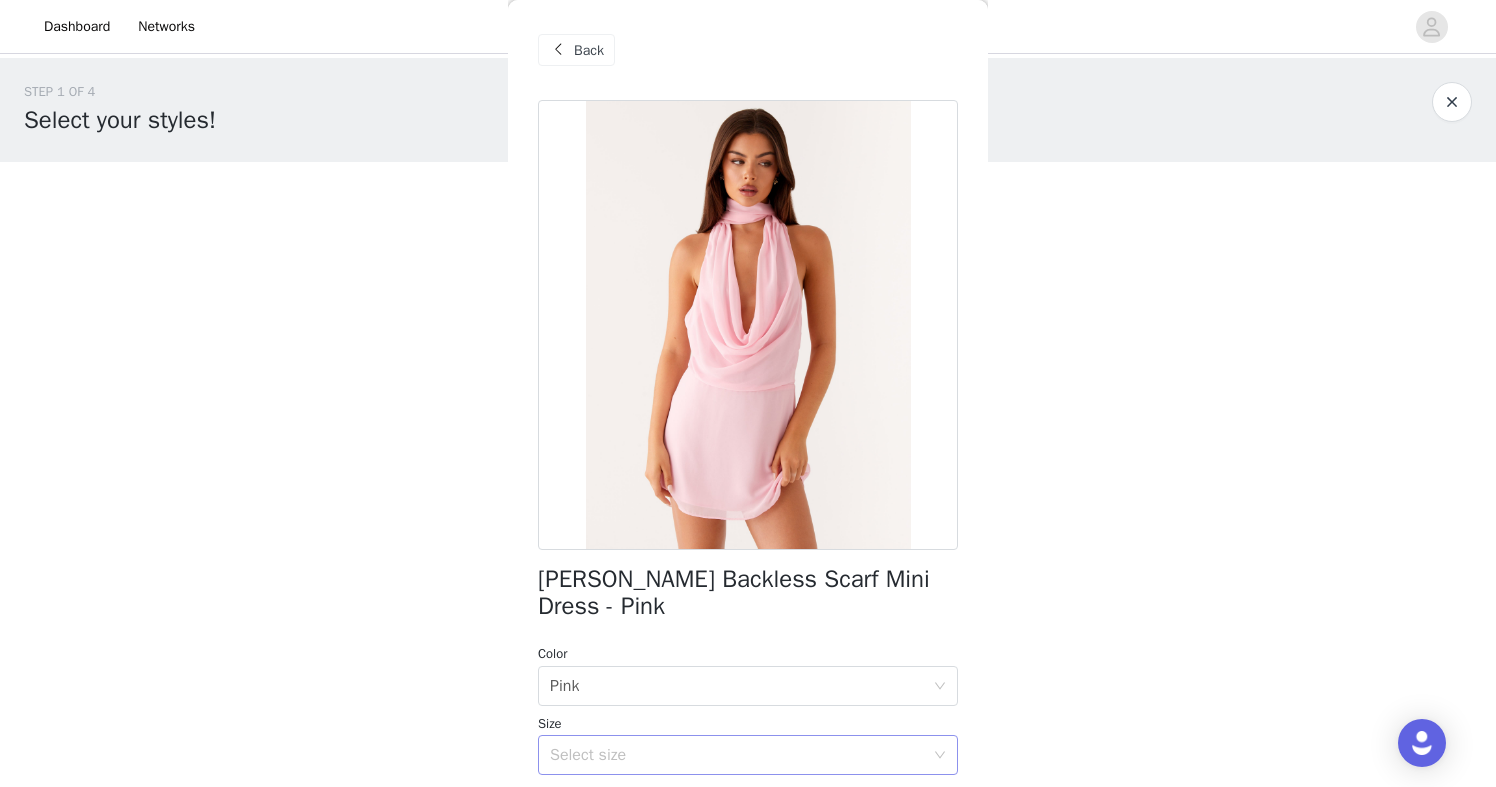 click on "Select size" at bounding box center (737, 755) 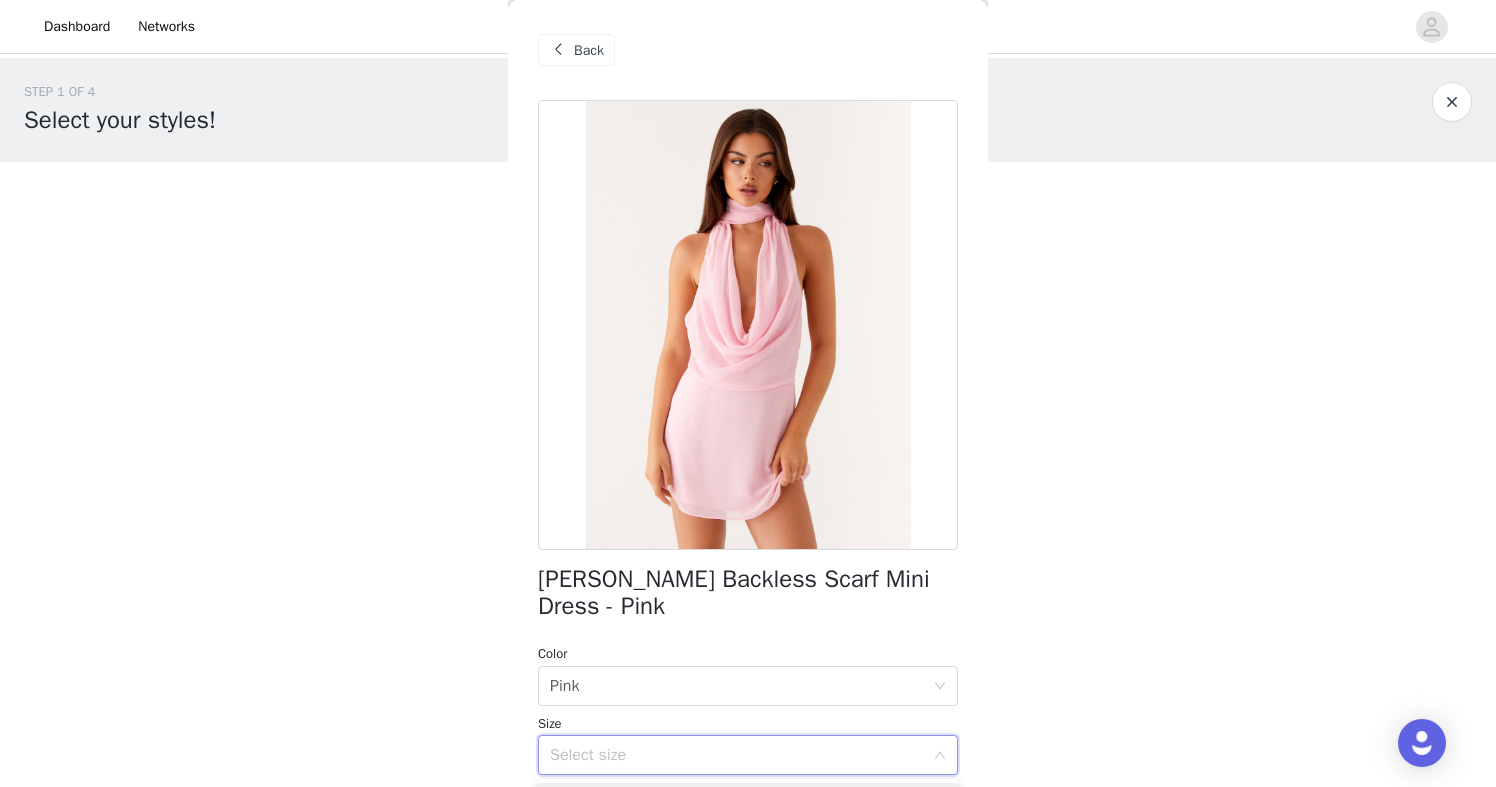 click on "Back" at bounding box center (589, 50) 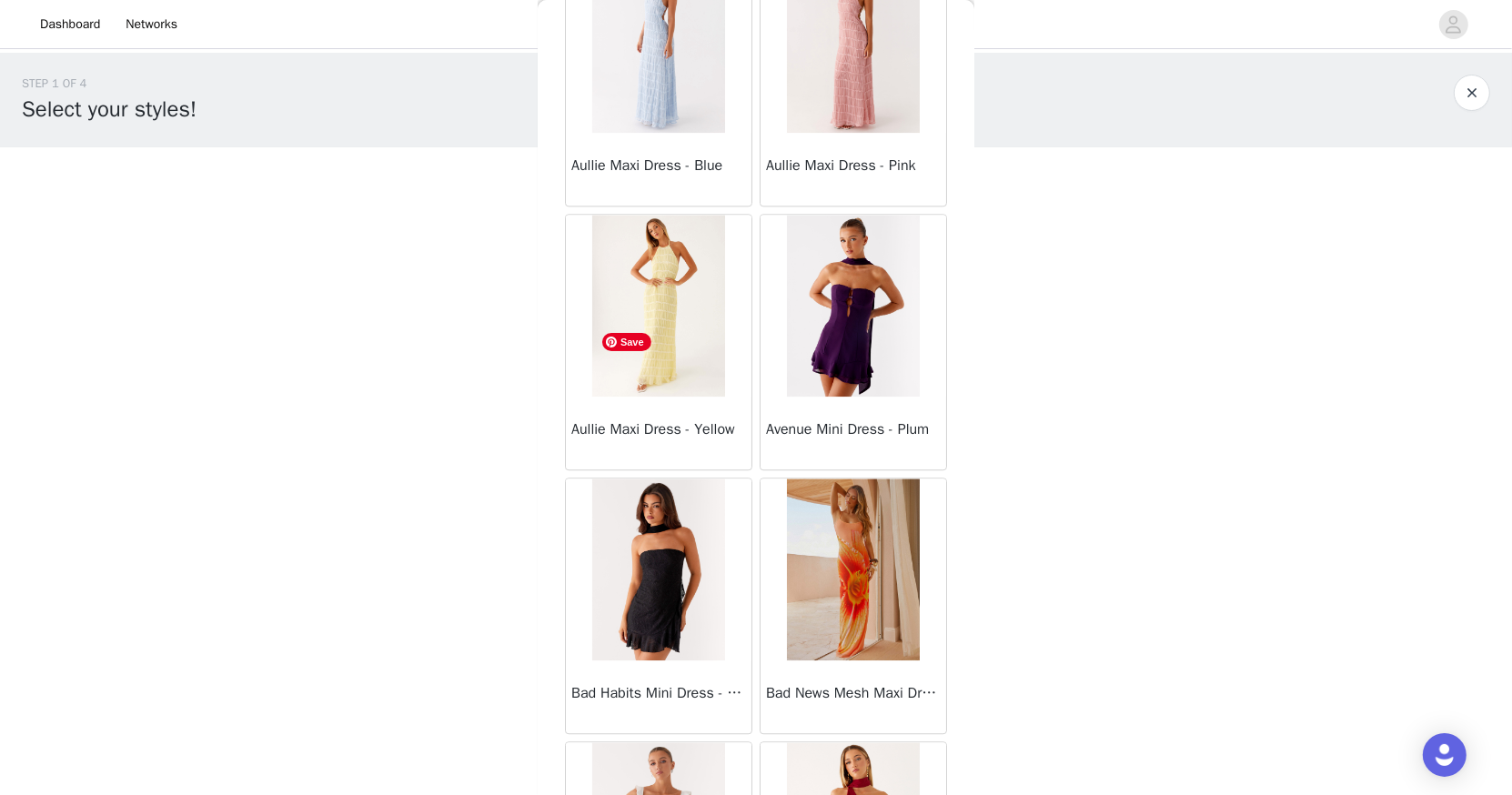 scroll, scrollTop: 4364, scrollLeft: 0, axis: vertical 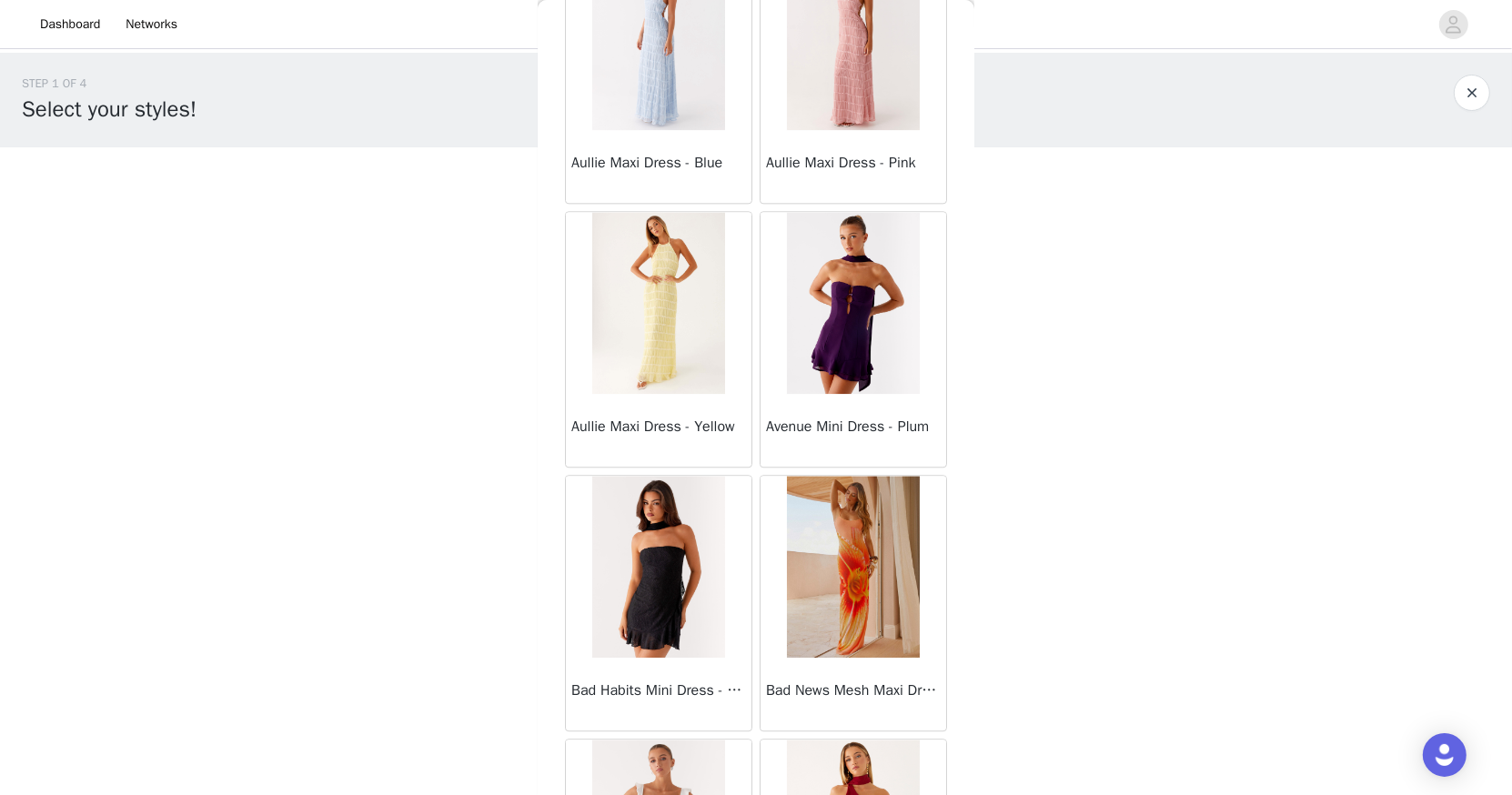 click on "STEP 1 OF 4
Select your styles!
You will receive 4 products.       1/4 Selected           Bodie Maxi Dress - Pastel Yellow           Pastel Yellow, US 4       Edit   Remove     Add Product       Back       Mariella Linen Maxi Skirt - Pink       Aamari Maxi Dress - Red       Abby Mini Dress - Floral Print       Adrina Ruffle Mini Dress - Pink Floral Print       Aiva Mini Dress - Yellow Floral       Alberta Maxi Dress - Mulberry       Alden Mini Dress - Floral Print       Alexia Knit Maxi Dress - Multi       Aliah Knit Shorts - Yellow       Alicia Satin Halter Maxi Dress - Yellow       Alicia Satin Halter Mini Dress - Black       Alicia Satin Halter Mini Dress - Pastel Yellow       Alivia Mini Dress - Pink       Amerie Maxi Dress - Chocolate       Amerie Maxi Dress - Maroon       Anastasia Knit Maxi Skirt - Blue       Anastasia Maxi Dress - Blue       Anastasia Maxi Dress - Ivory       Anastasia Maxi Dress - Pink" at bounding box center (756, 277) 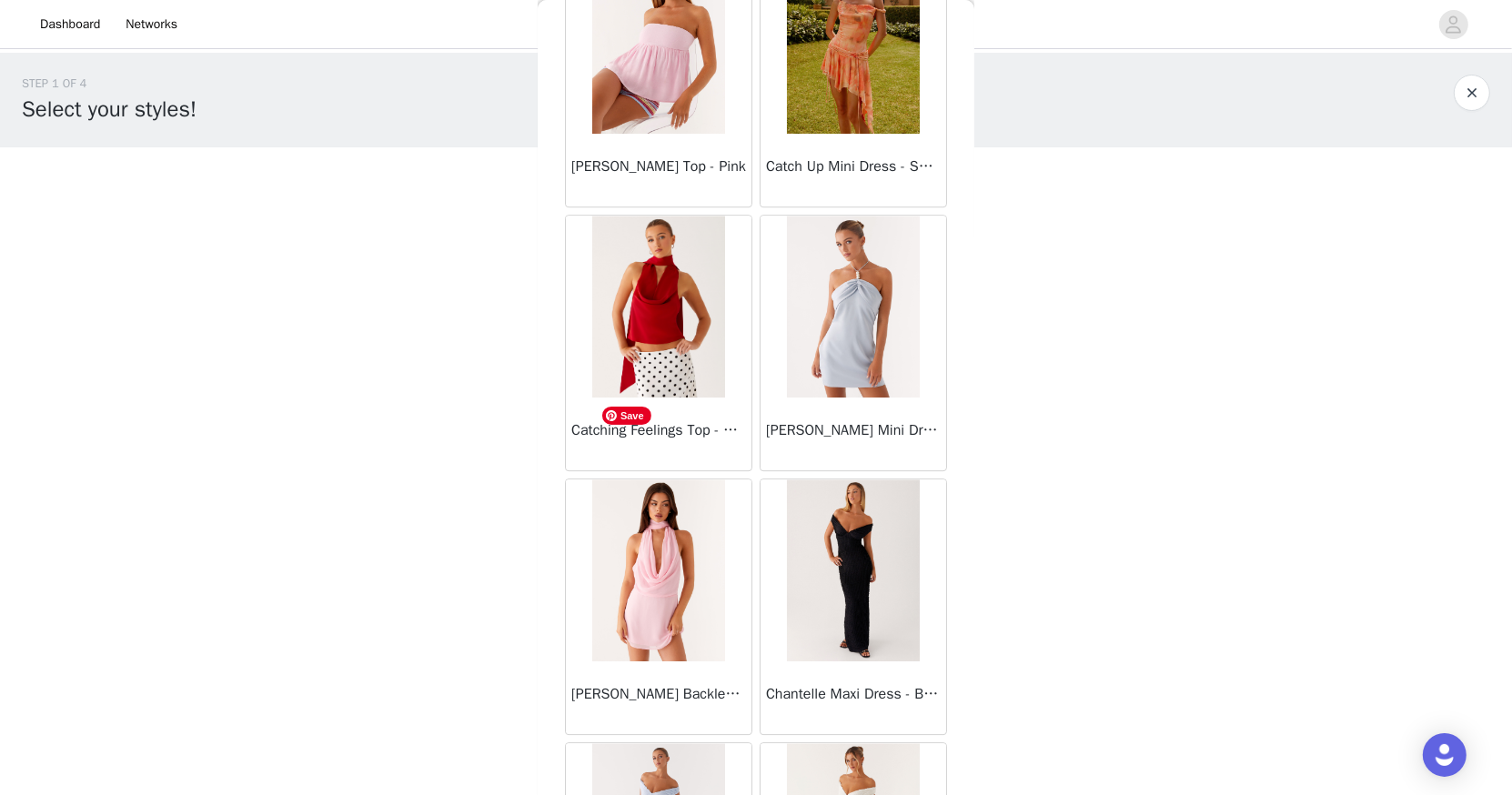 scroll, scrollTop: 12075, scrollLeft: 0, axis: vertical 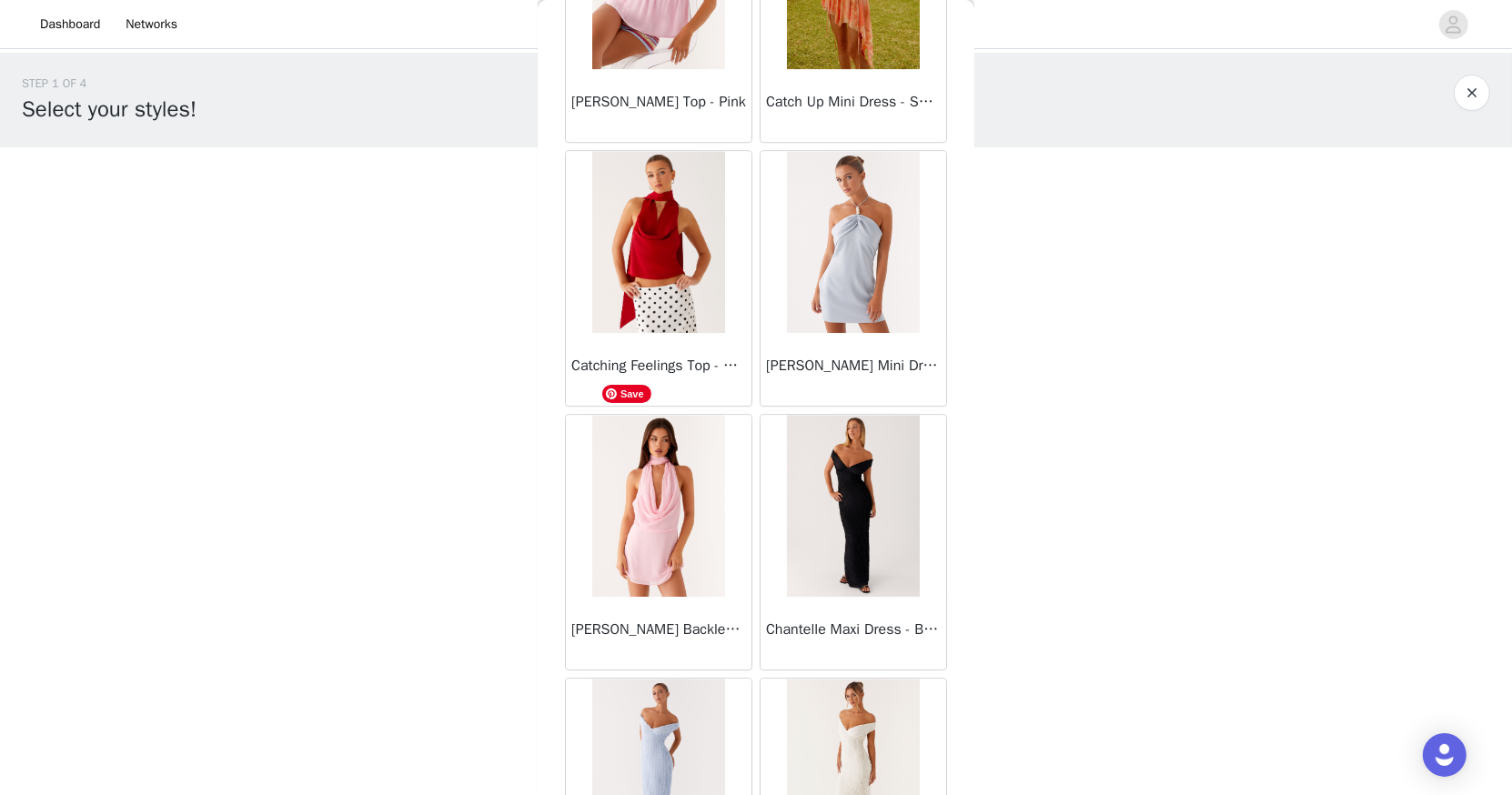 click at bounding box center [658, 506] 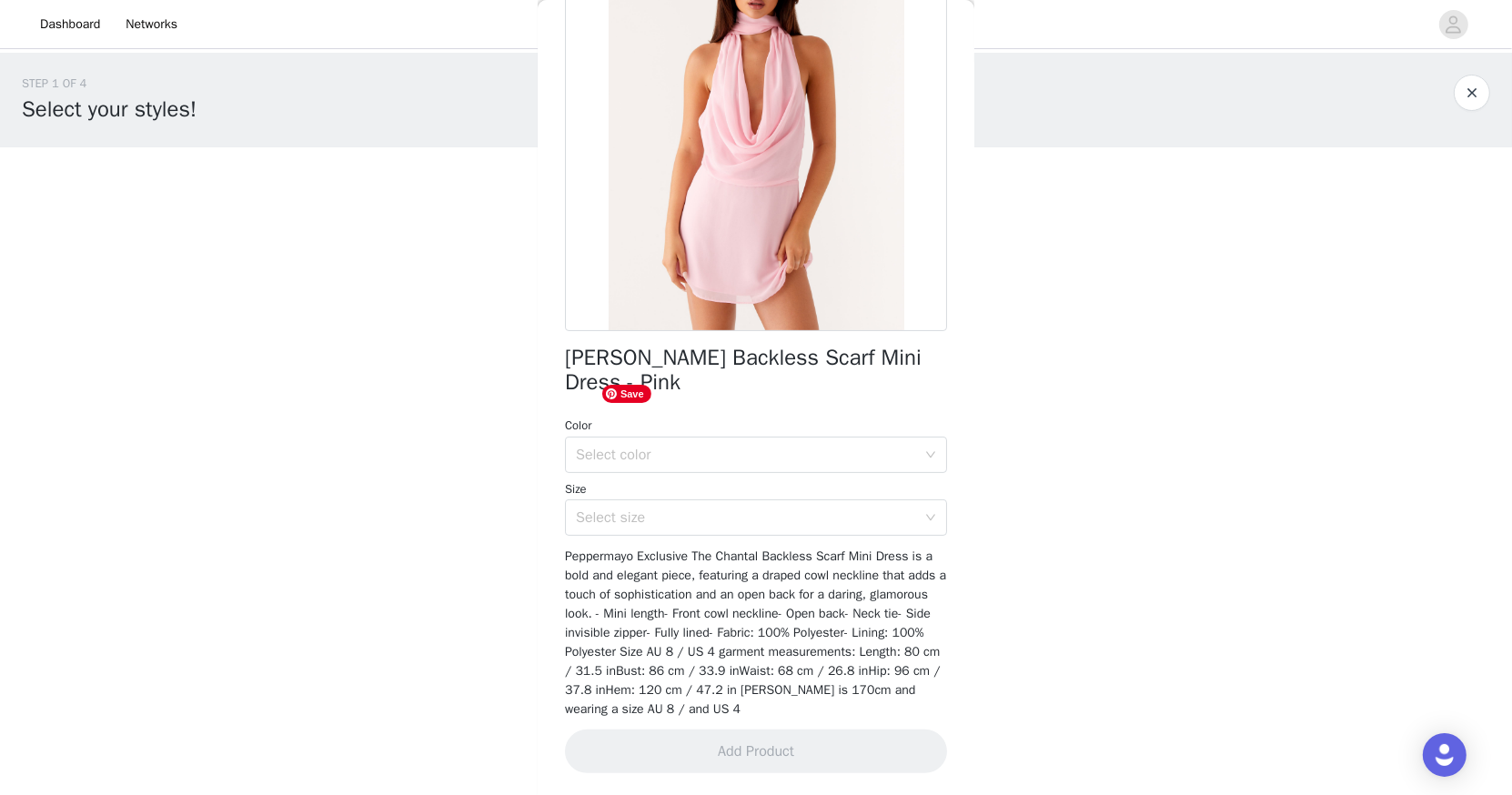 scroll, scrollTop: 168, scrollLeft: 0, axis: vertical 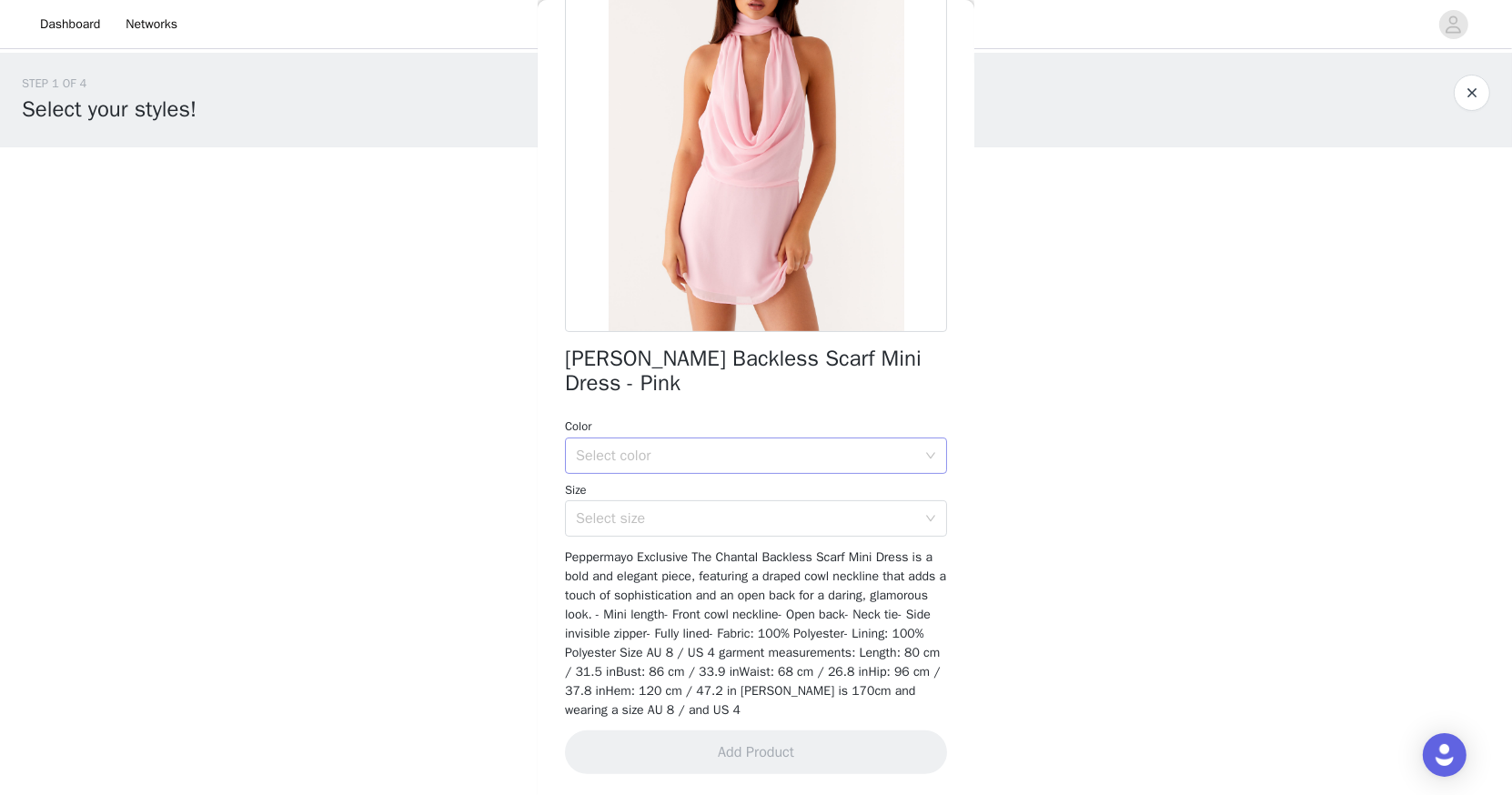 click on "Select color" at bounding box center [746, 456] 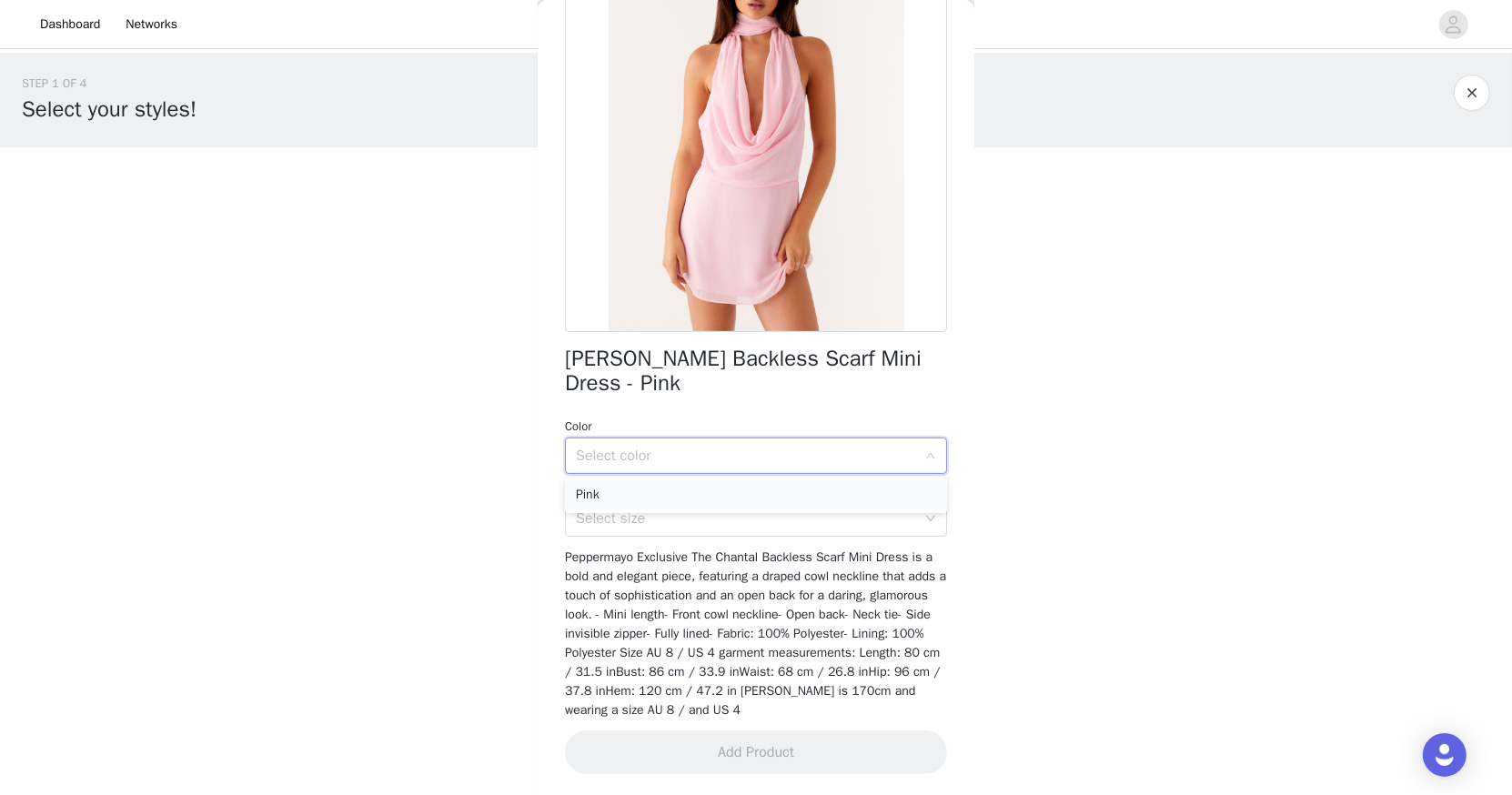 click on "Pink" at bounding box center (756, 495) 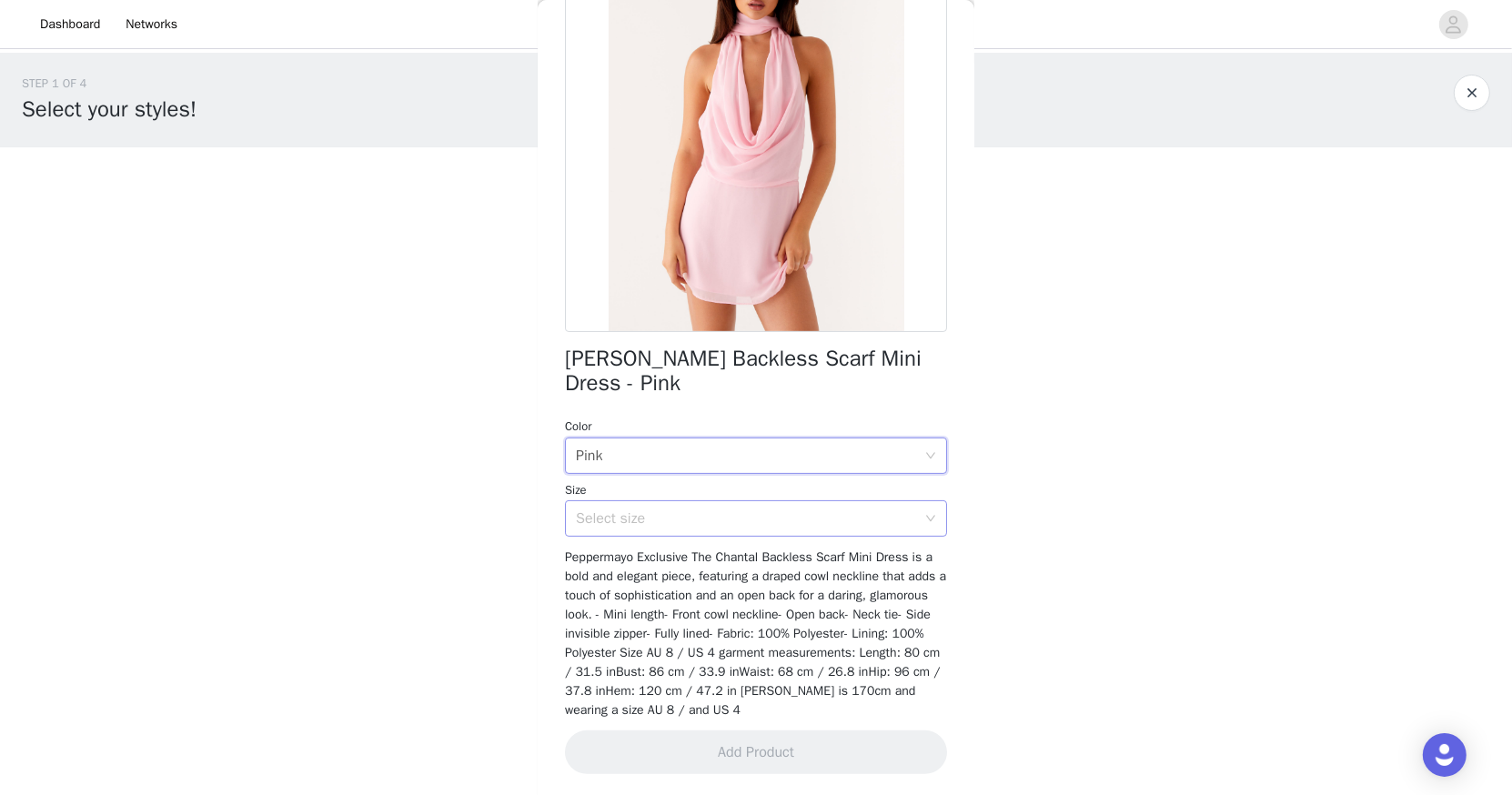 click on "Select size" at bounding box center (746, 518) 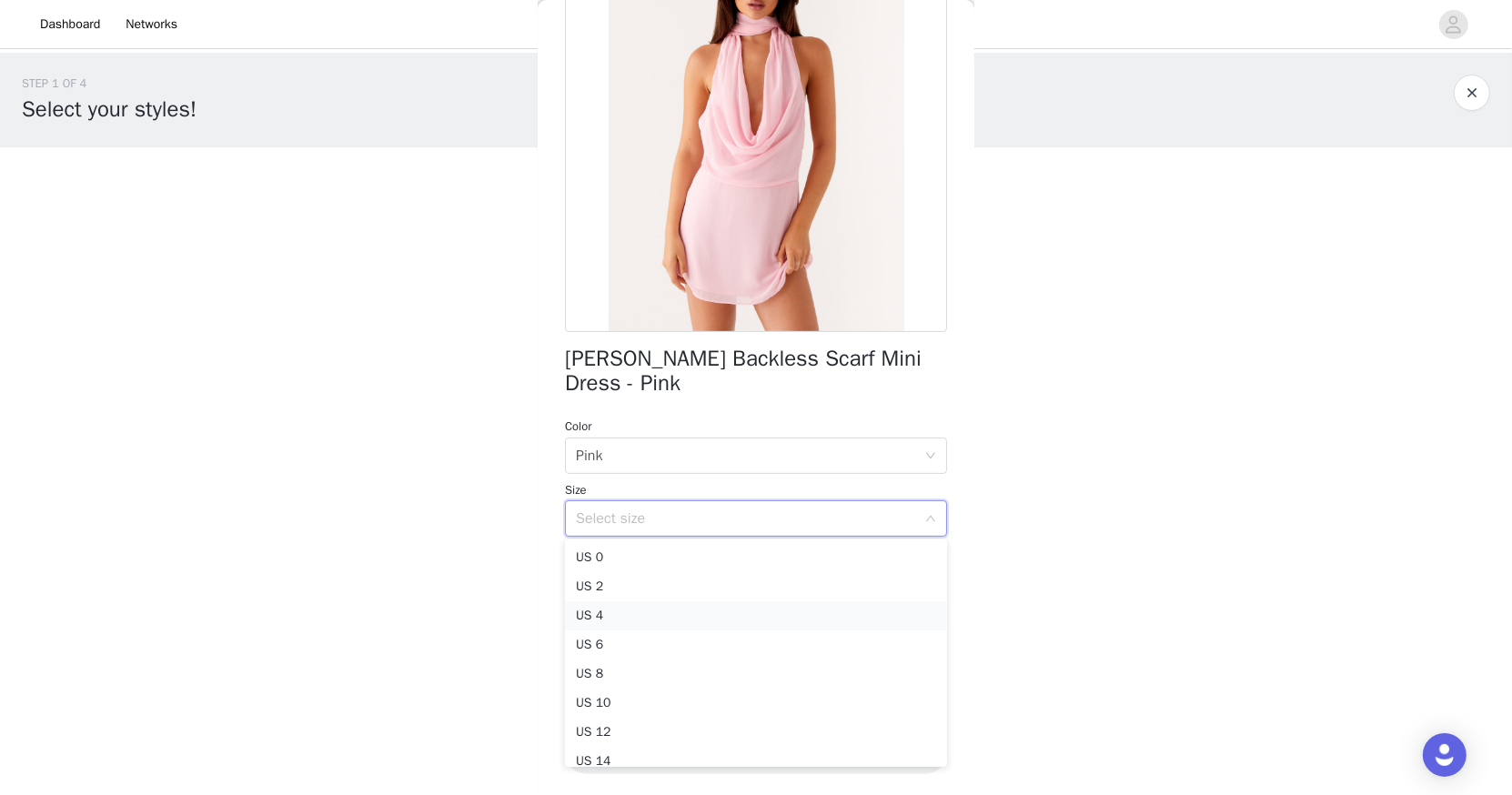 click on "US 4" at bounding box center [756, 616] 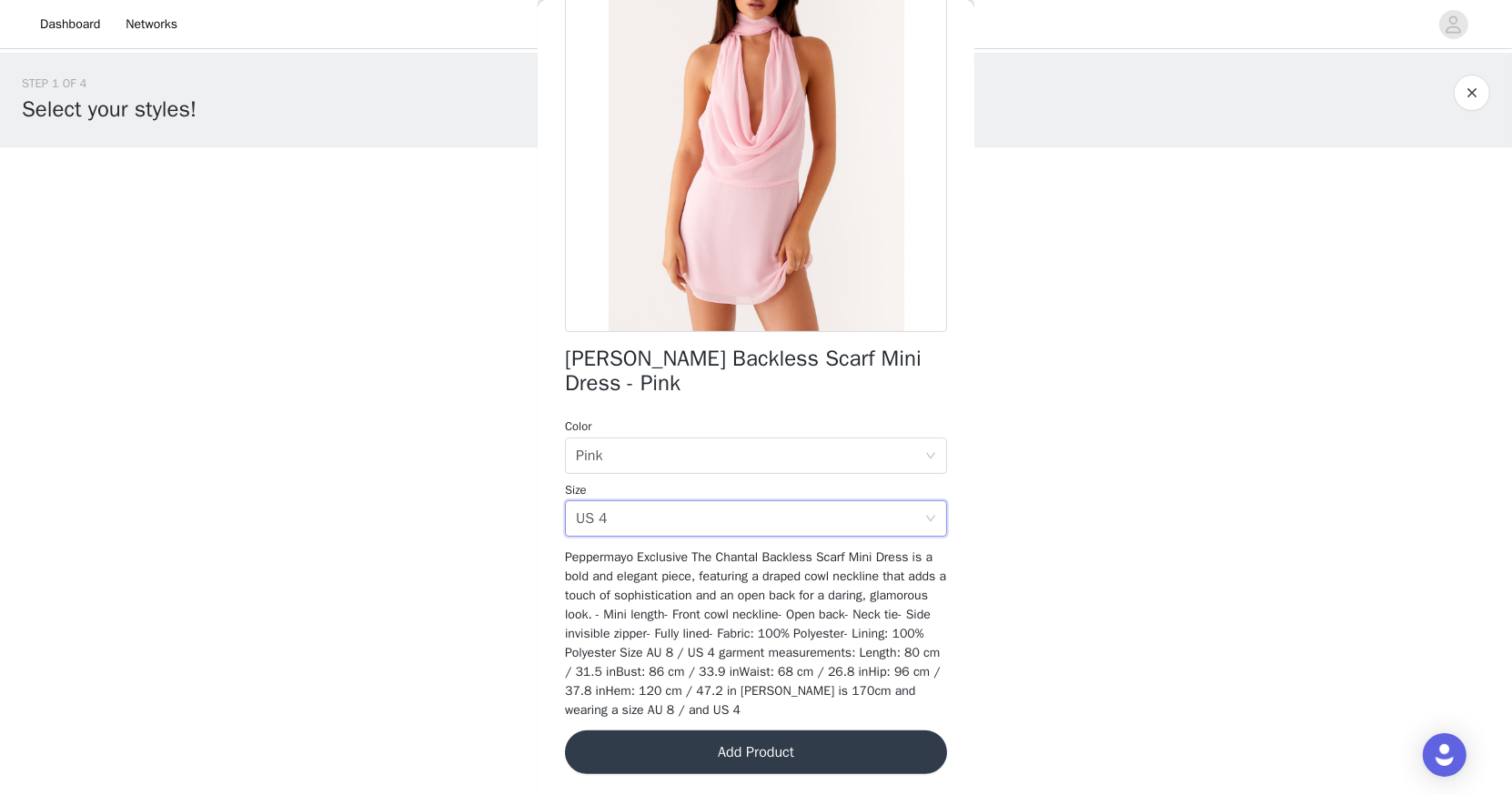 click on "Add Product" at bounding box center [756, 752] 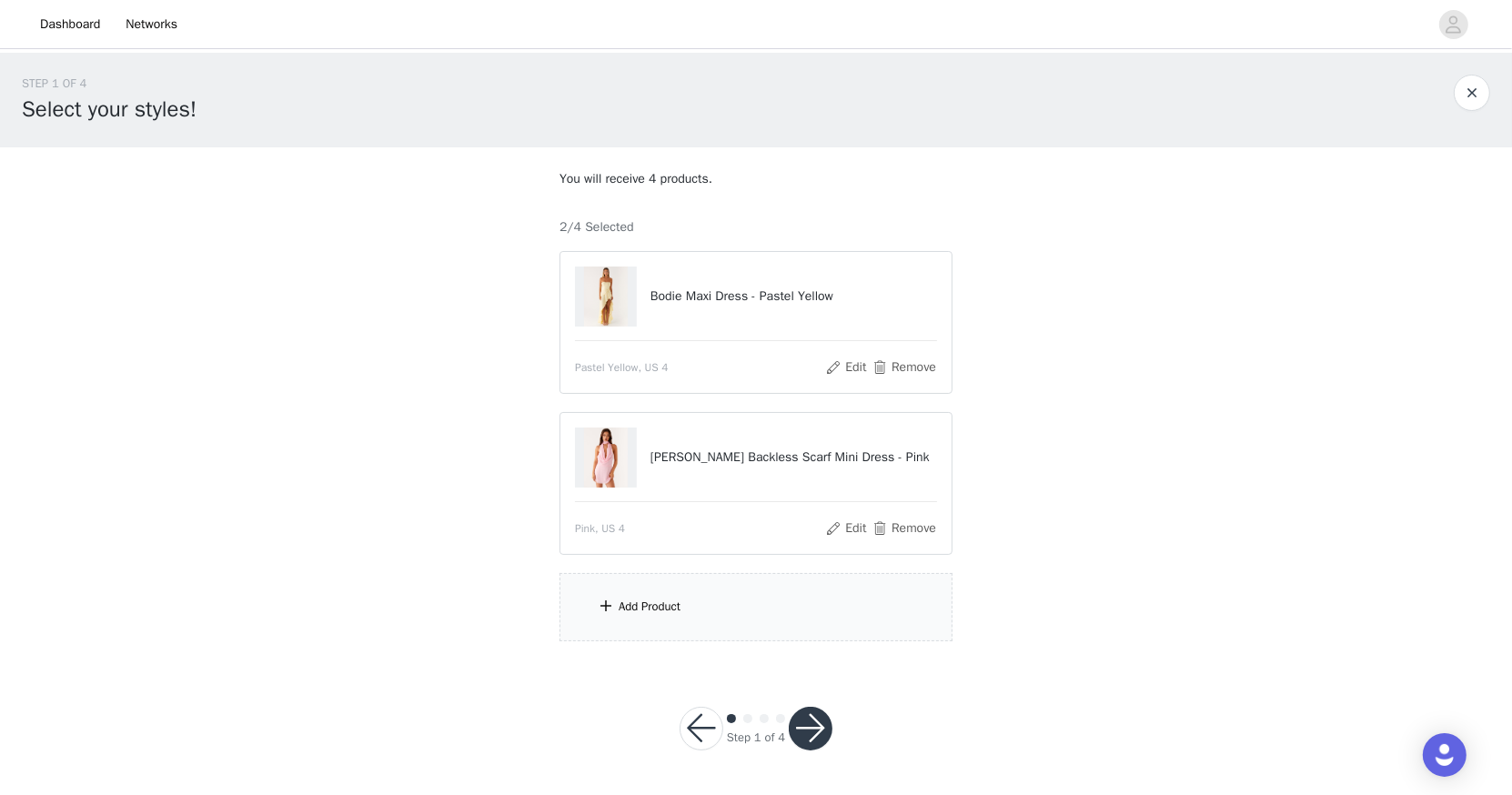 click on "Add Product" at bounding box center [756, 607] 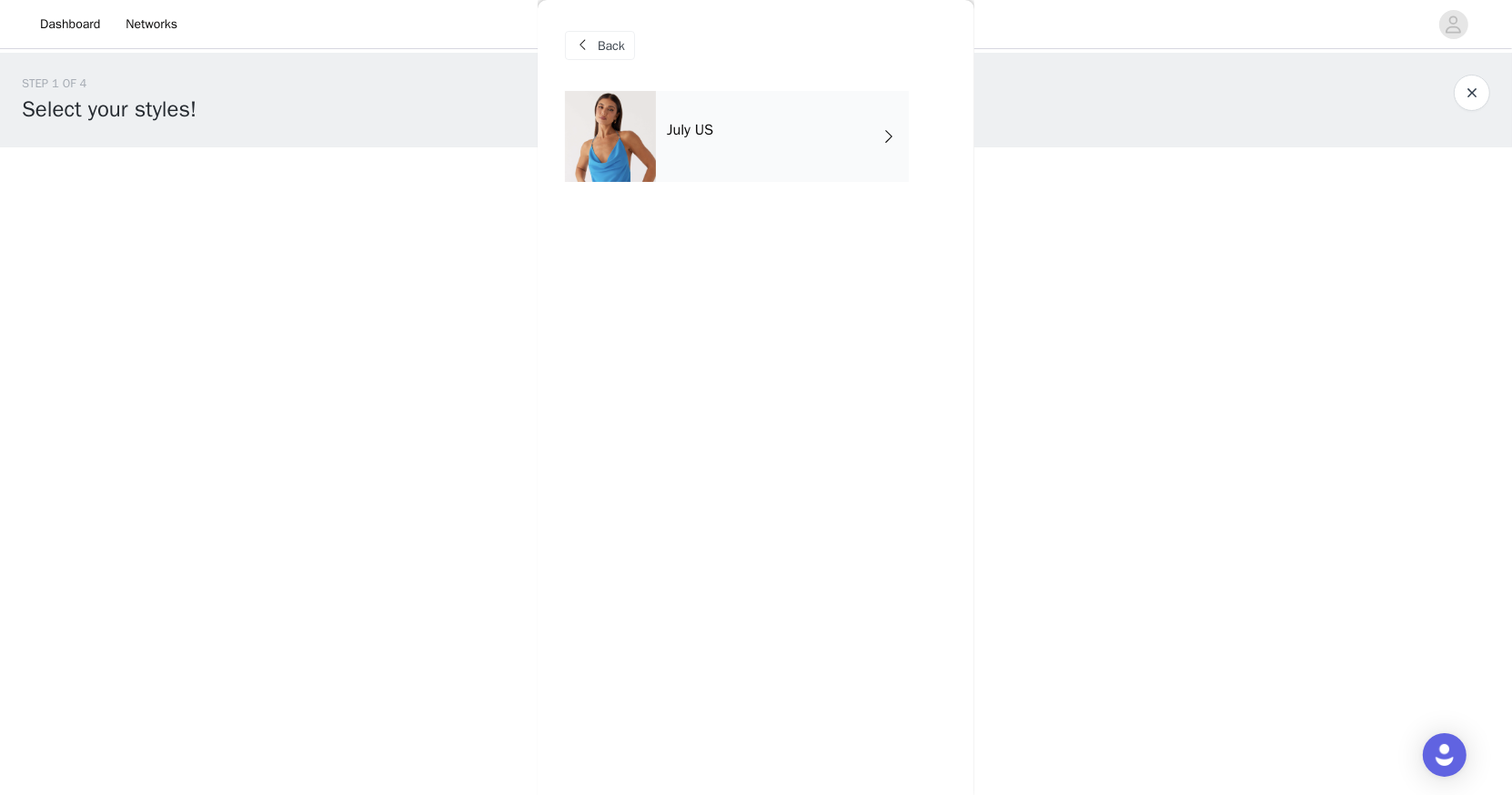 click on "July US" at bounding box center (782, 136) 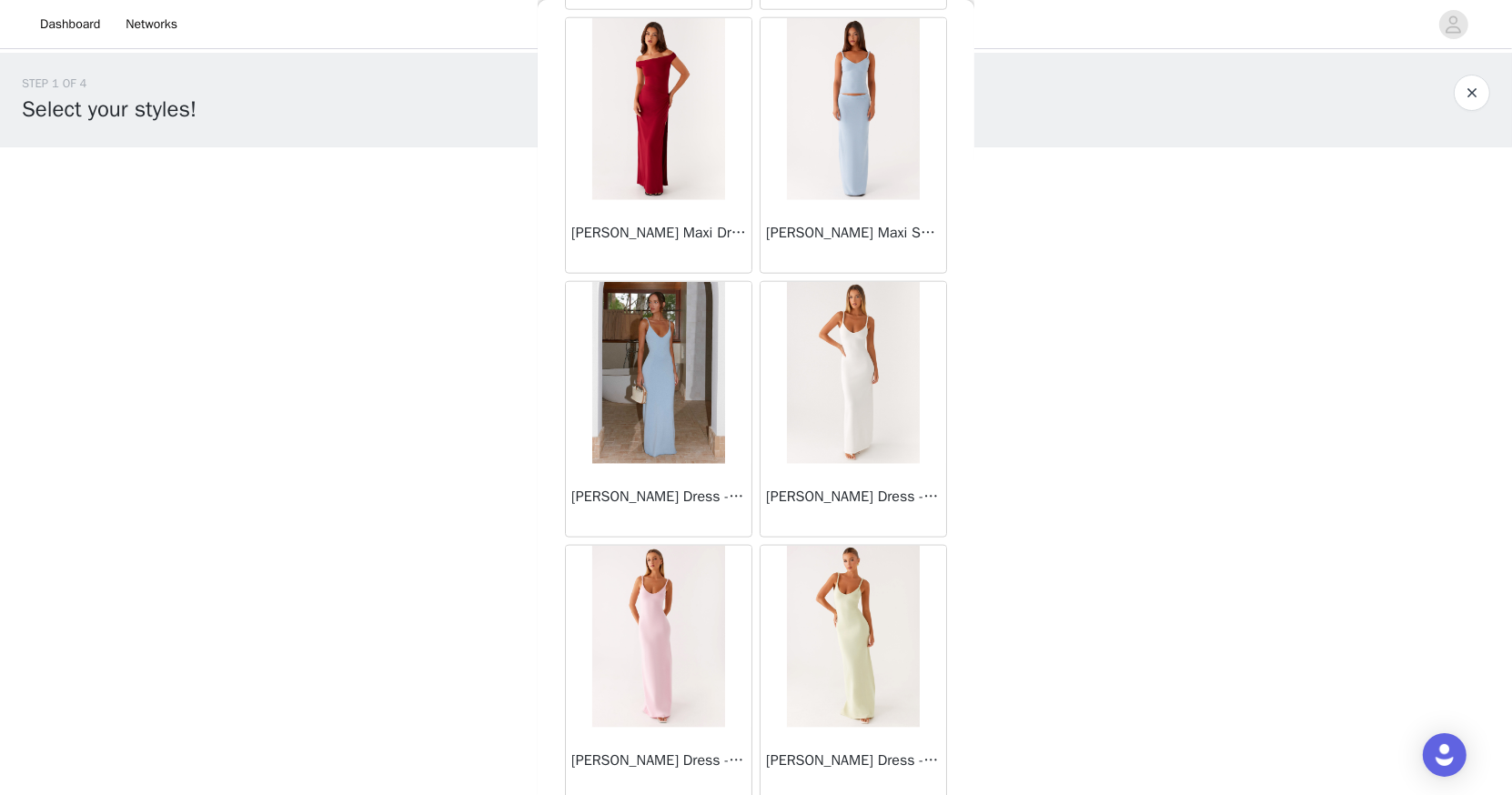 scroll, scrollTop: 1979, scrollLeft: 0, axis: vertical 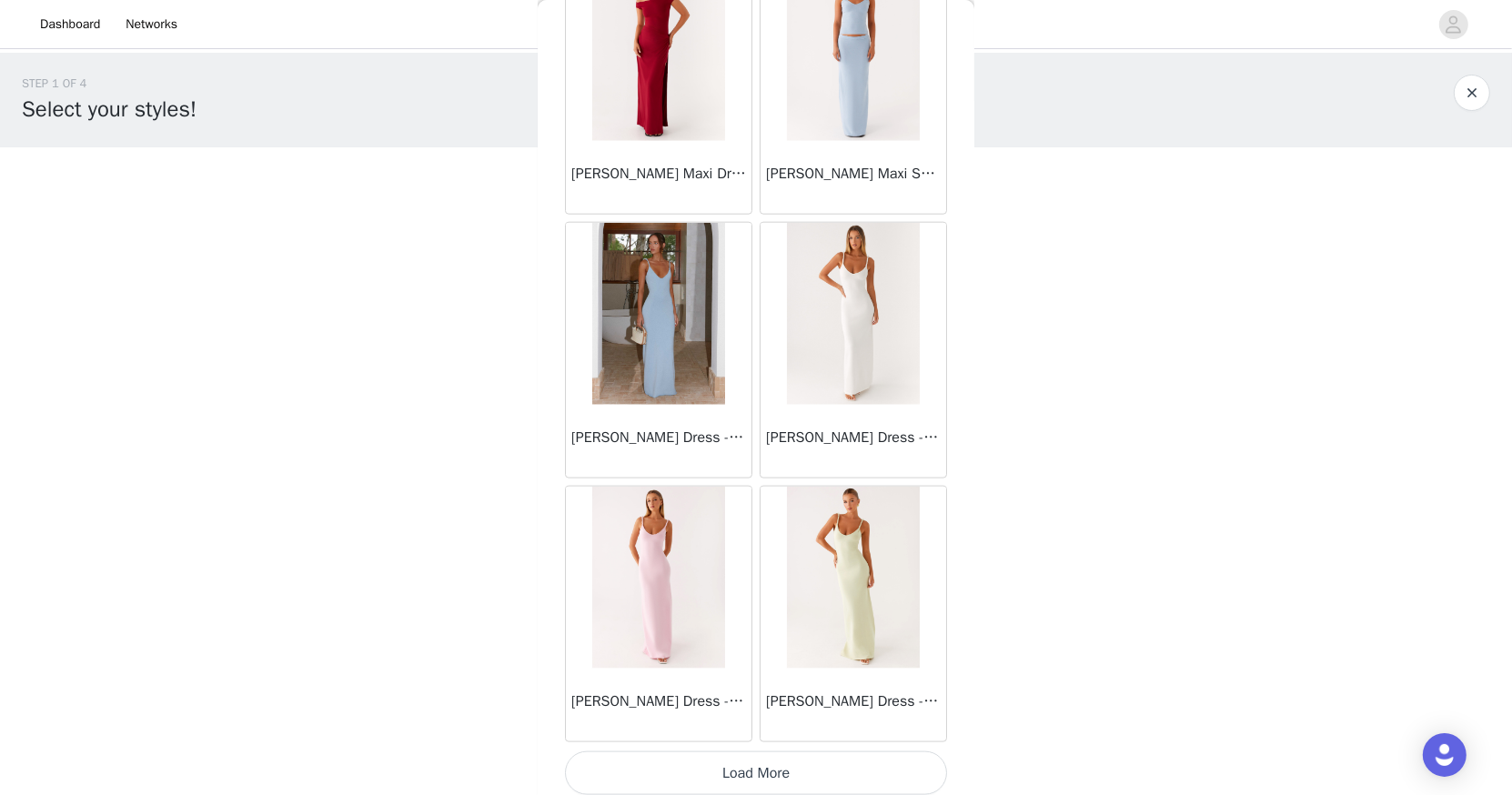 click on "Load More" at bounding box center (756, 773) 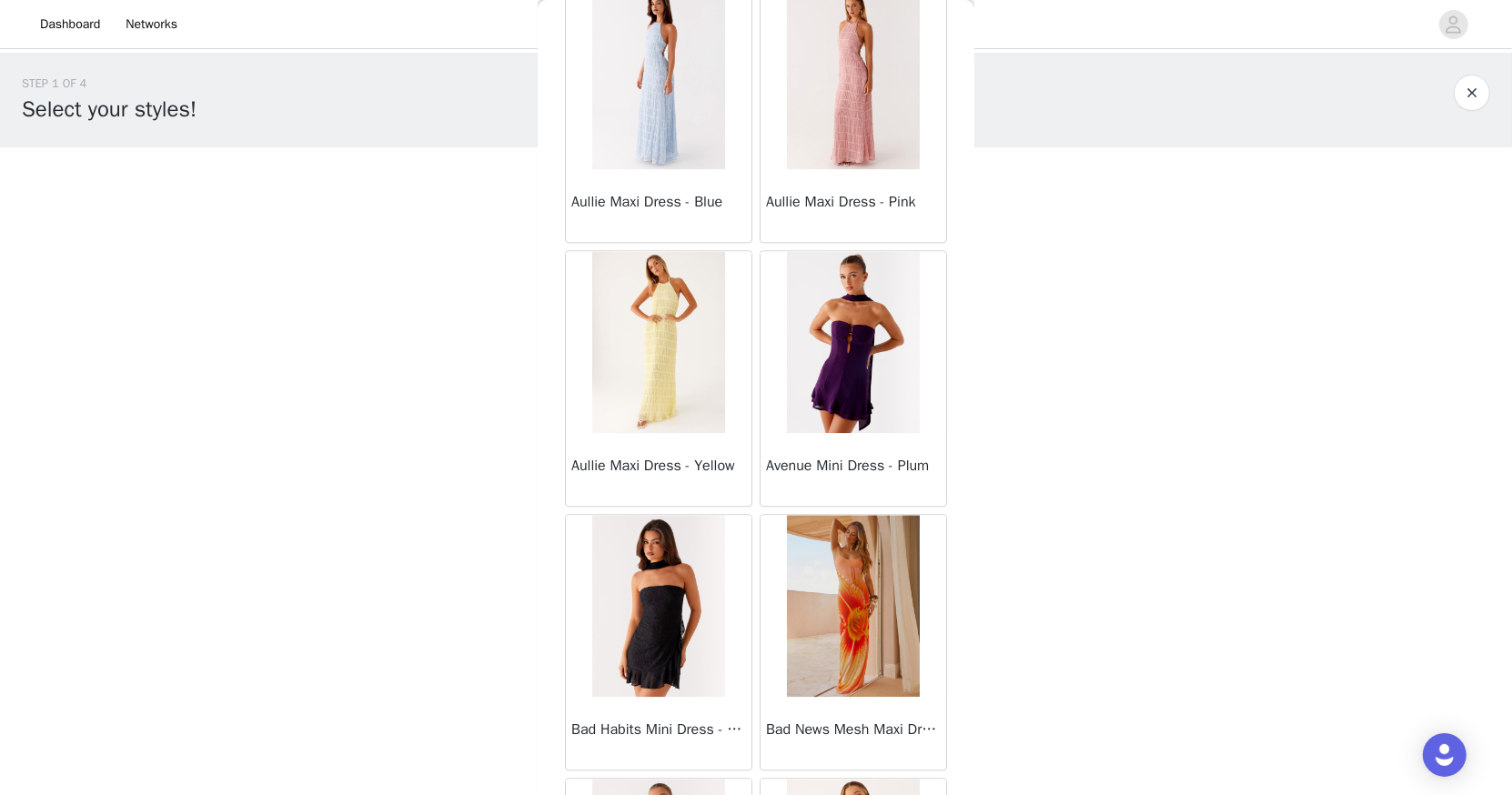 scroll, scrollTop: 4609, scrollLeft: 0, axis: vertical 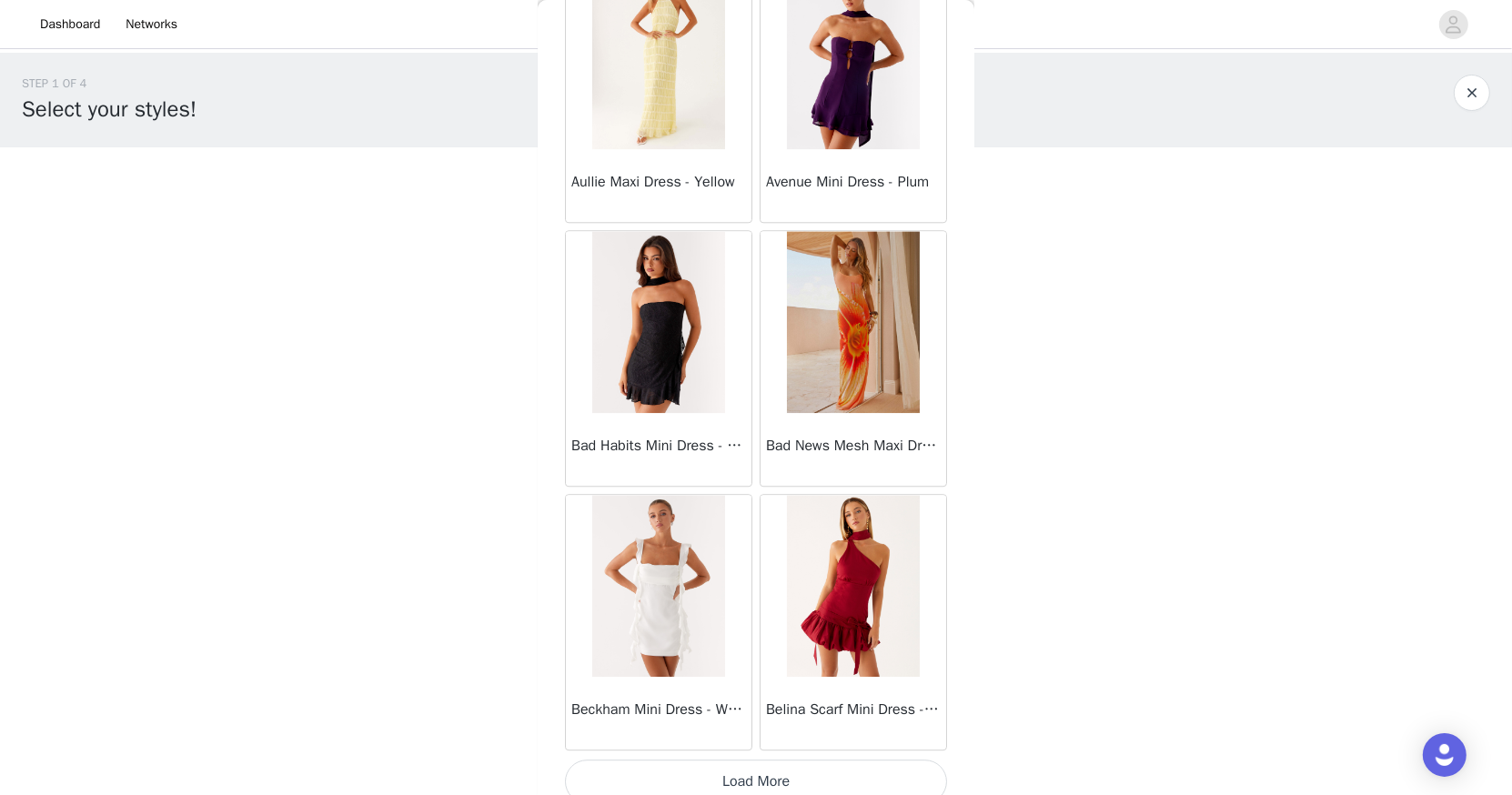 click on "Load More" at bounding box center [756, 781] 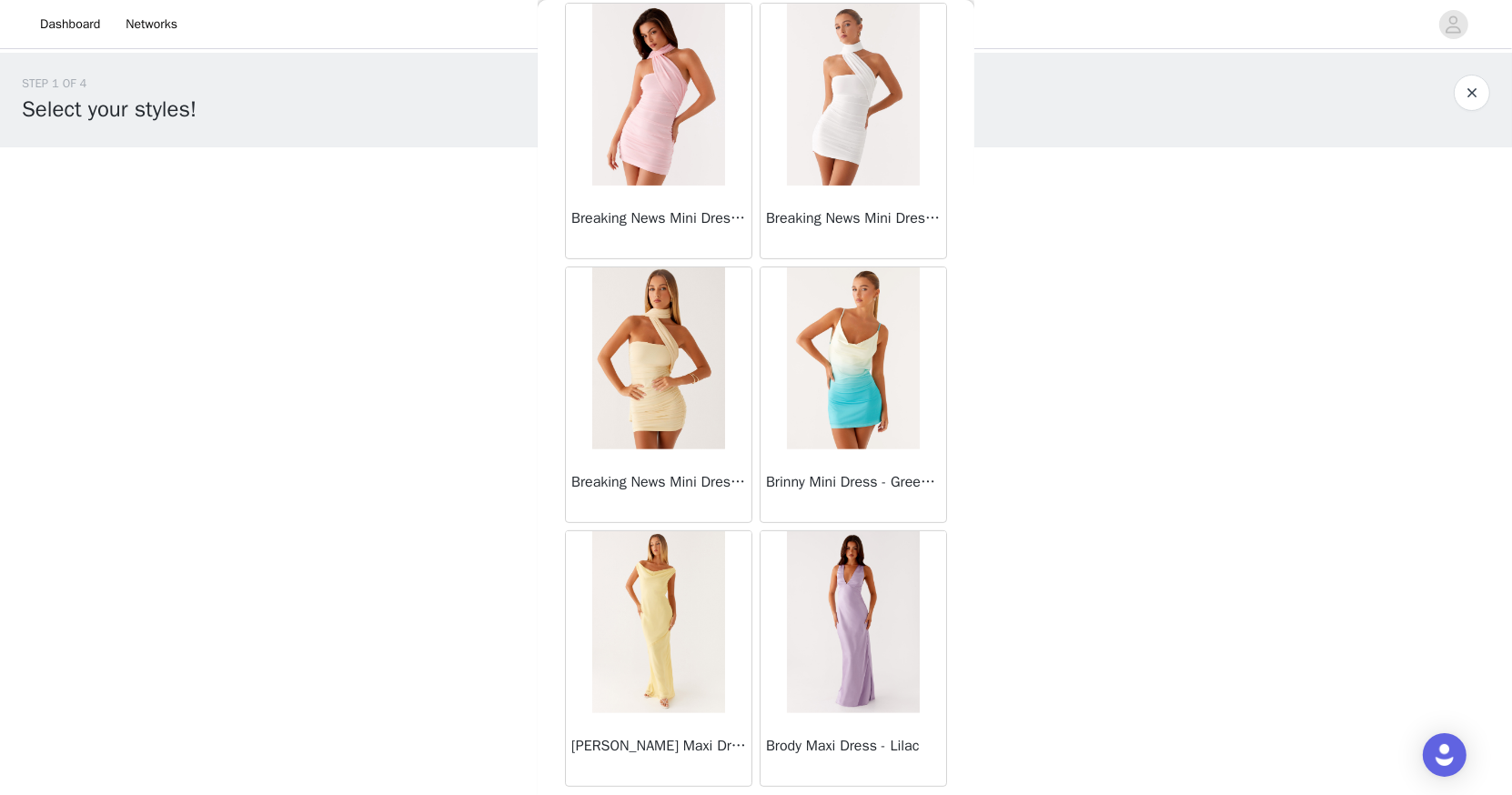 scroll, scrollTop: 7239, scrollLeft: 0, axis: vertical 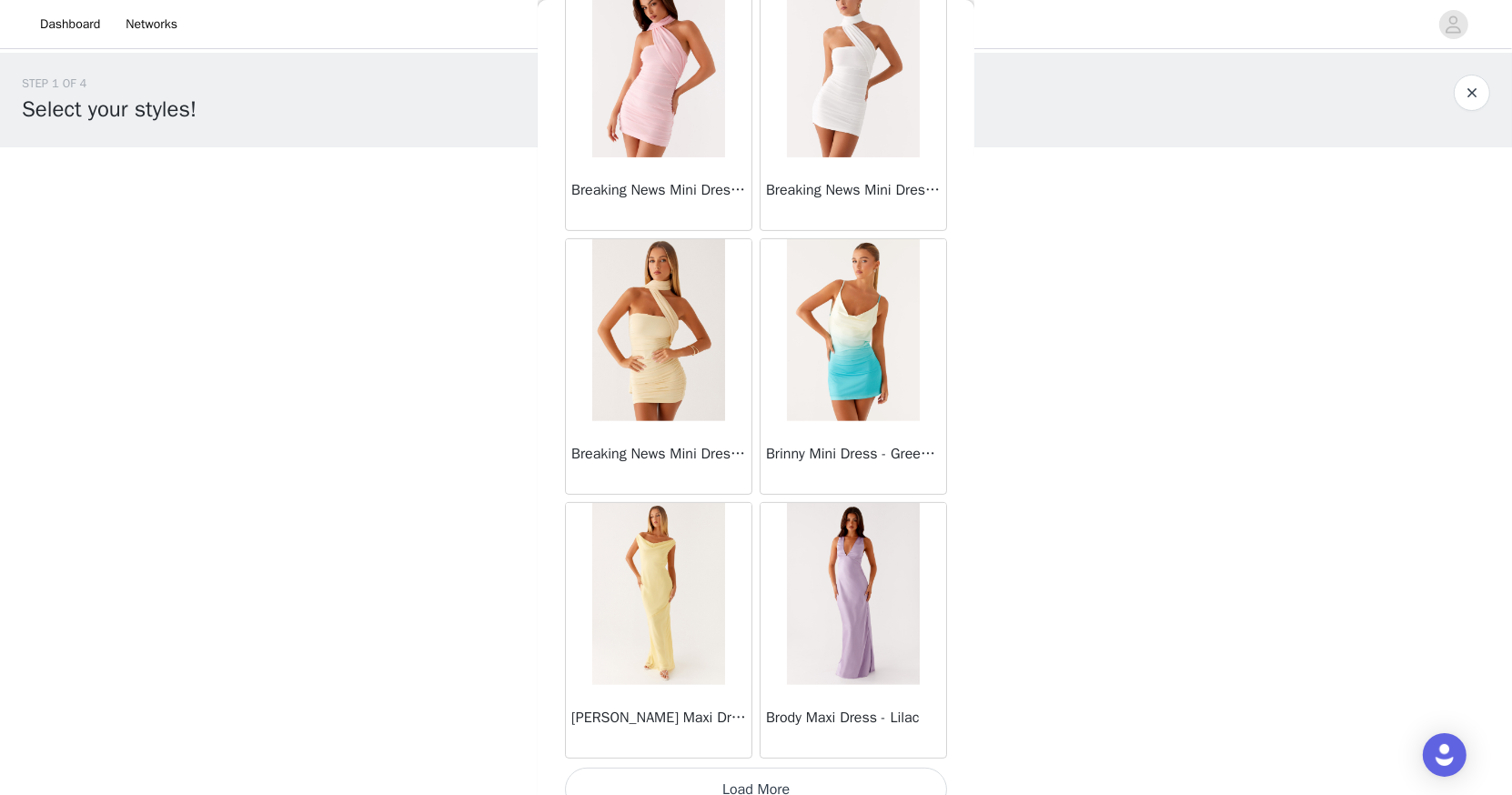 click on "Load More" at bounding box center [756, 790] 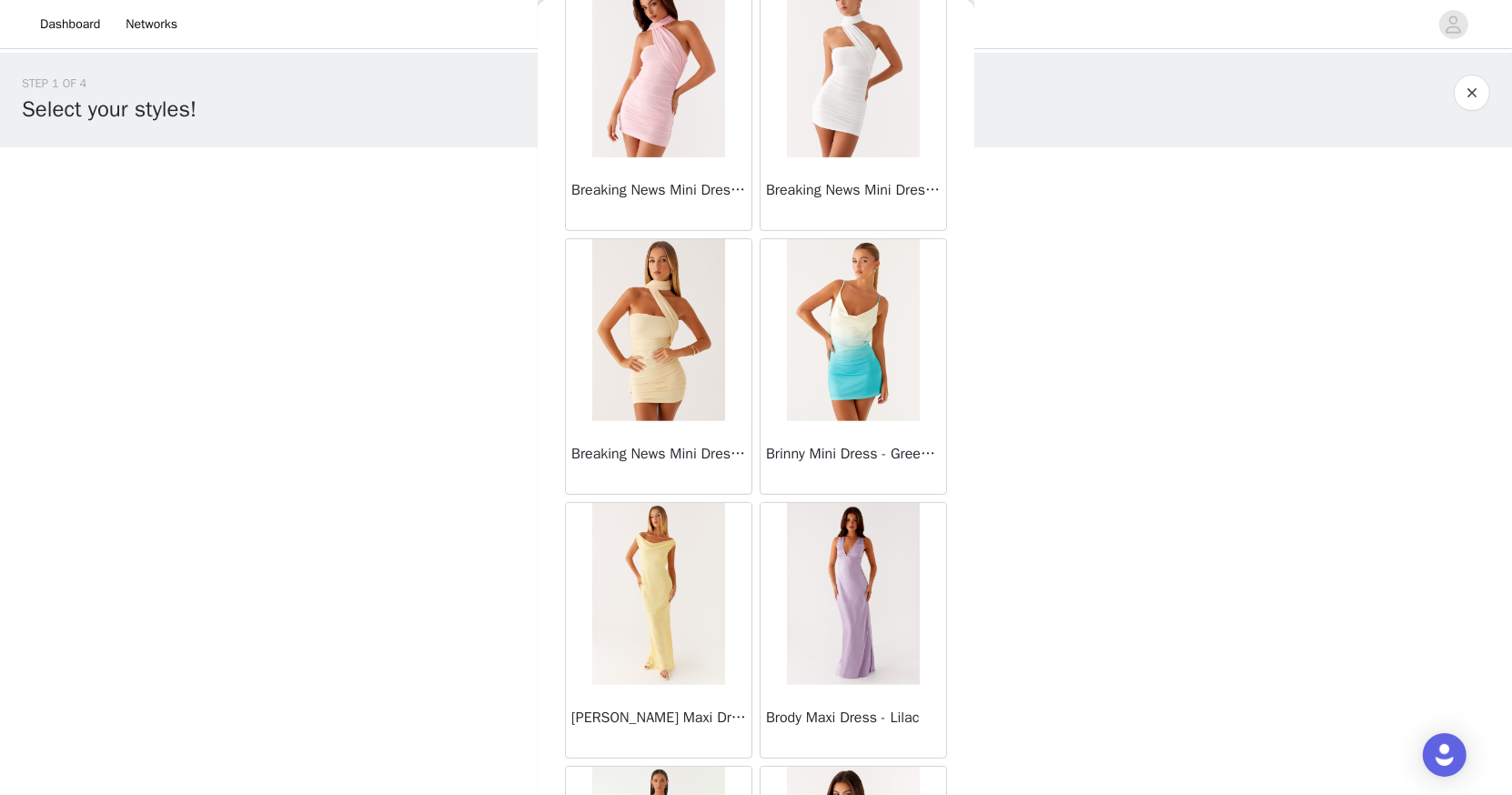 scroll, scrollTop: 7597, scrollLeft: 0, axis: vertical 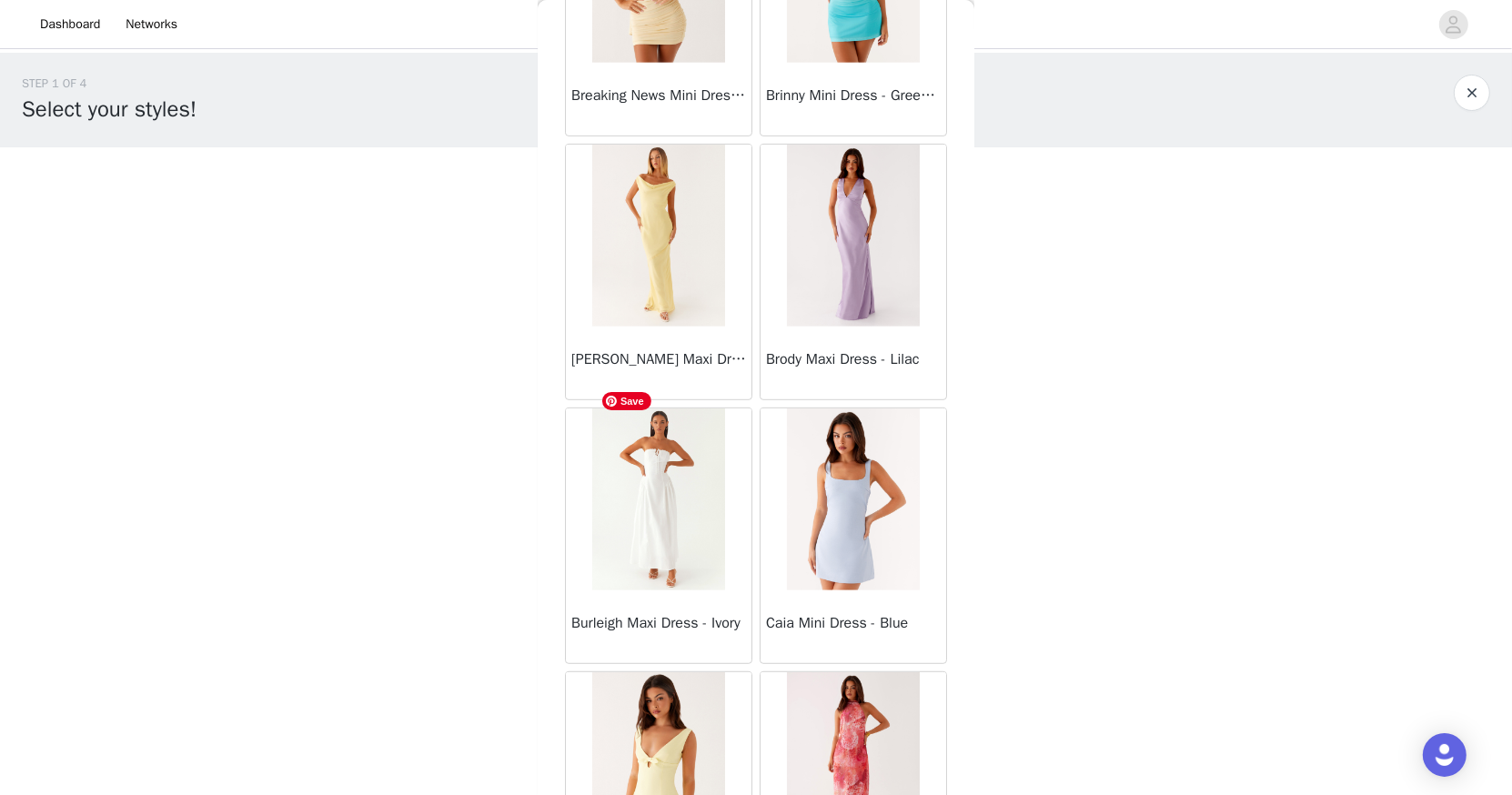 click at bounding box center [658, 499] 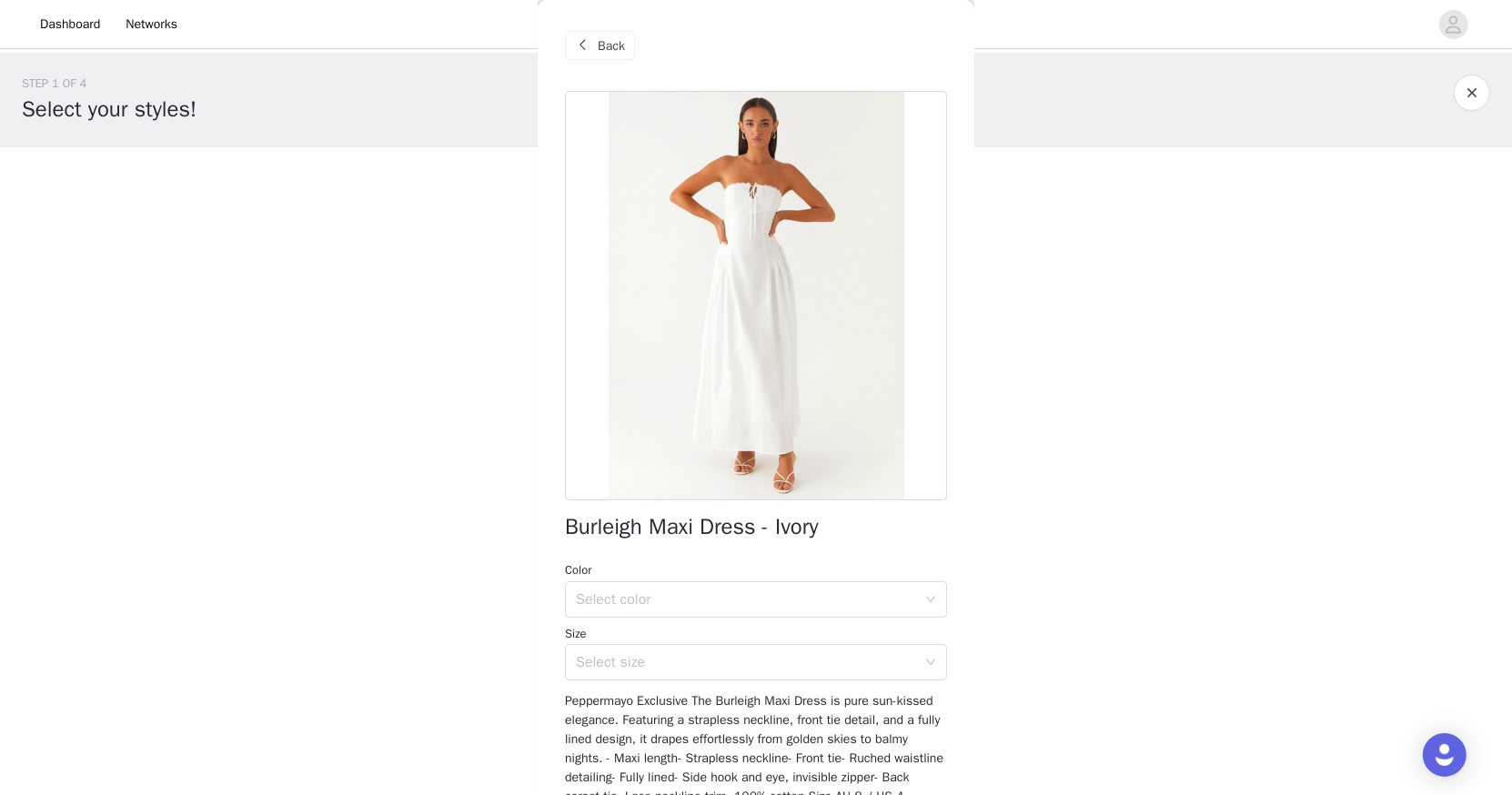 scroll, scrollTop: 163, scrollLeft: 0, axis: vertical 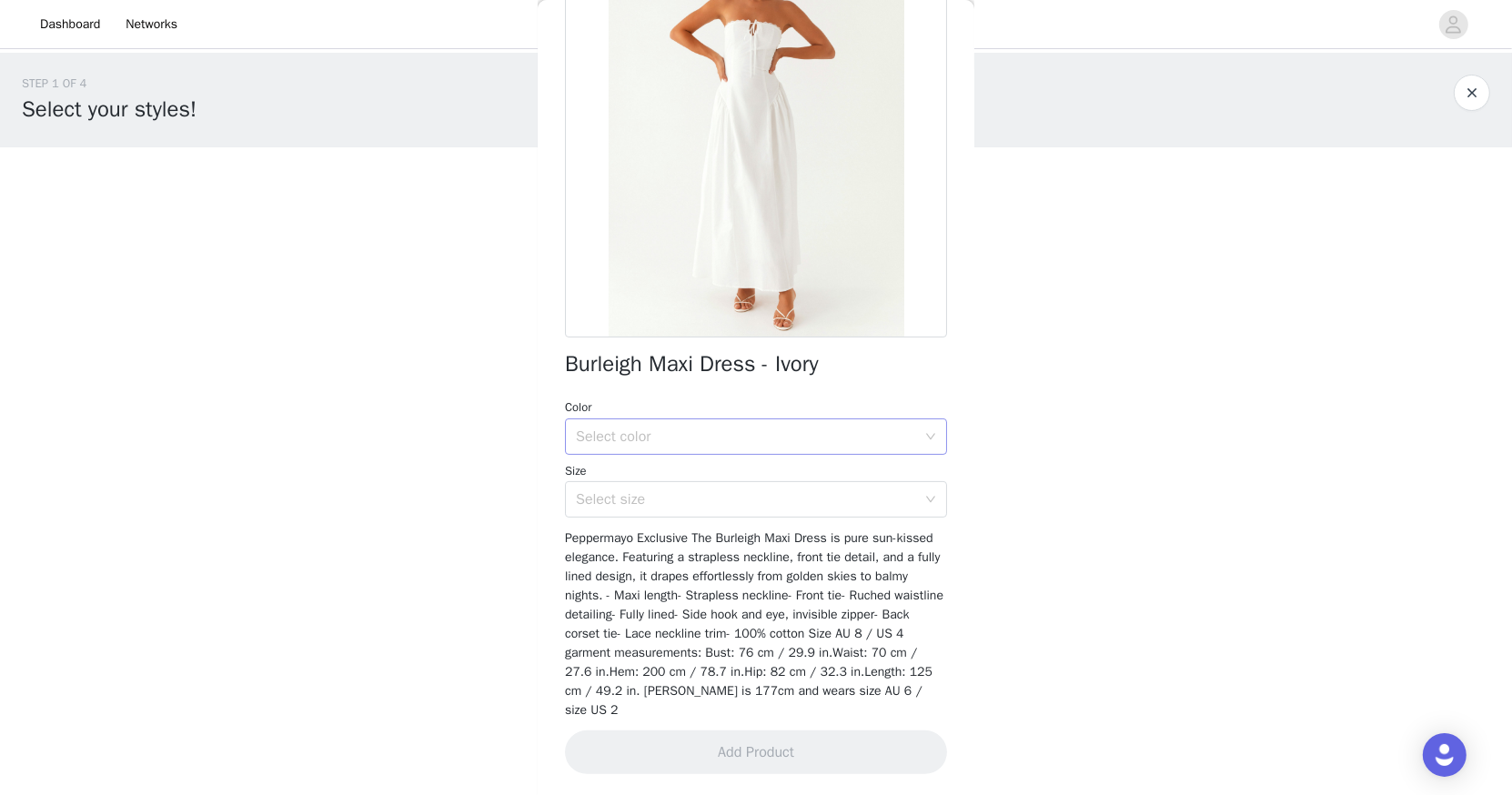 click on "Select color" at bounding box center (746, 437) 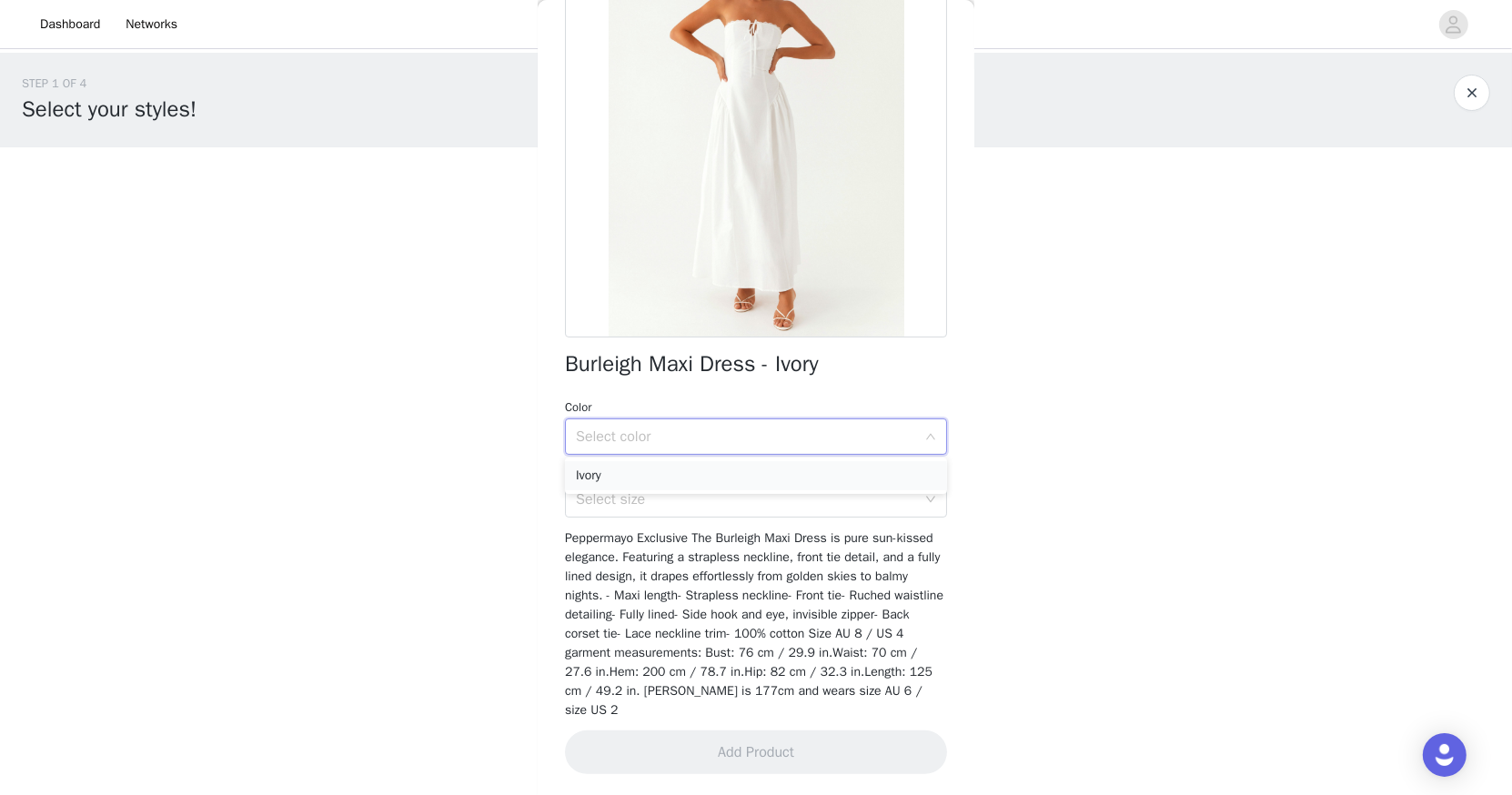 click on "Ivory" at bounding box center (756, 476) 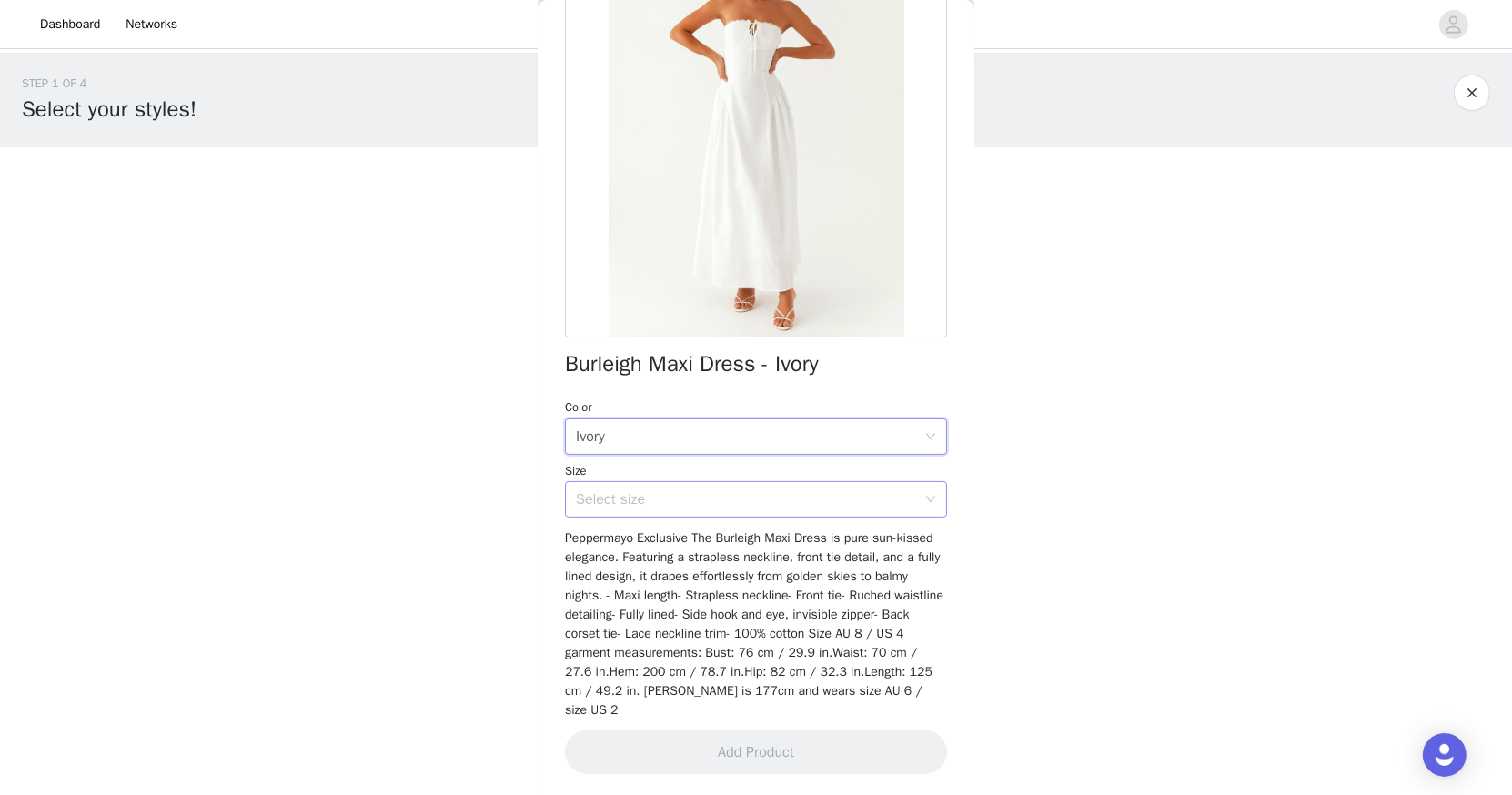 click on "Select size" at bounding box center [746, 499] 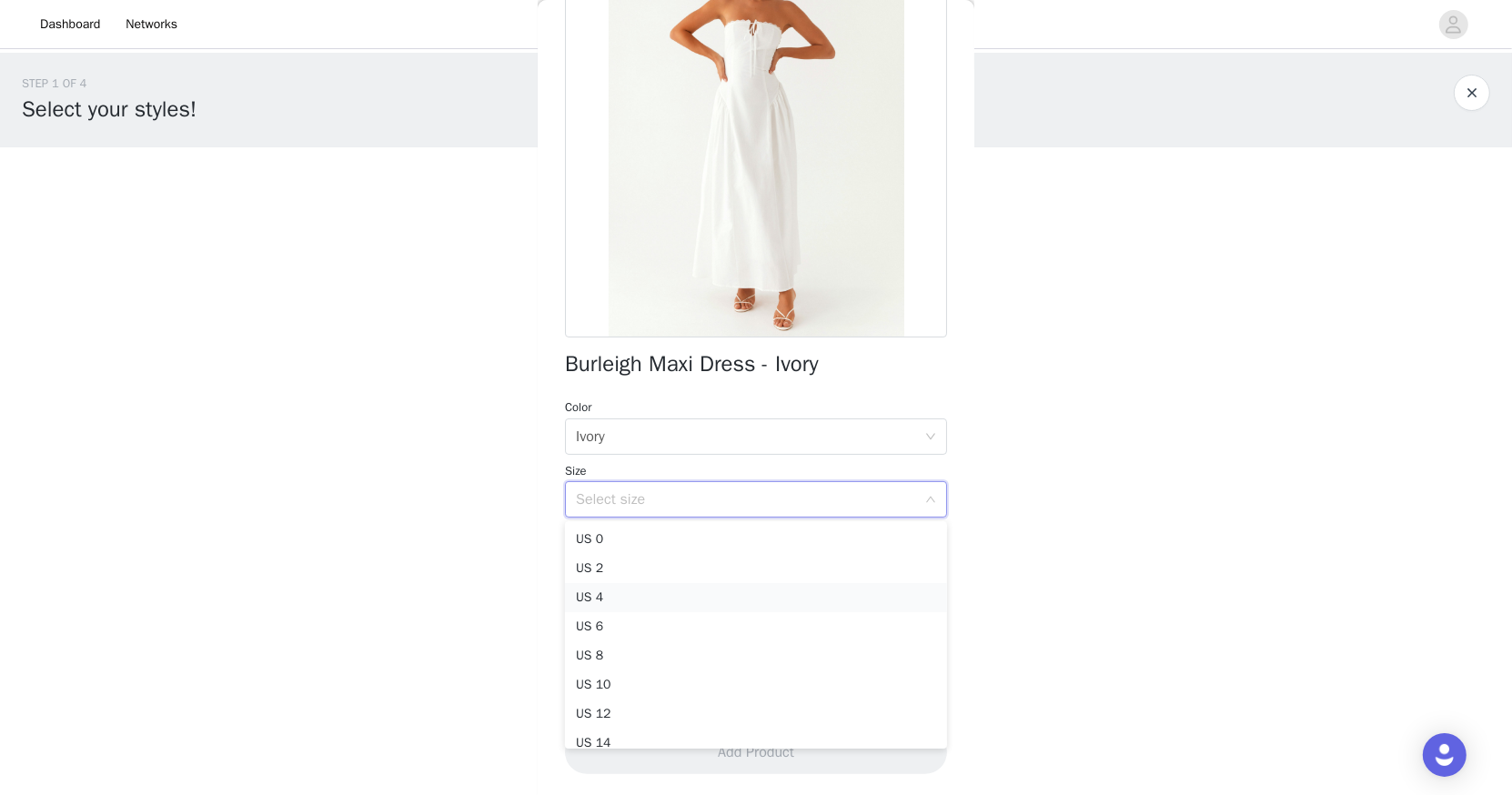 click on "US 4" at bounding box center [756, 598] 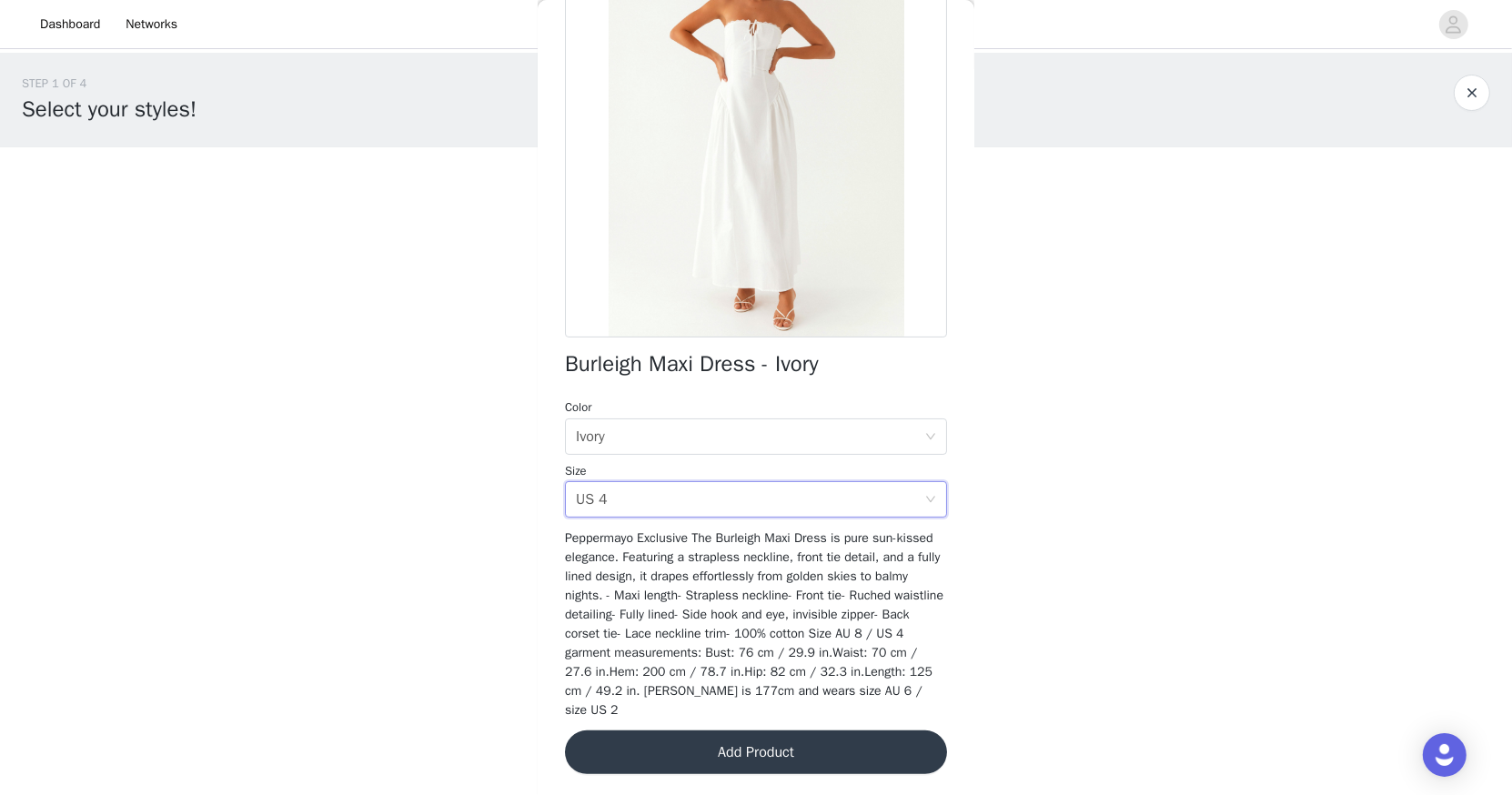 click on "Add Product" at bounding box center (756, 752) 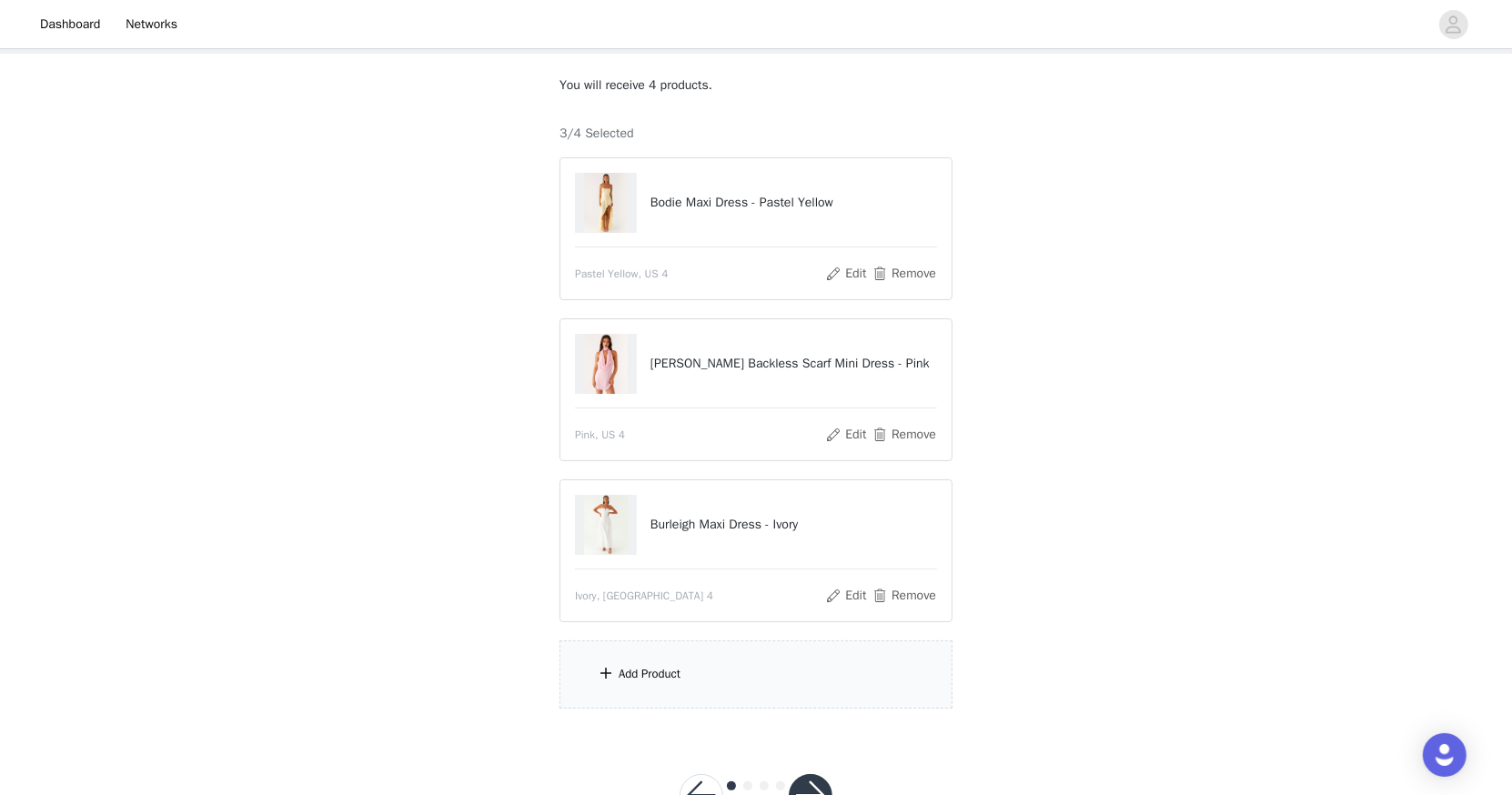 scroll, scrollTop: 156, scrollLeft: 0, axis: vertical 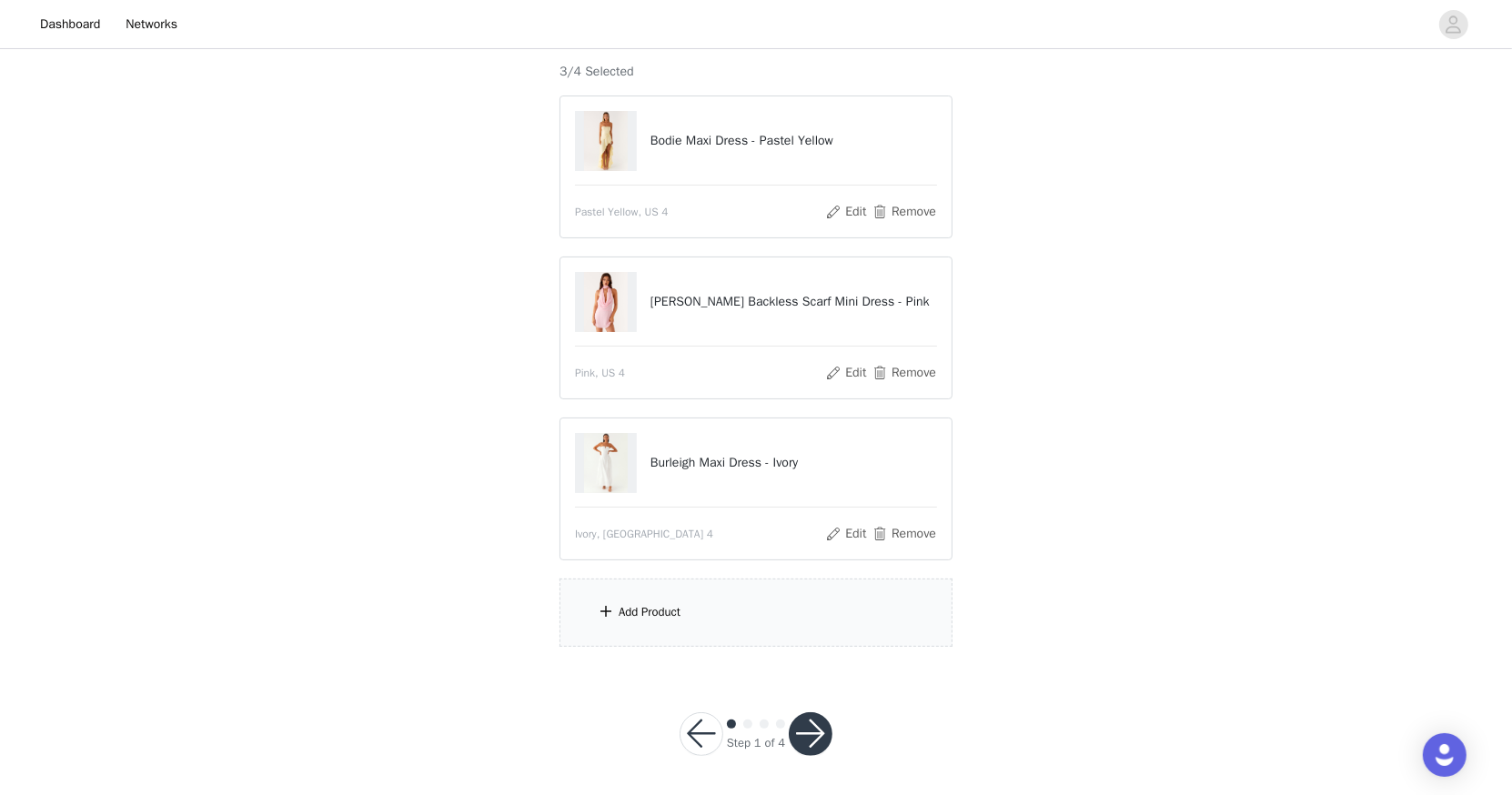 click on "Add Product" at bounding box center [650, 612] 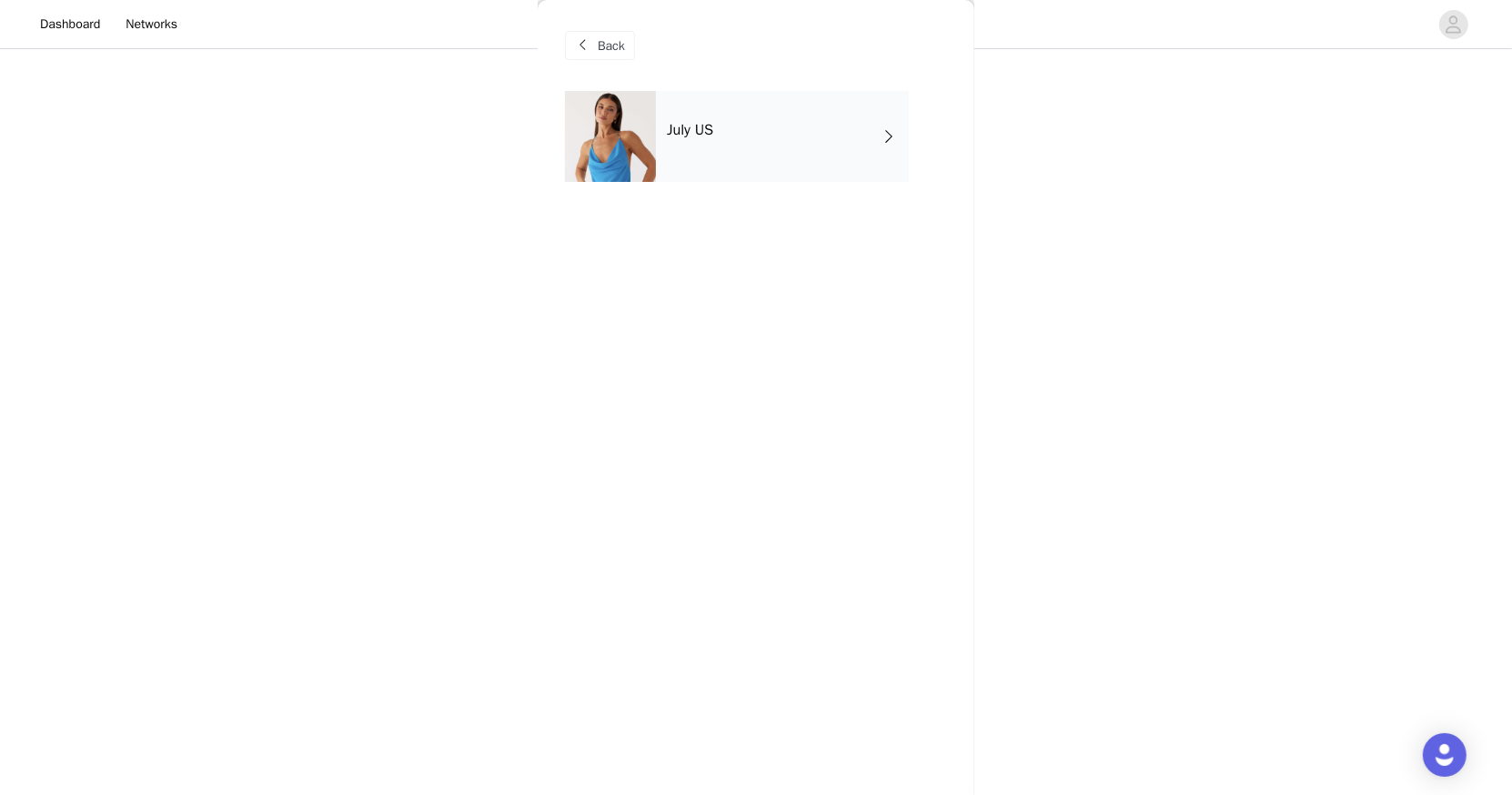click on "July US" at bounding box center [782, 136] 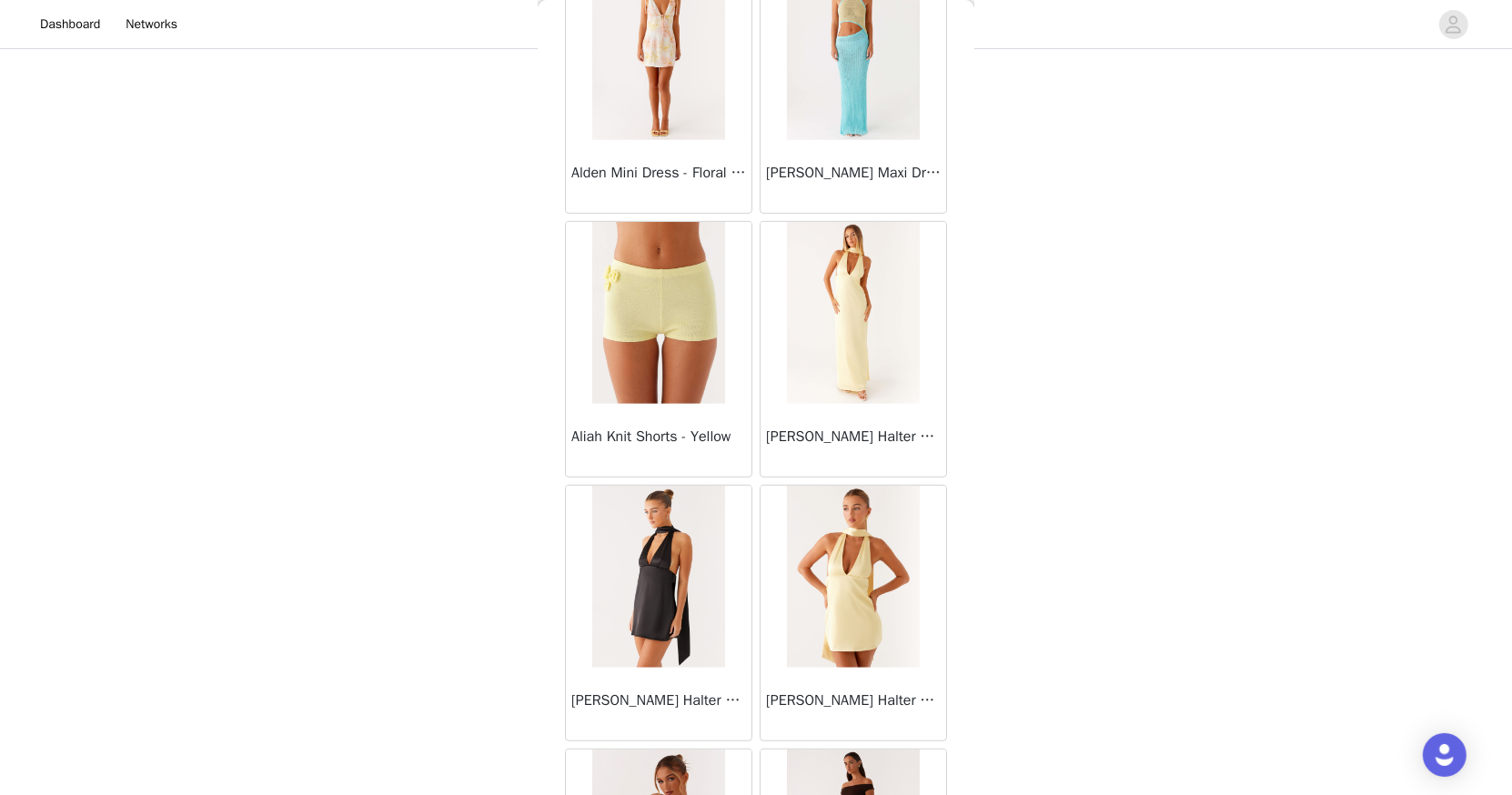 scroll, scrollTop: 1979, scrollLeft: 0, axis: vertical 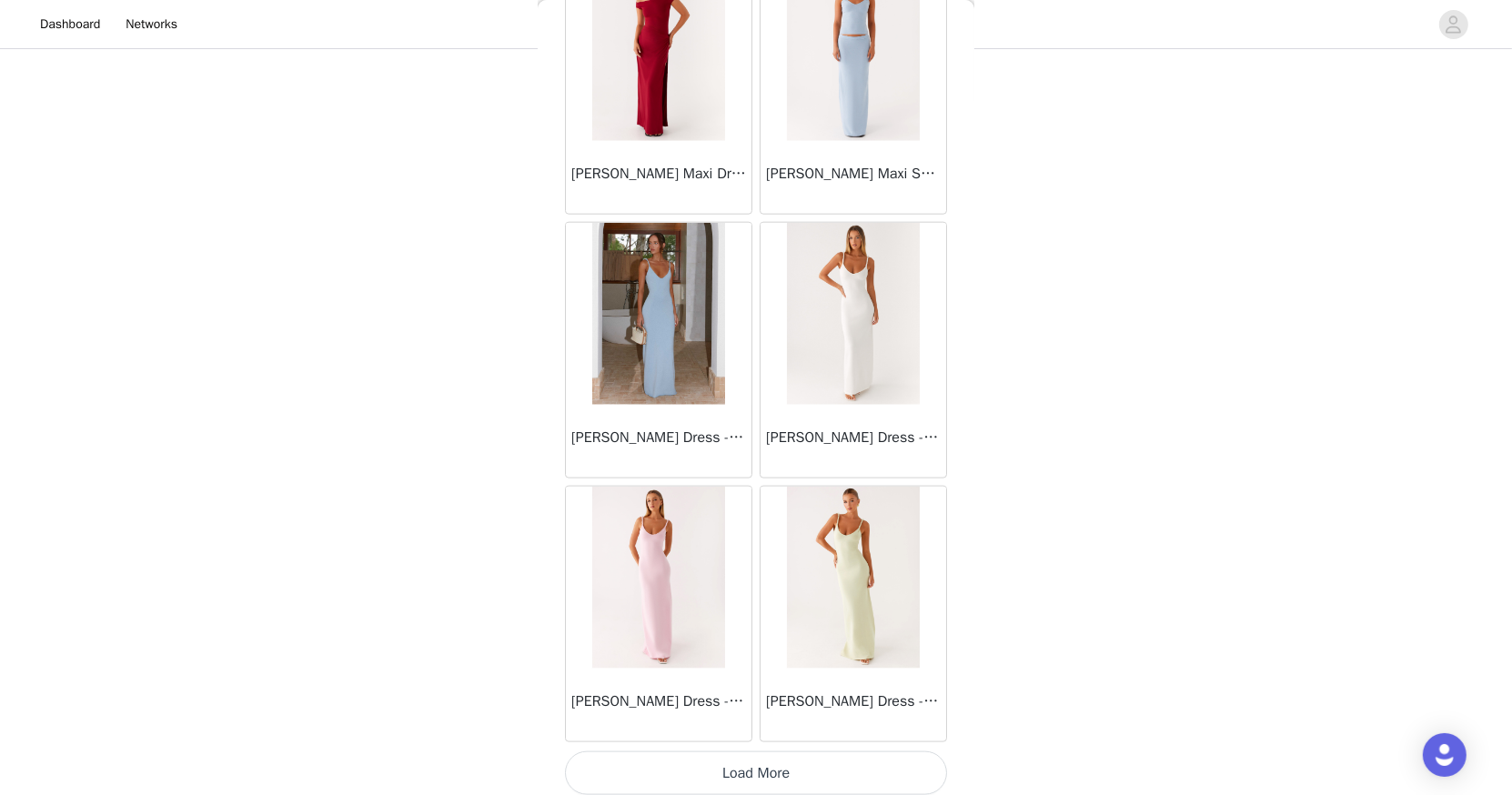 click on "Load More" at bounding box center [756, 773] 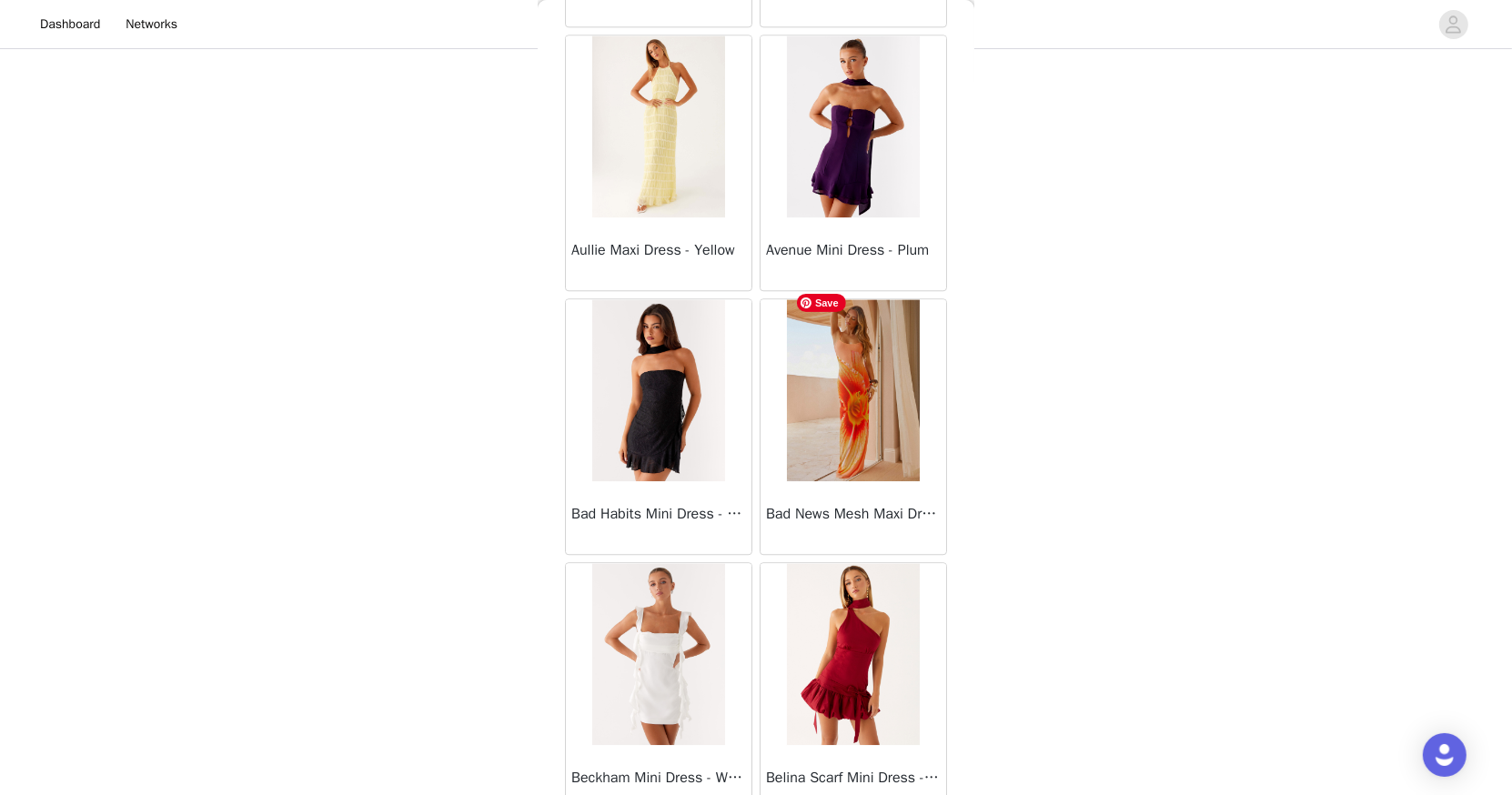scroll, scrollTop: 4609, scrollLeft: 0, axis: vertical 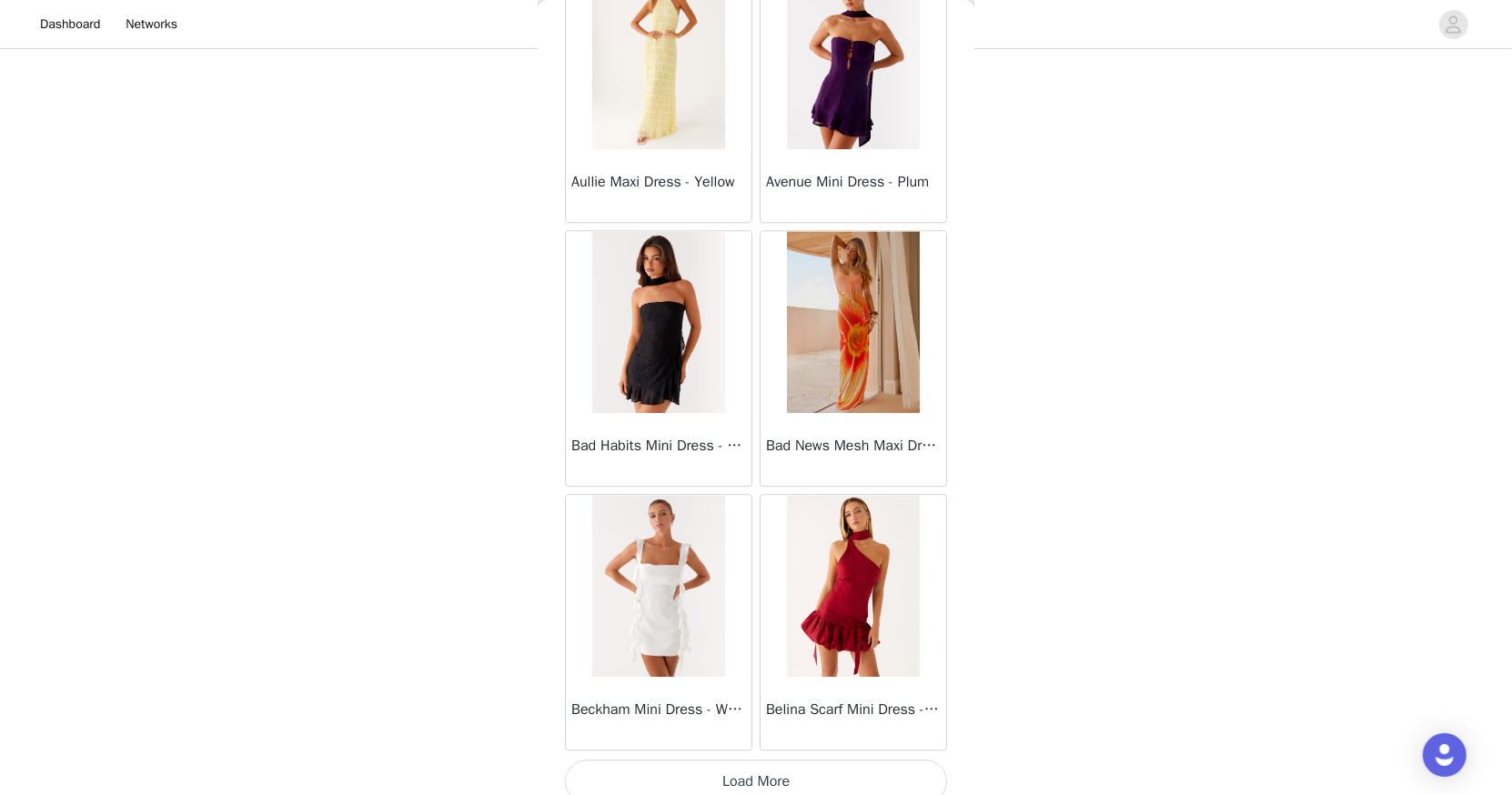 click on "Load More" at bounding box center (756, 781) 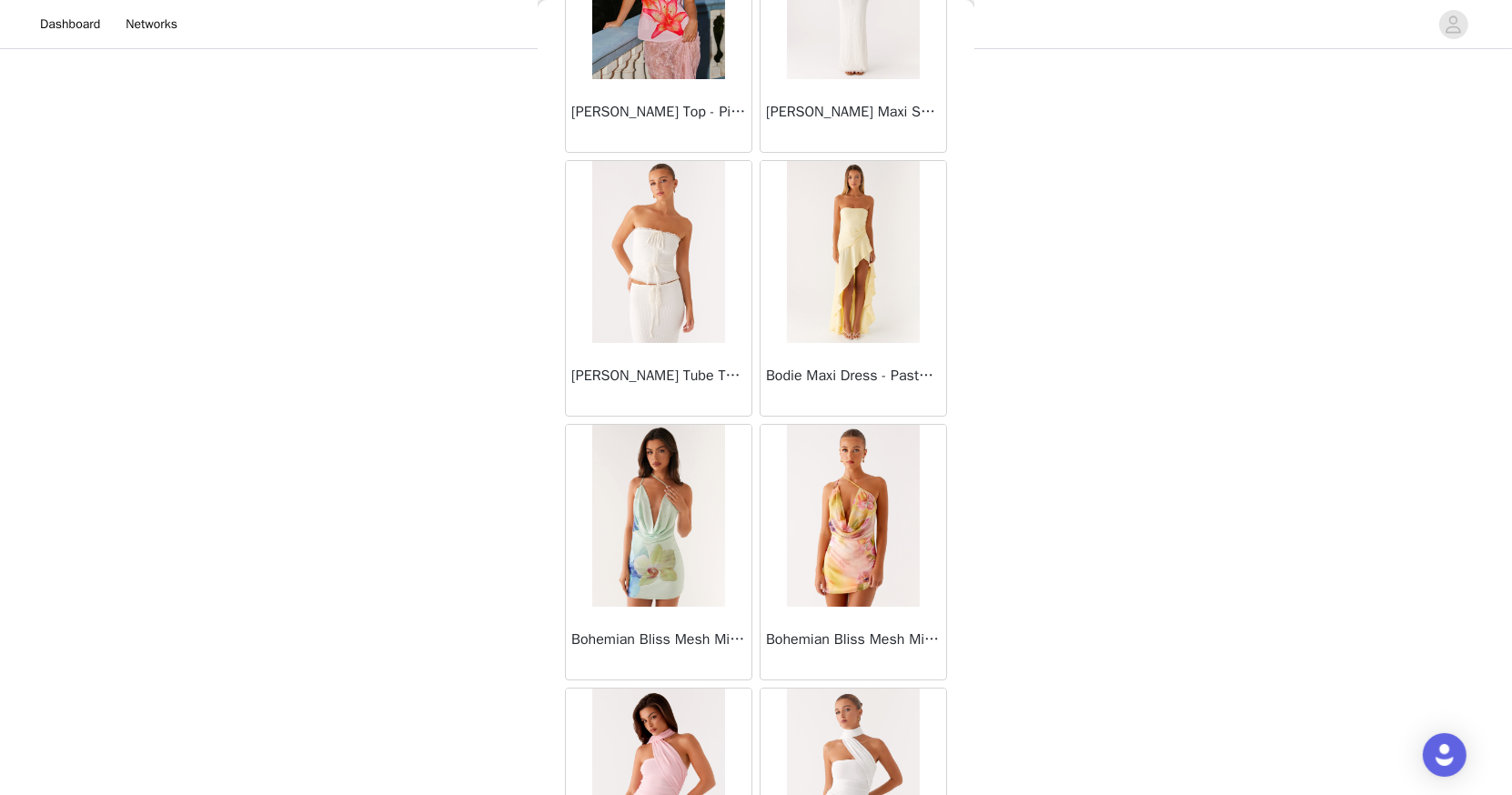 scroll, scrollTop: 7239, scrollLeft: 0, axis: vertical 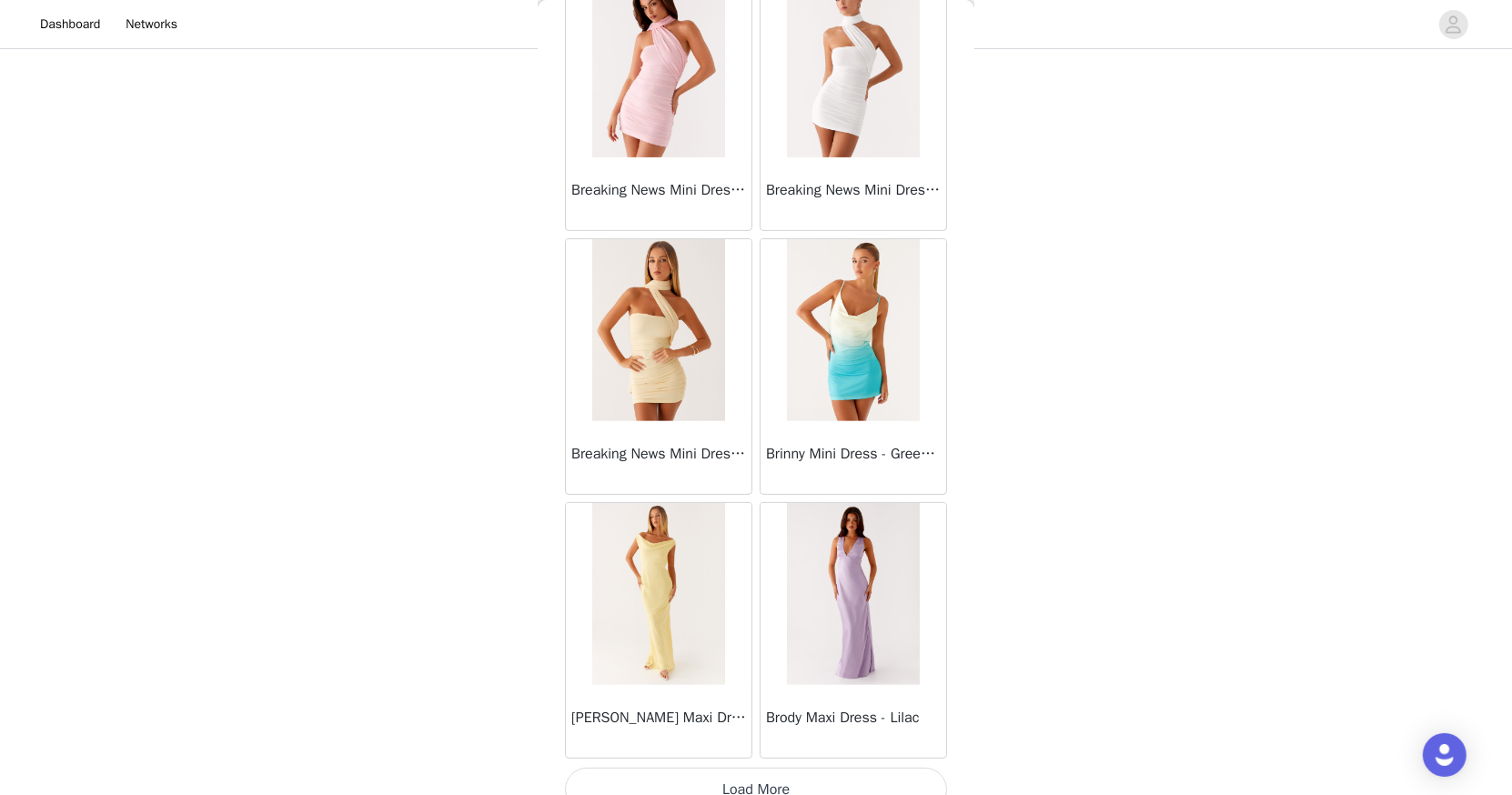 click on "Load More" at bounding box center [756, 790] 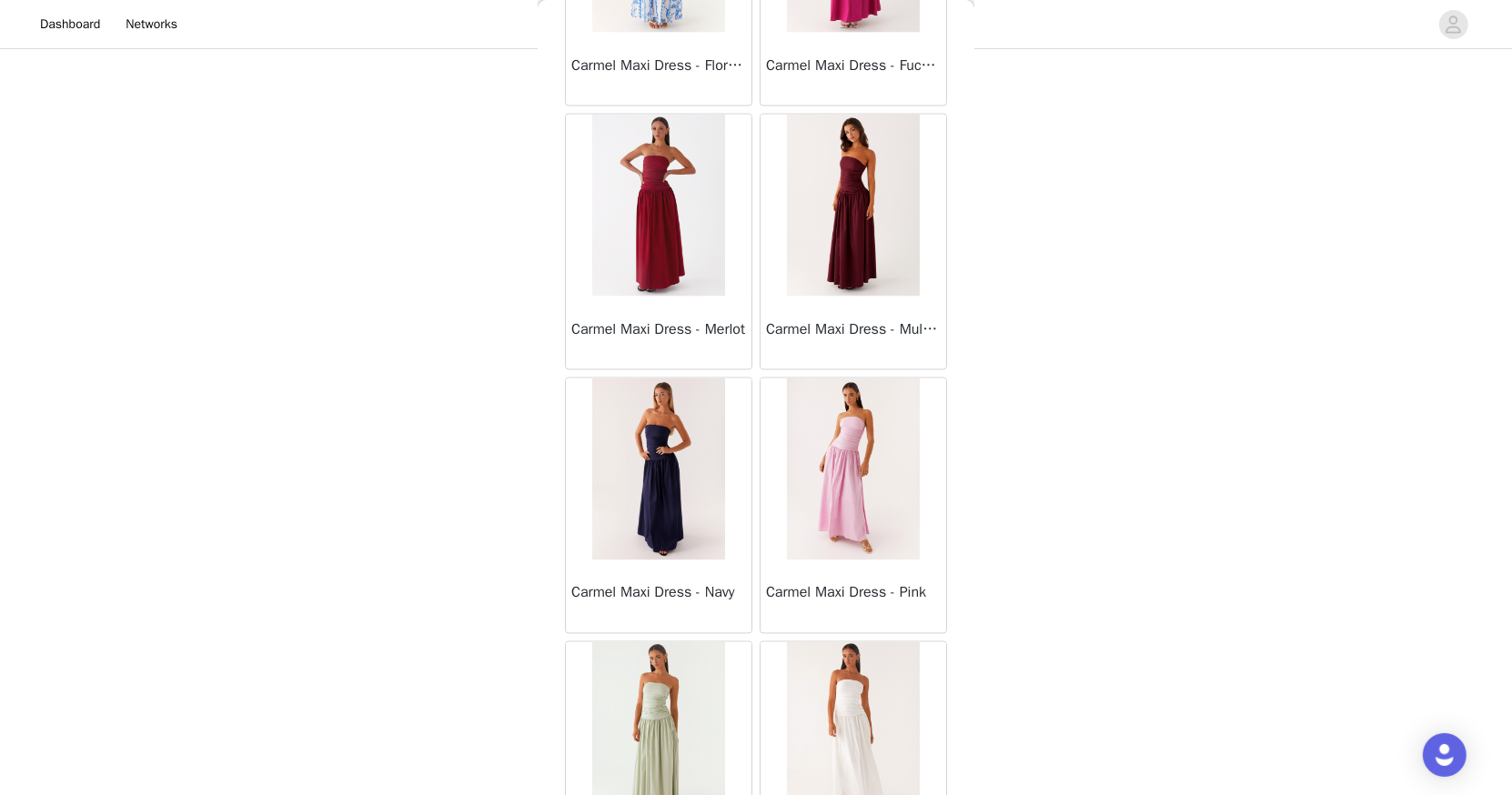 scroll, scrollTop: 9868, scrollLeft: 0, axis: vertical 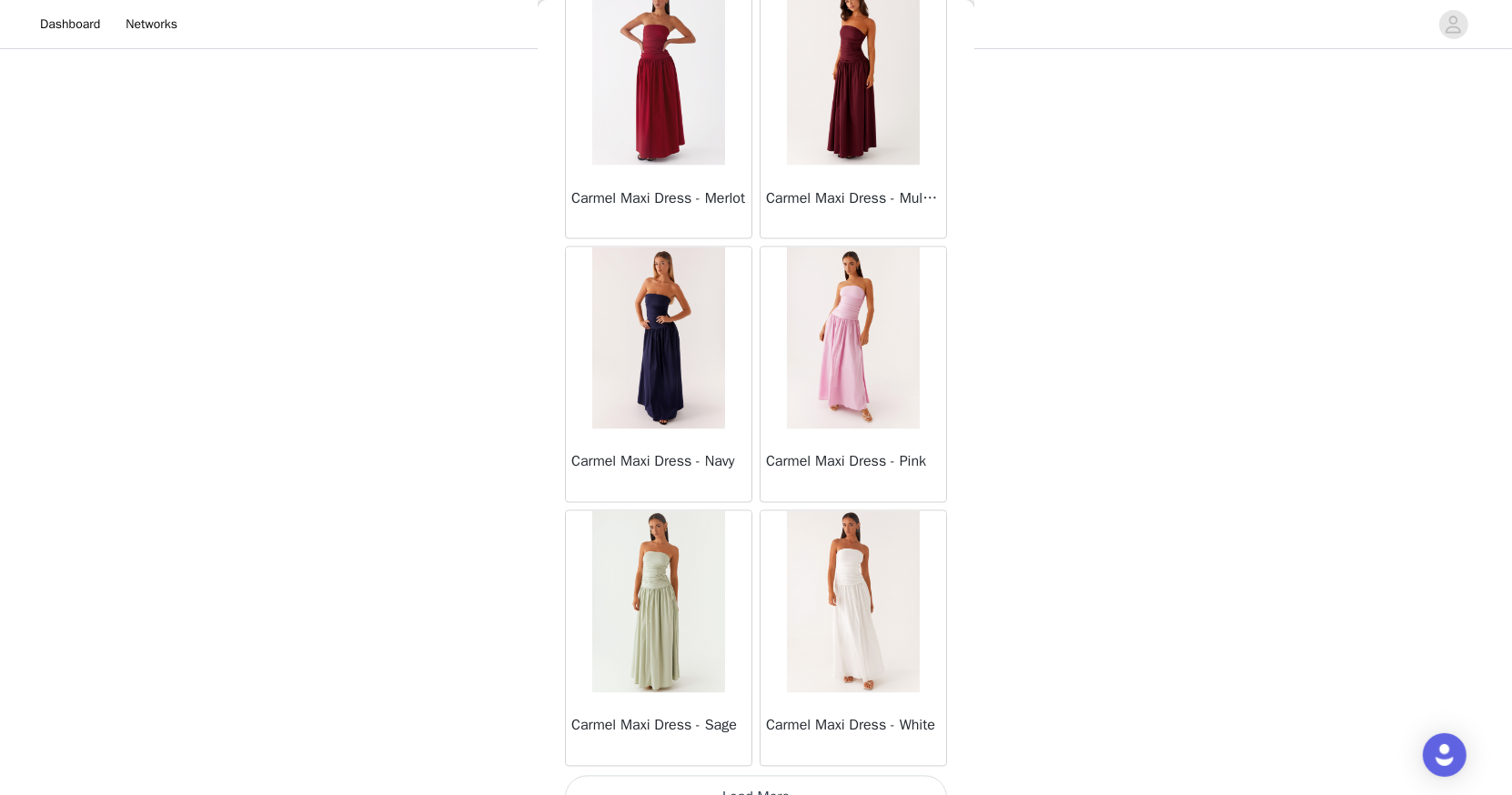 click on "Load More" at bounding box center [756, 798] 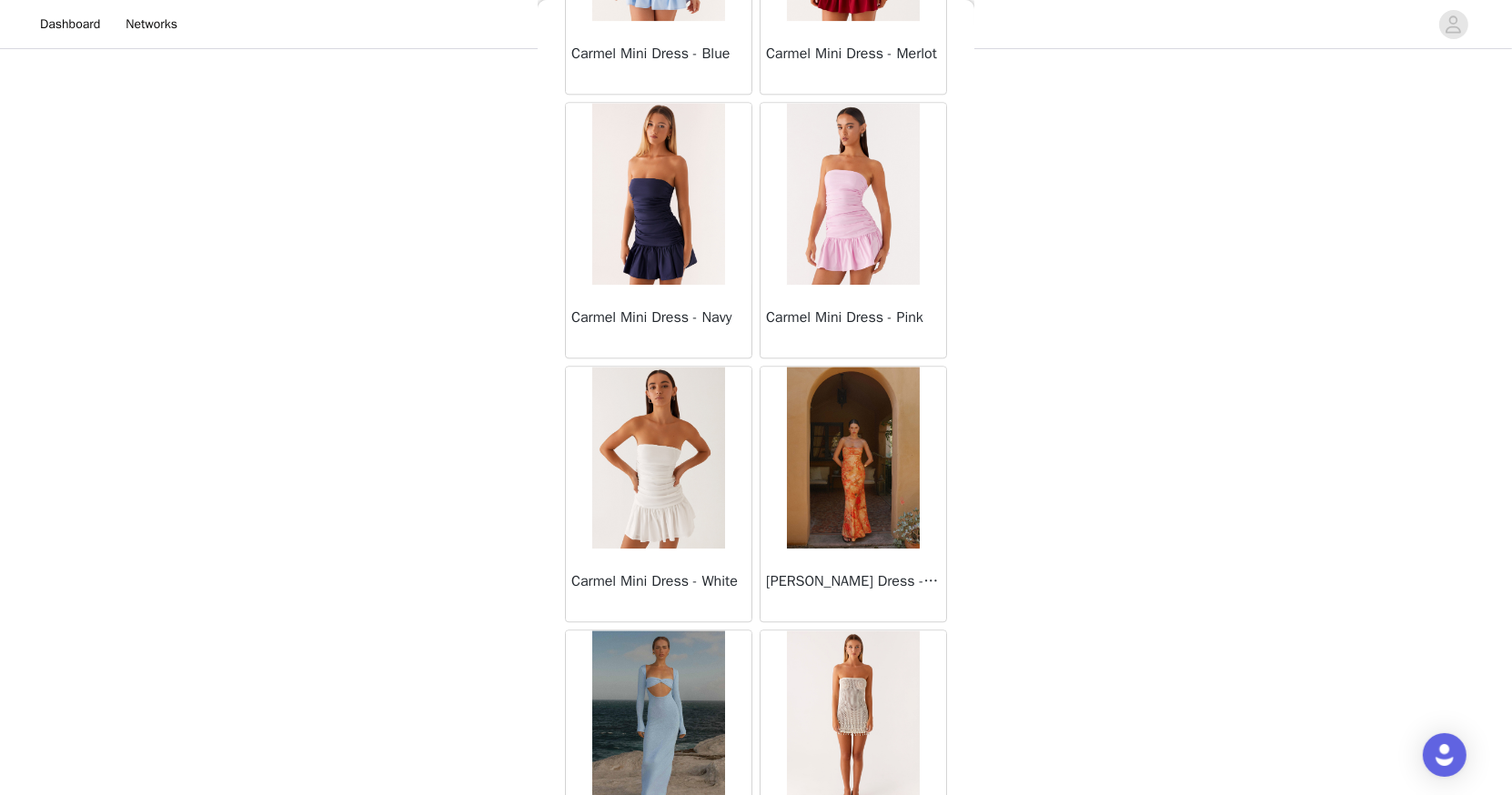 scroll, scrollTop: 11109, scrollLeft: 0, axis: vertical 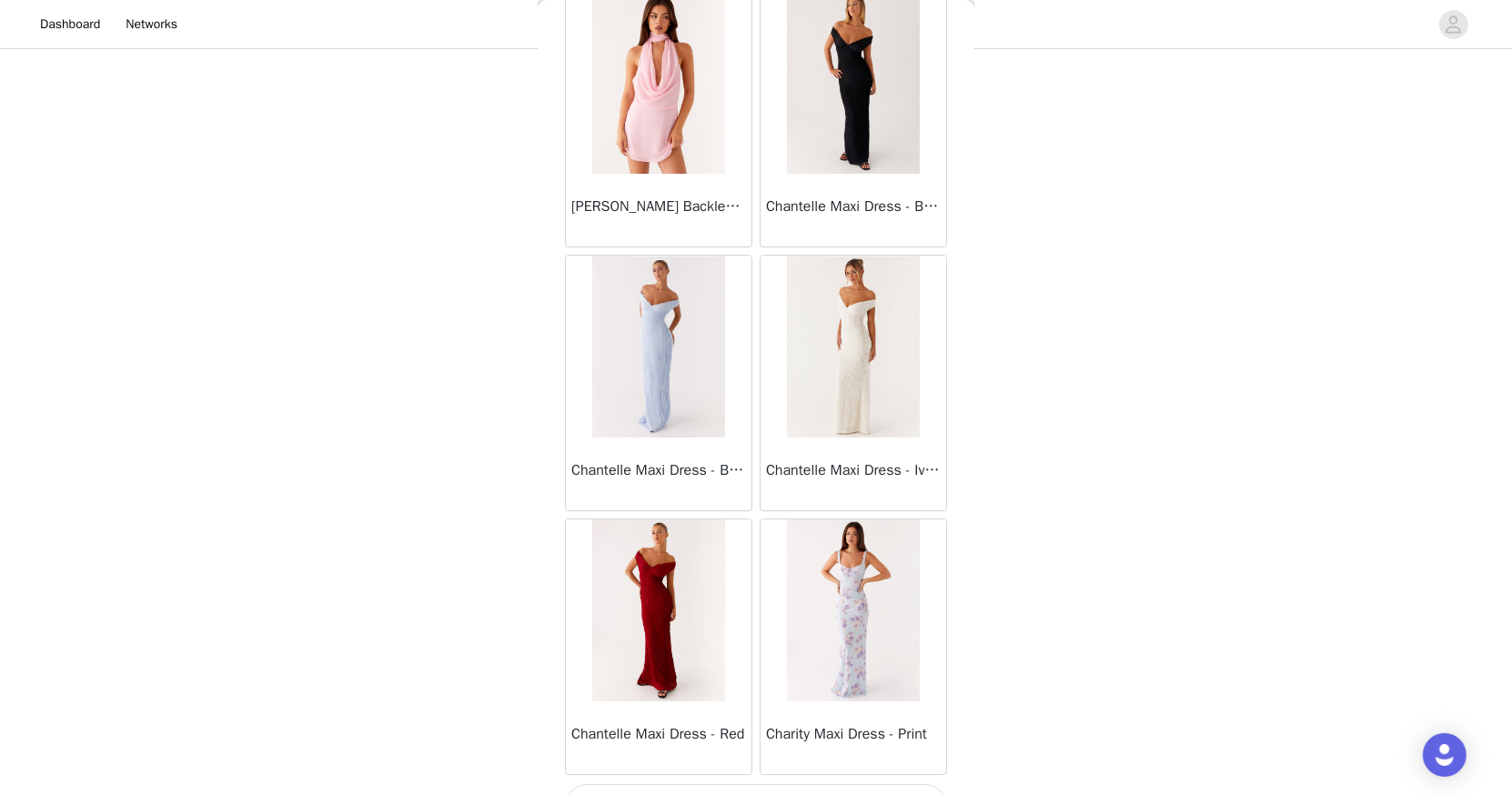 click on "Load More" at bounding box center (756, 806) 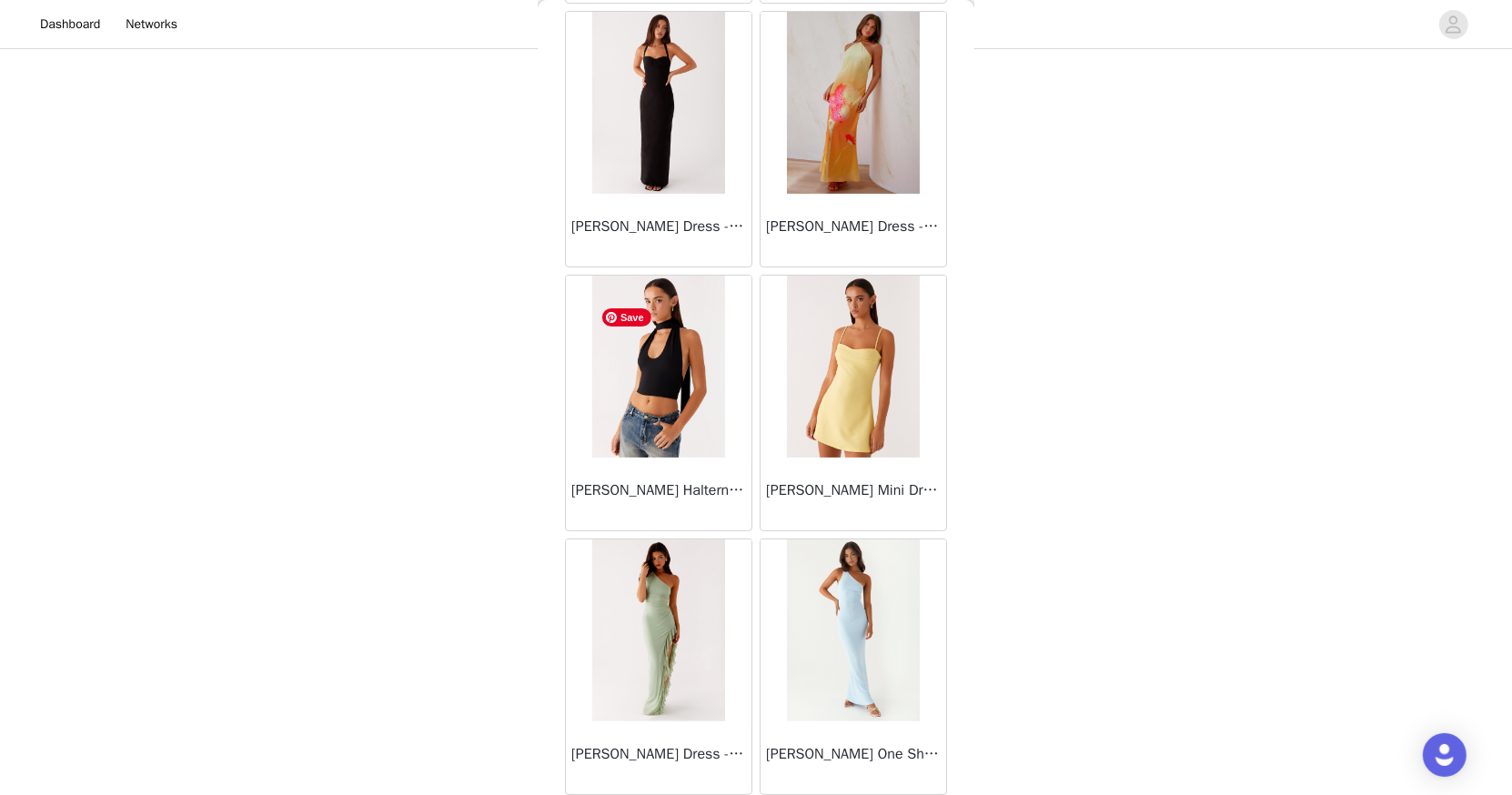 scroll, scrollTop: 13583, scrollLeft: 0, axis: vertical 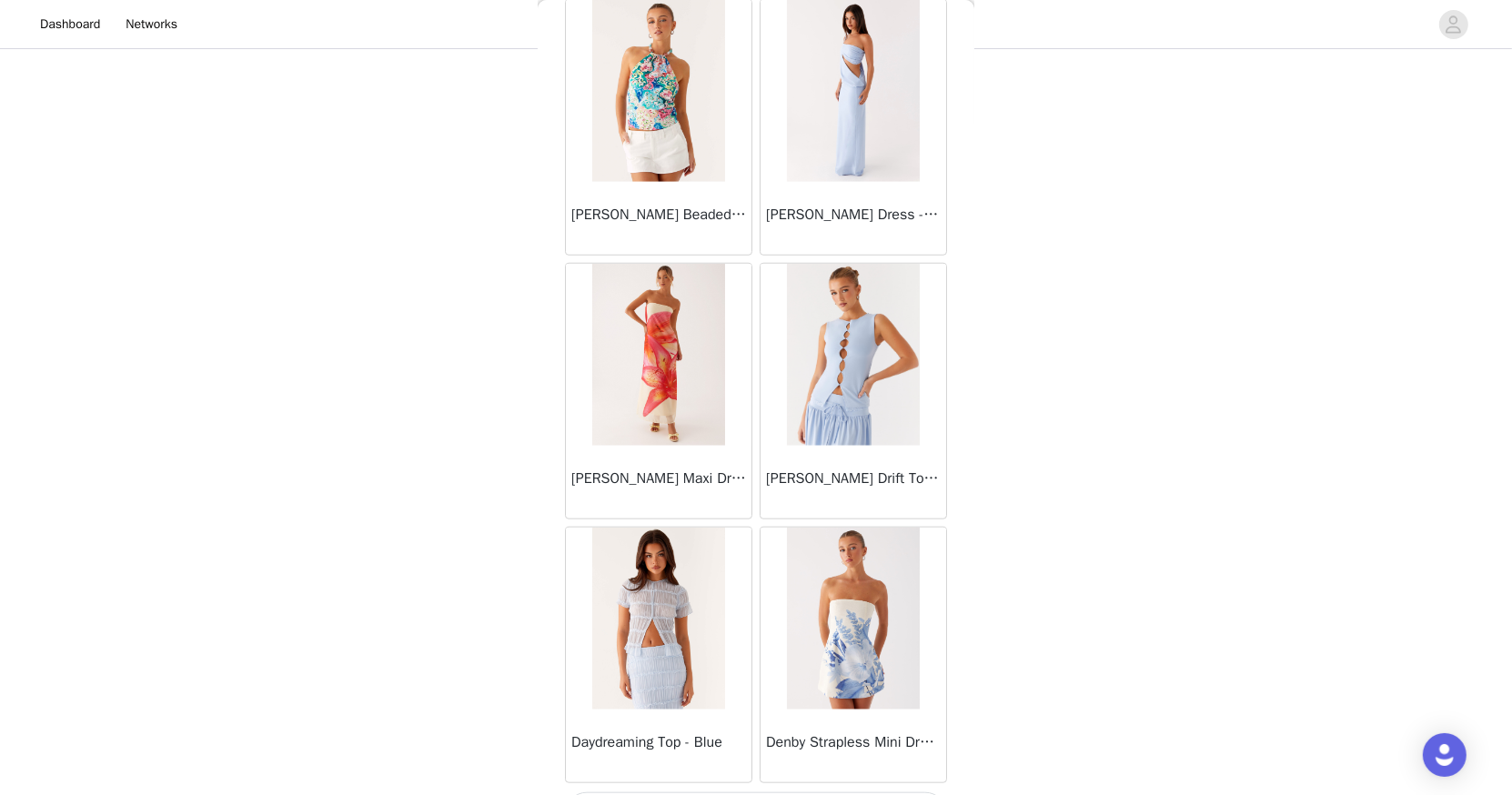 click on "Load More" at bounding box center (756, 814) 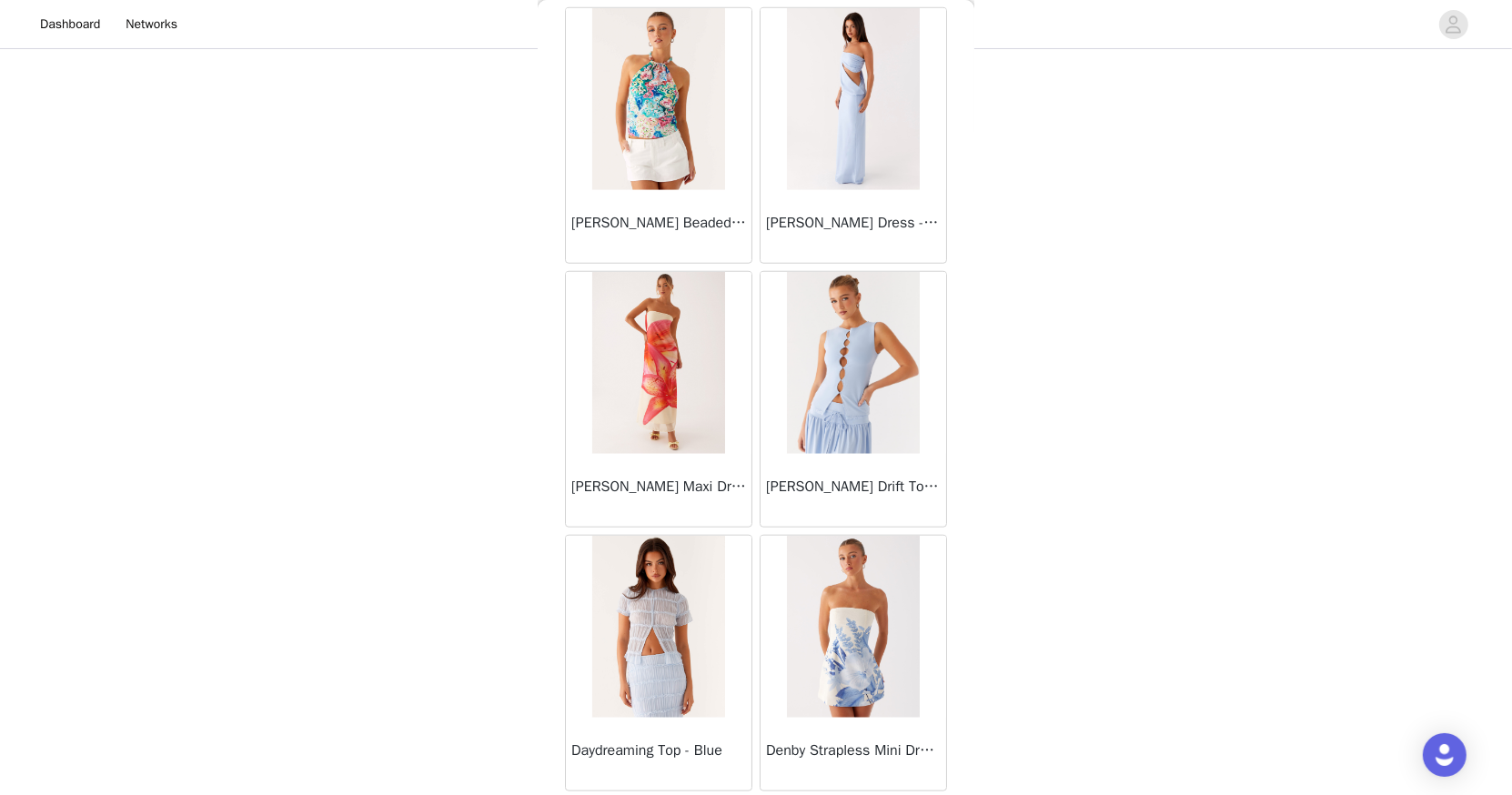 scroll, scrollTop: 15128, scrollLeft: 0, axis: vertical 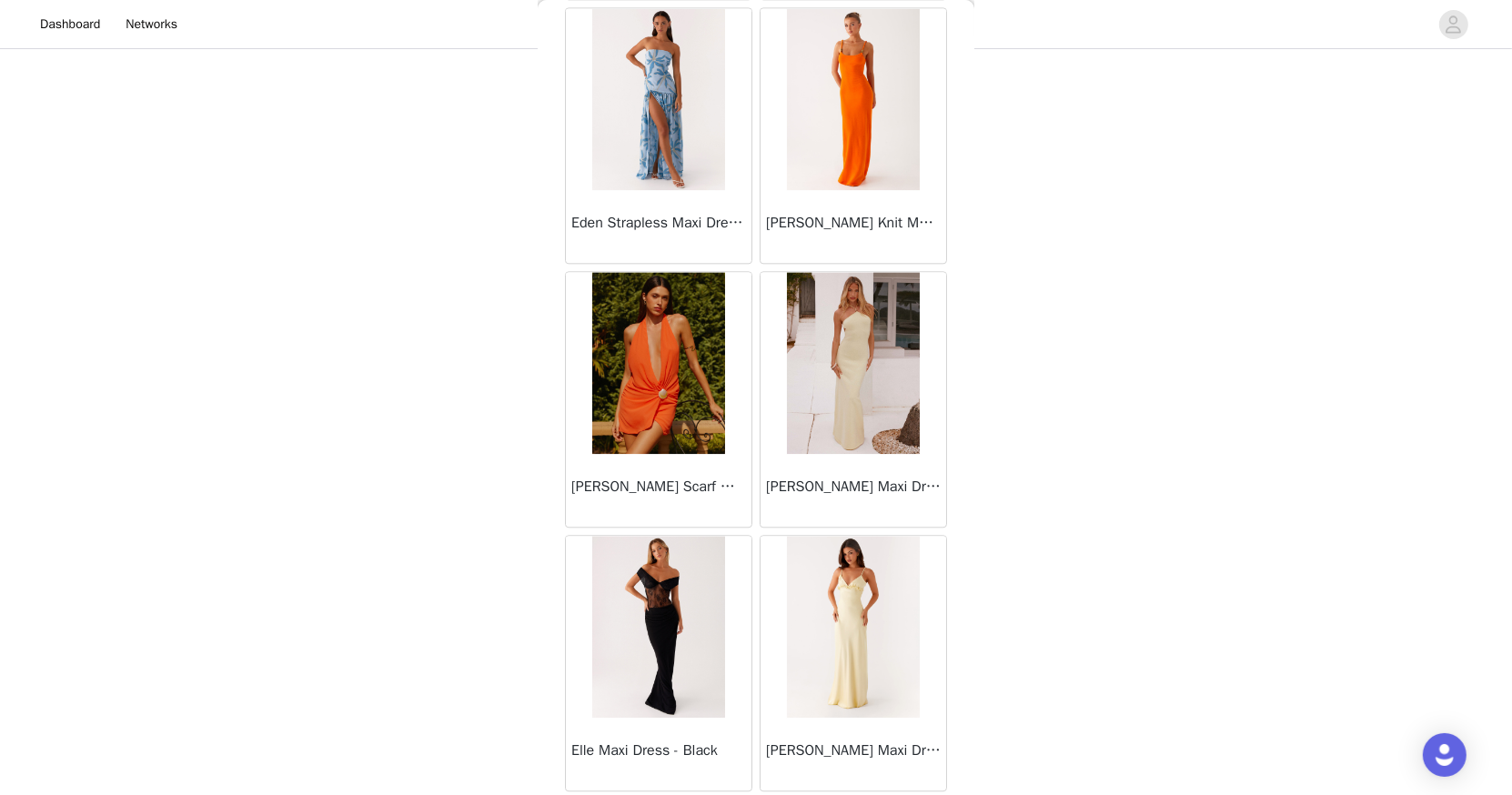 click on "Load More" at bounding box center [756, 822] 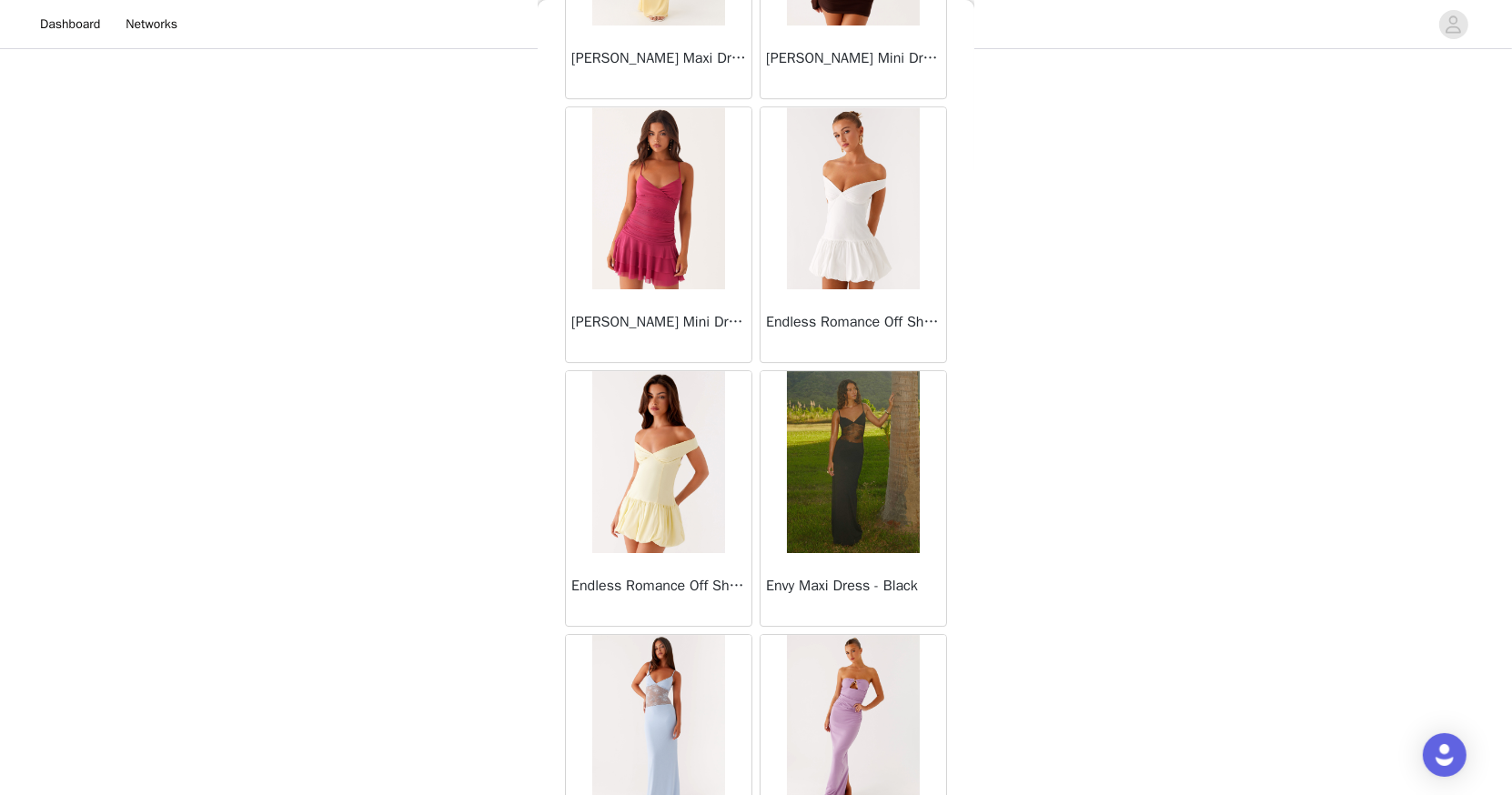 scroll, scrollTop: 19245, scrollLeft: 0, axis: vertical 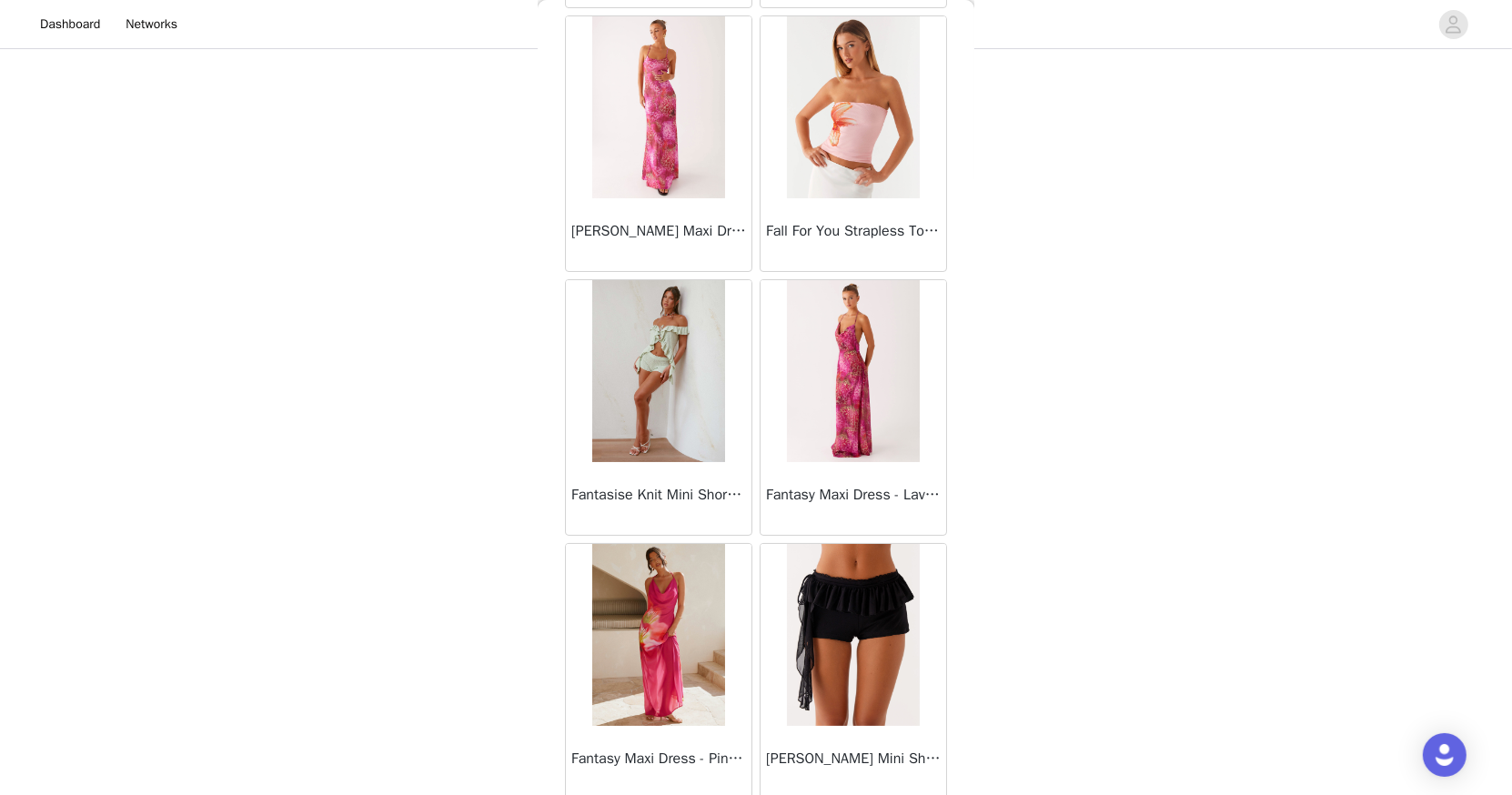 click on "Load More" at bounding box center [756, 830] 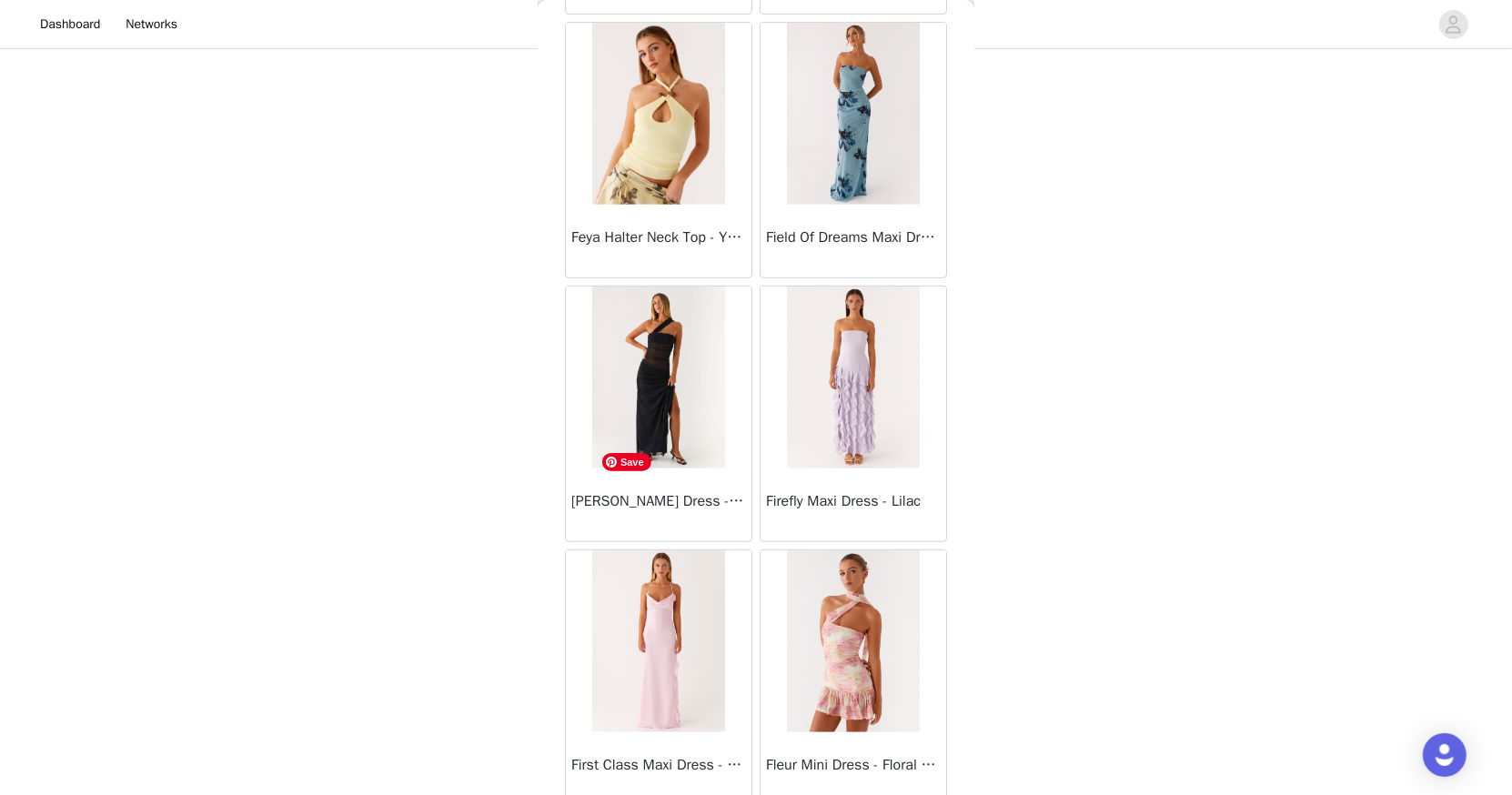 scroll, scrollTop: 21512, scrollLeft: 0, axis: vertical 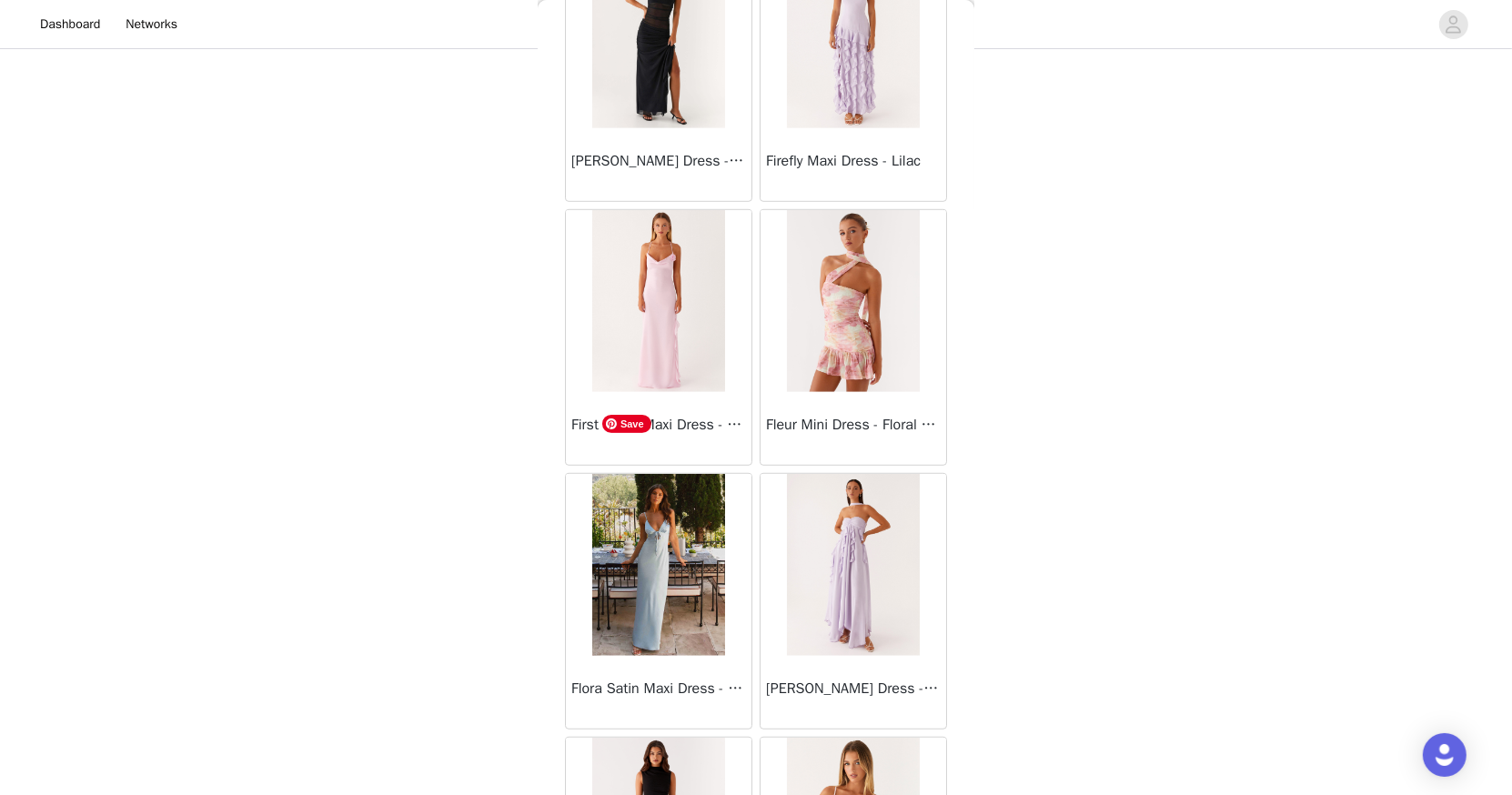 click at bounding box center (658, 565) 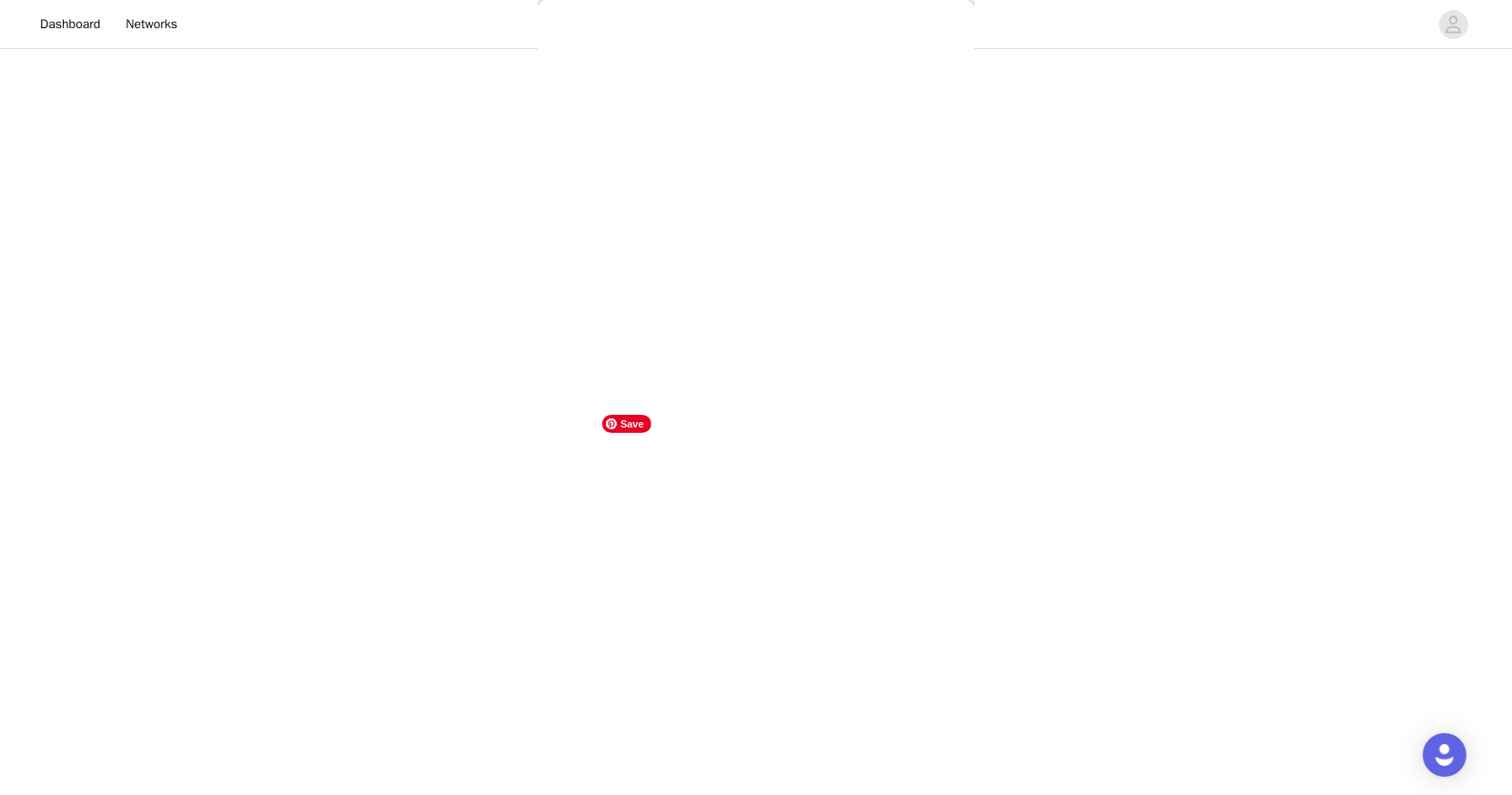scroll, scrollTop: 0, scrollLeft: 0, axis: both 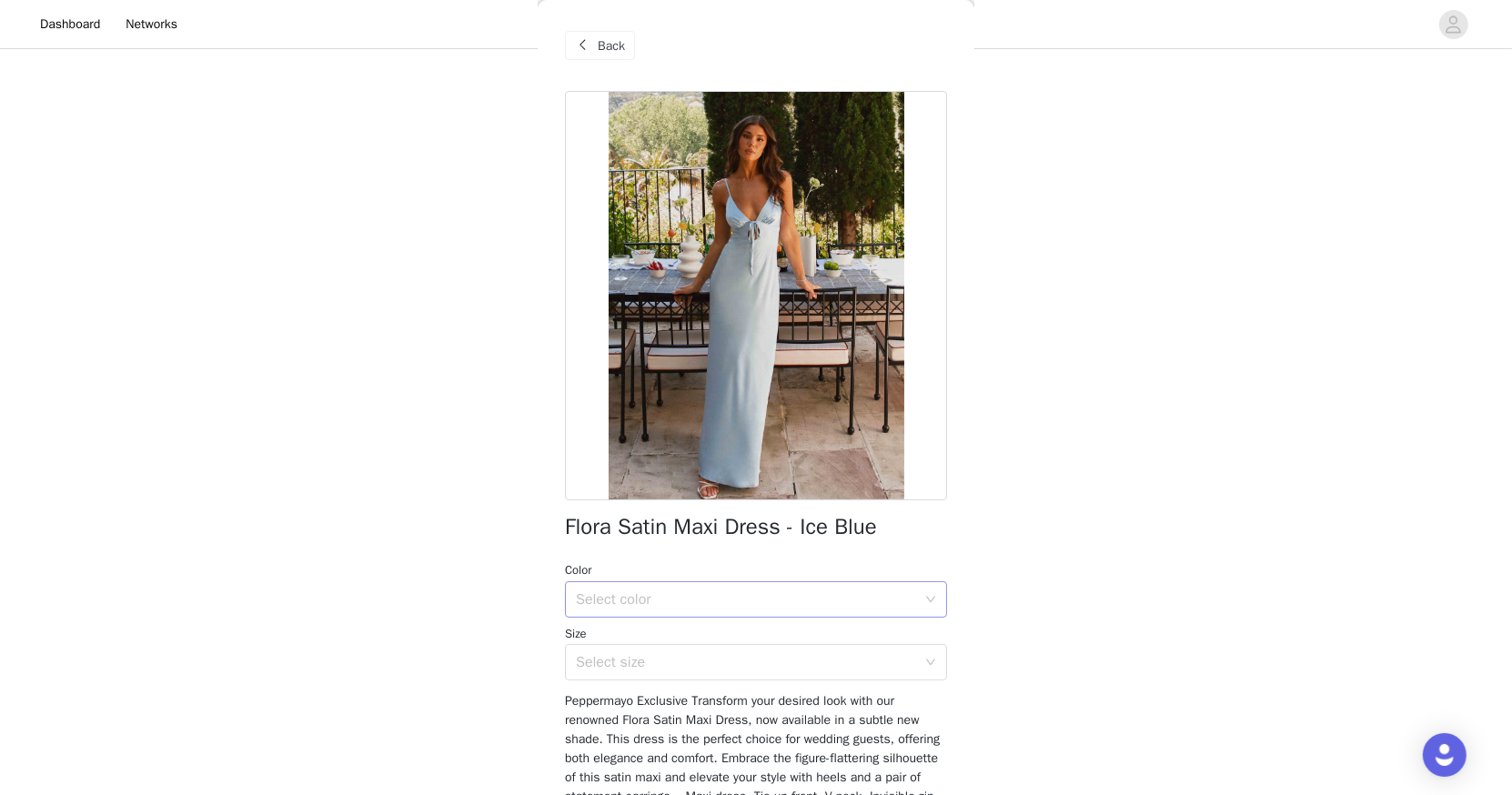 click on "Select color" at bounding box center [746, 599] 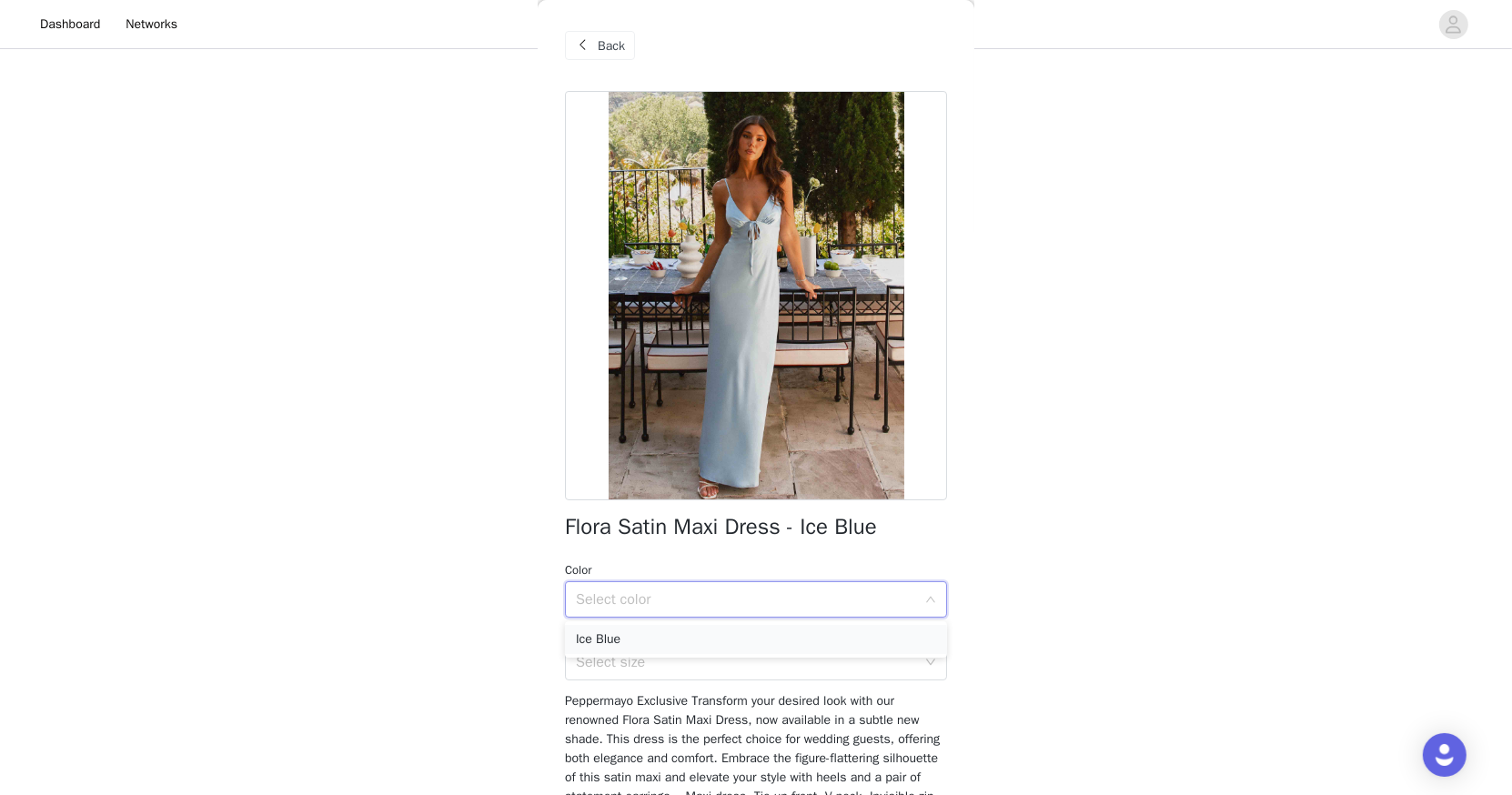 click on "Ice Blue" at bounding box center [756, 639] 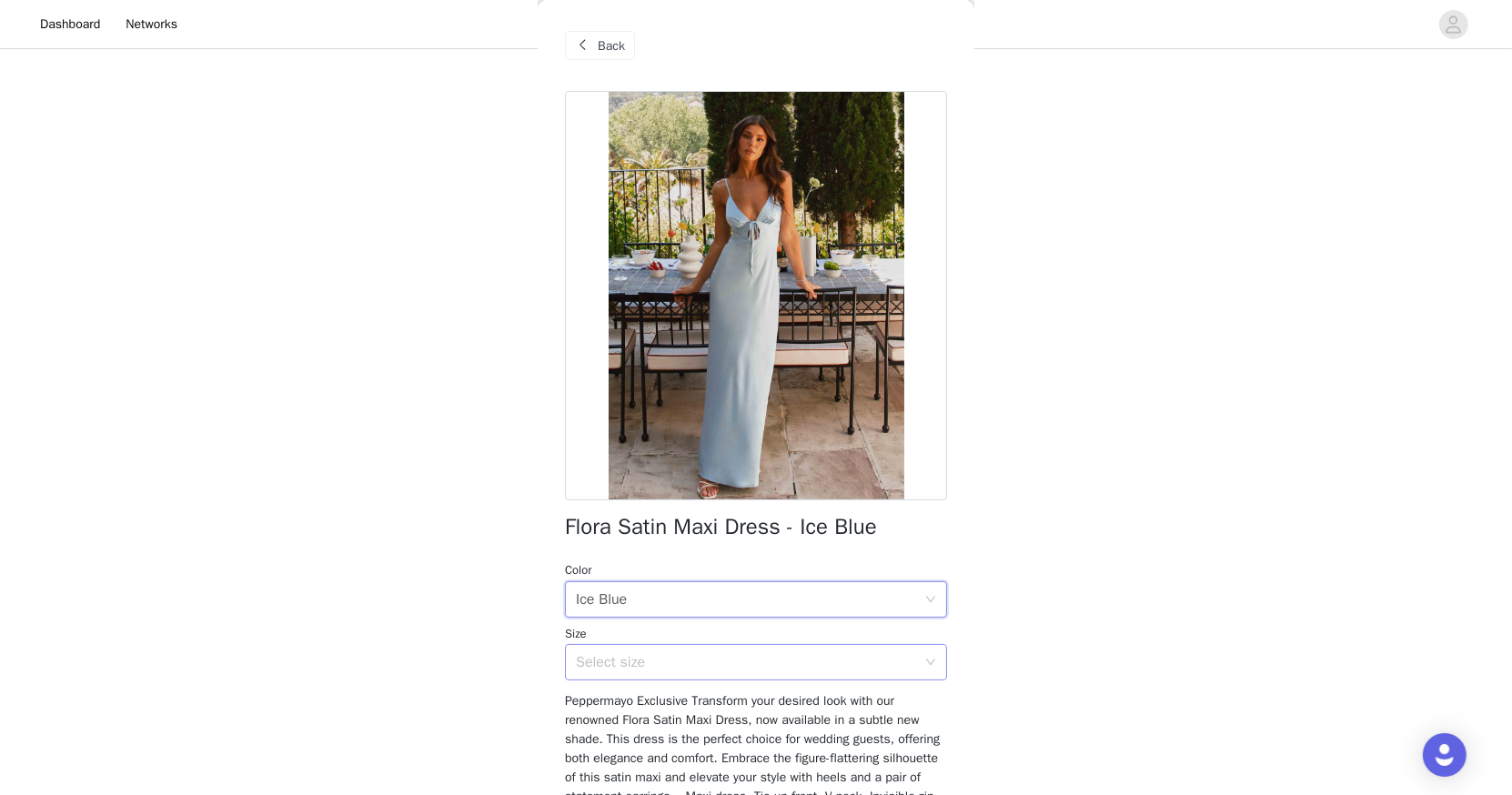 click on "Select size" at bounding box center [746, 662] 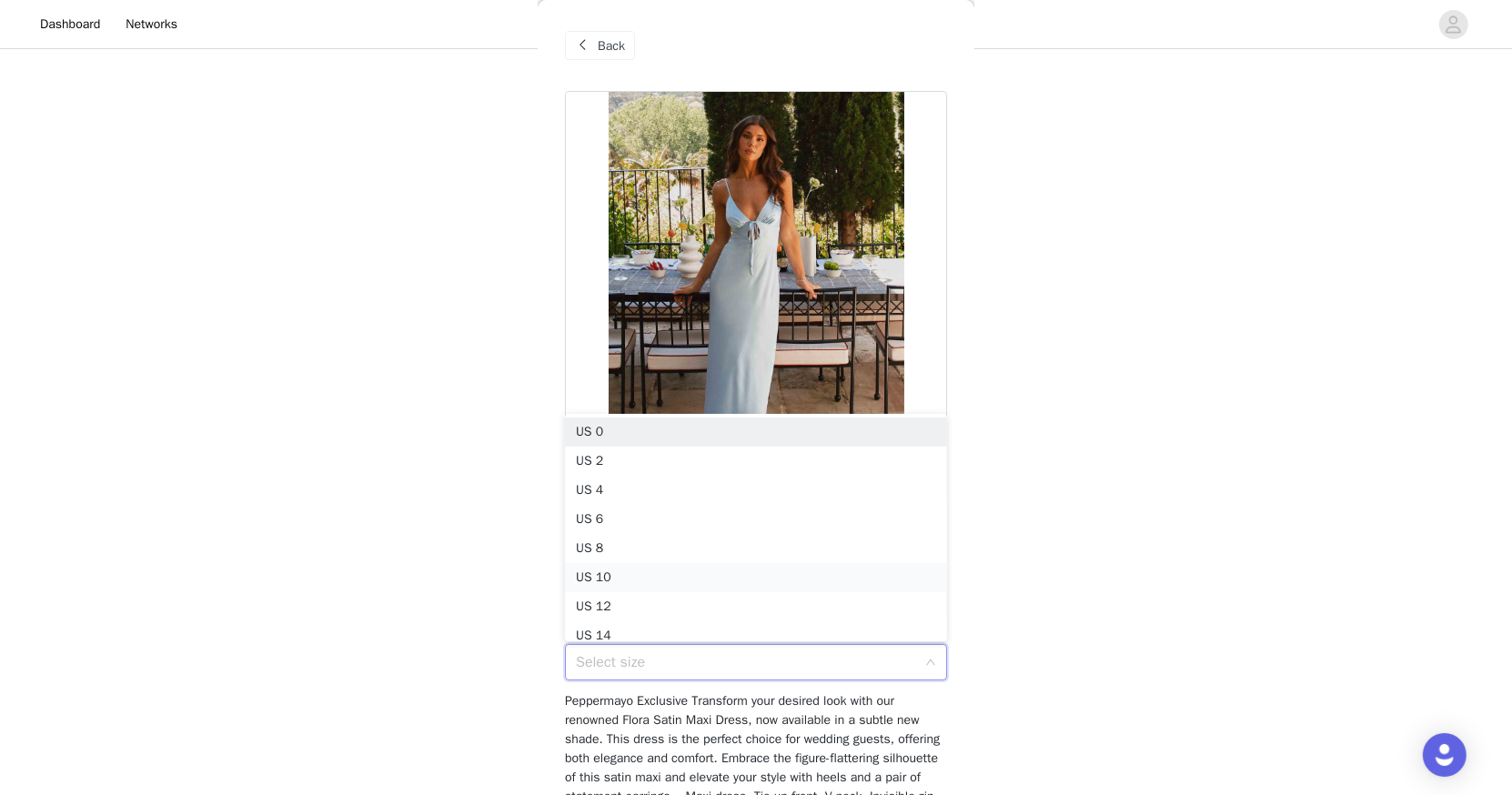 scroll, scrollTop: 8, scrollLeft: 0, axis: vertical 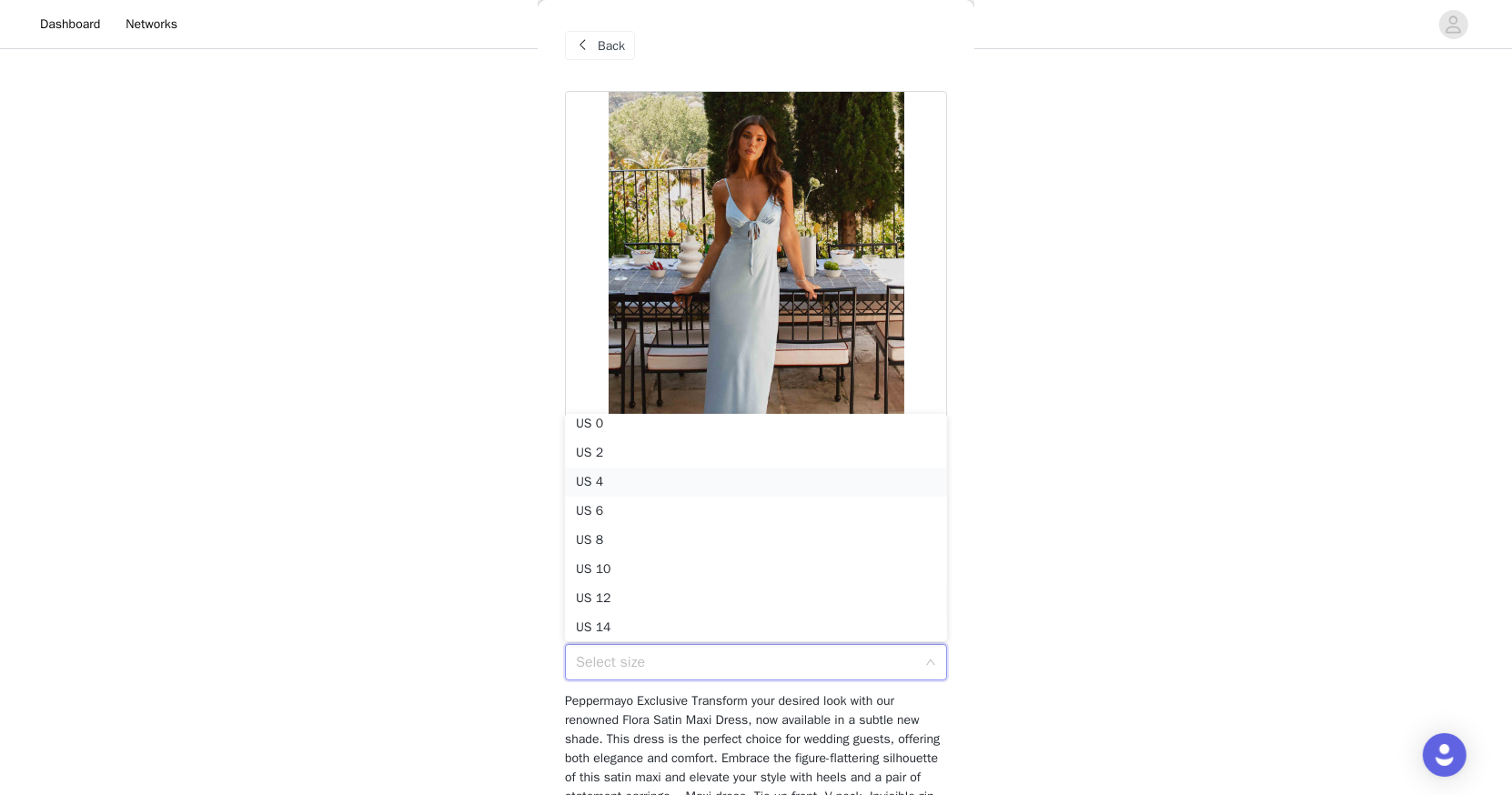 click on "US 4" at bounding box center [756, 482] 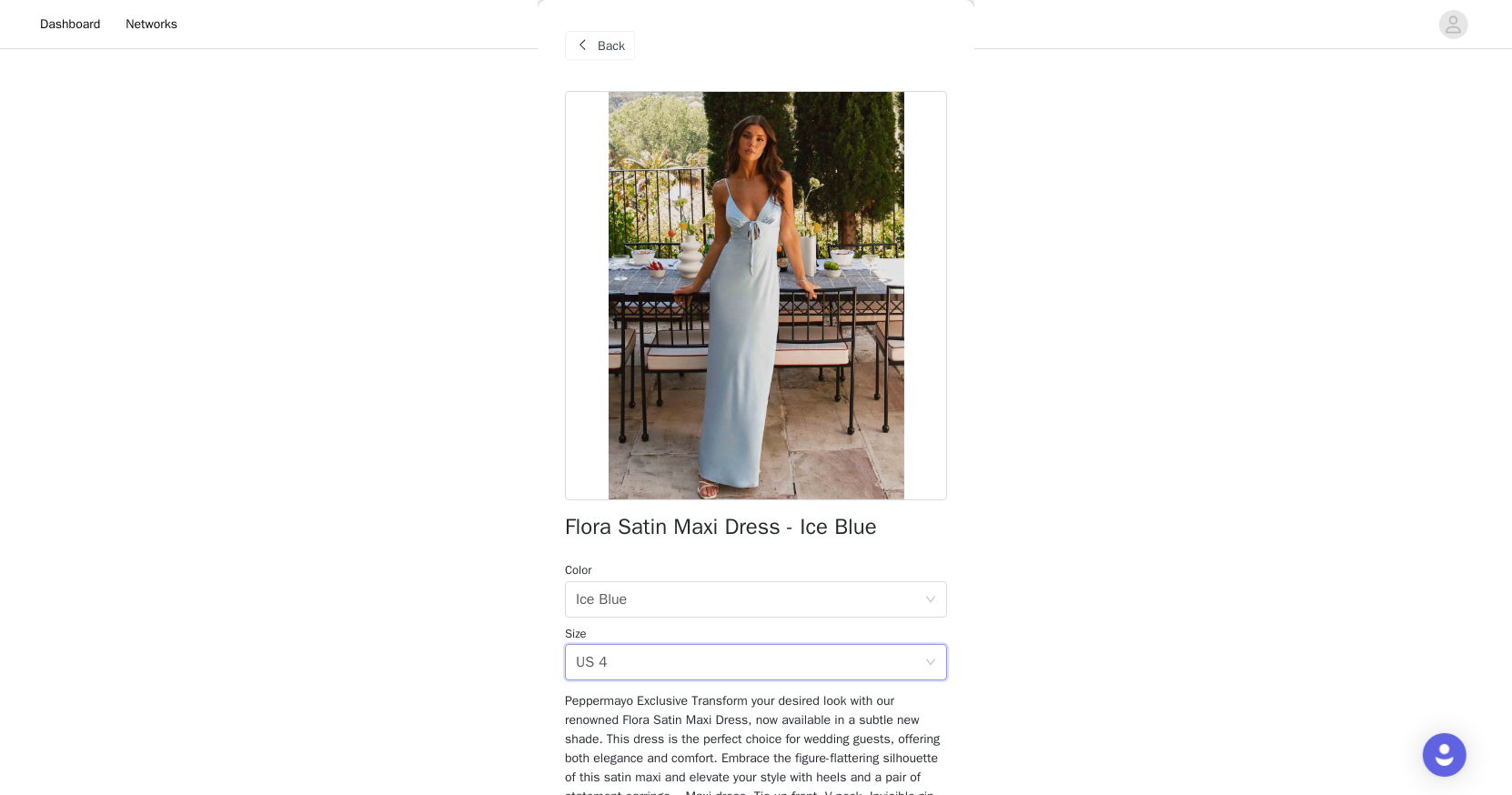 click on "STEP 1 OF 4
Select your styles!
You will receive 4 products.       3/4 Selected           Bodie Maxi Dress - Pastel Yellow           Pastel Yellow, US 4       Edit   Remove     Chantal Backless Scarf Mini Dress - Pink           Pink, US 4       Edit   Remove     Burleigh Maxi Dress - Ivory           Ivory, US 4       Edit   Remove     Add Product       Back     Flora Satin Maxi Dress - Ice Blue               Color   Select color Ice Blue Size   Select size US 4     Add Product
Step 1 of 4" at bounding box center (756, 348) 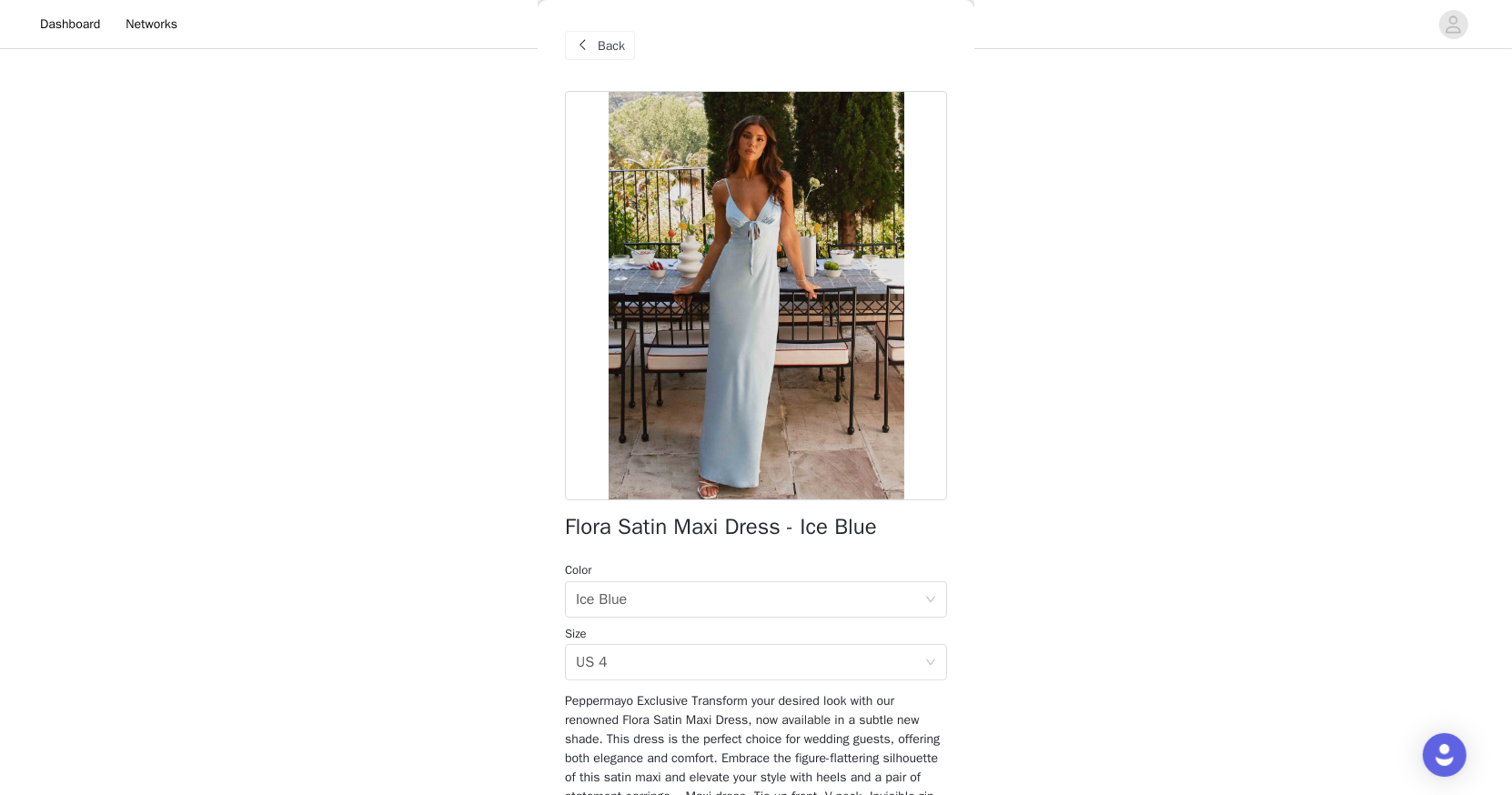 scroll, scrollTop: 163, scrollLeft: 0, axis: vertical 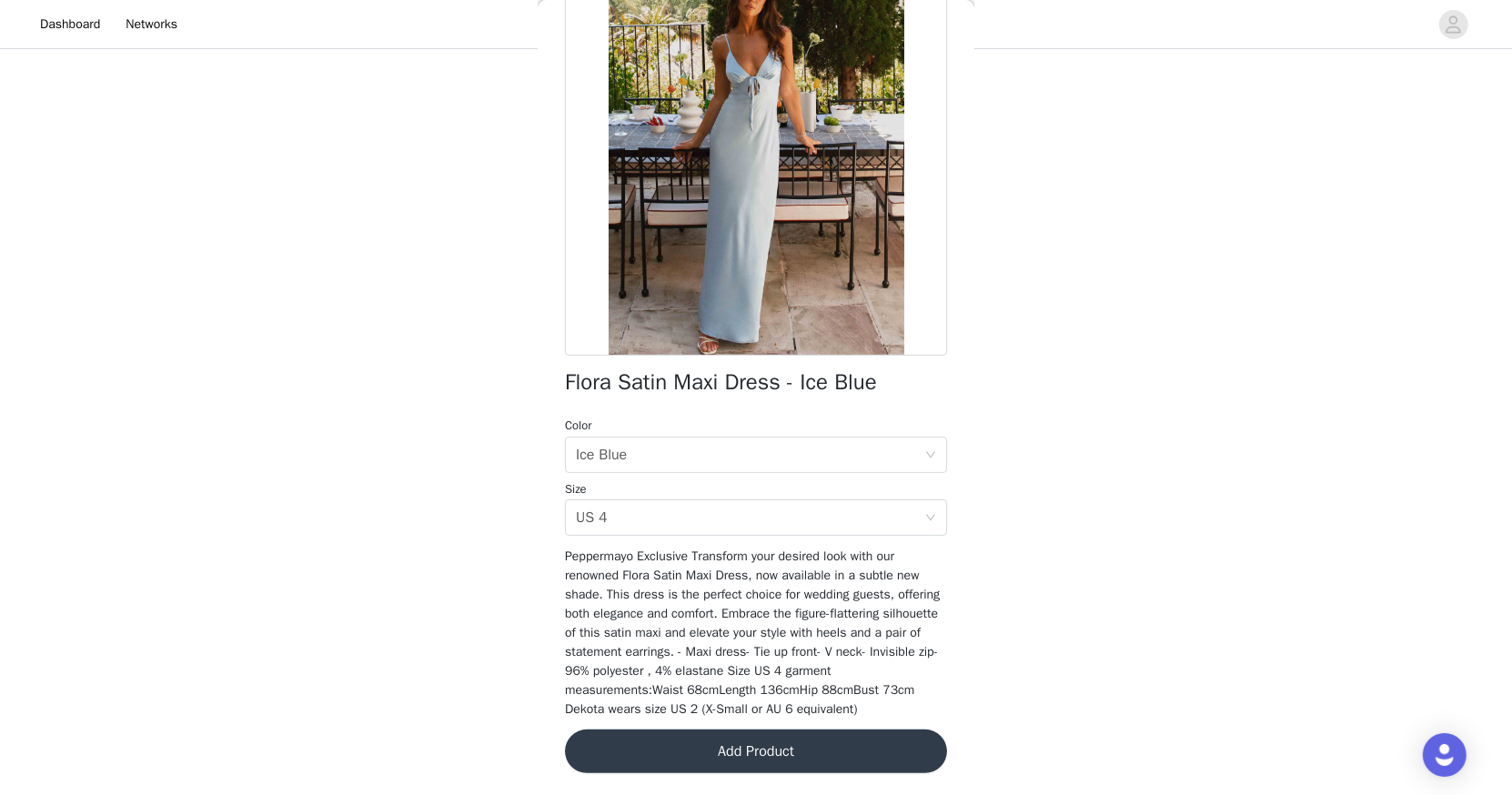 click on "Add Product" at bounding box center [756, 751] 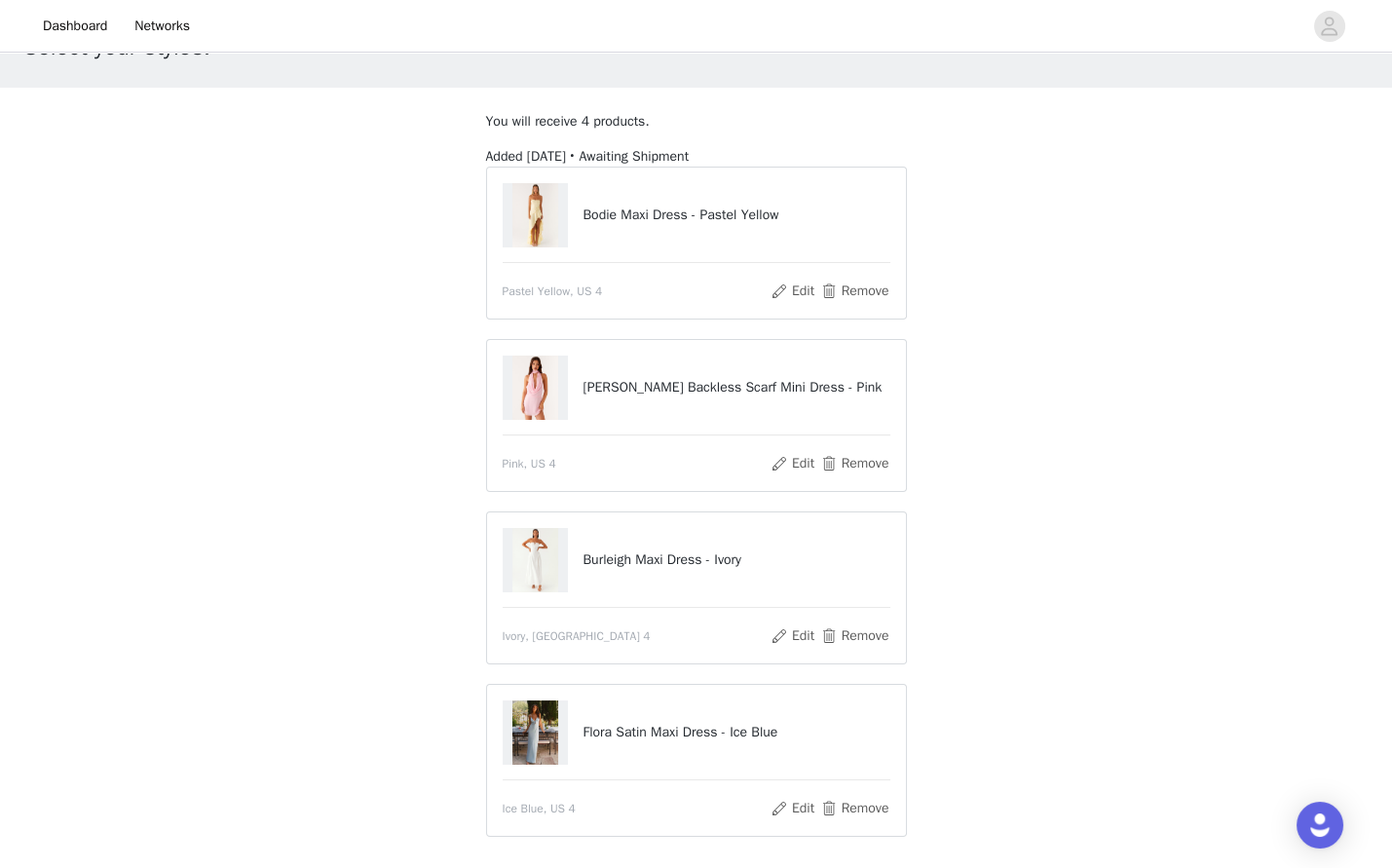 scroll, scrollTop: 217, scrollLeft: 0, axis: vertical 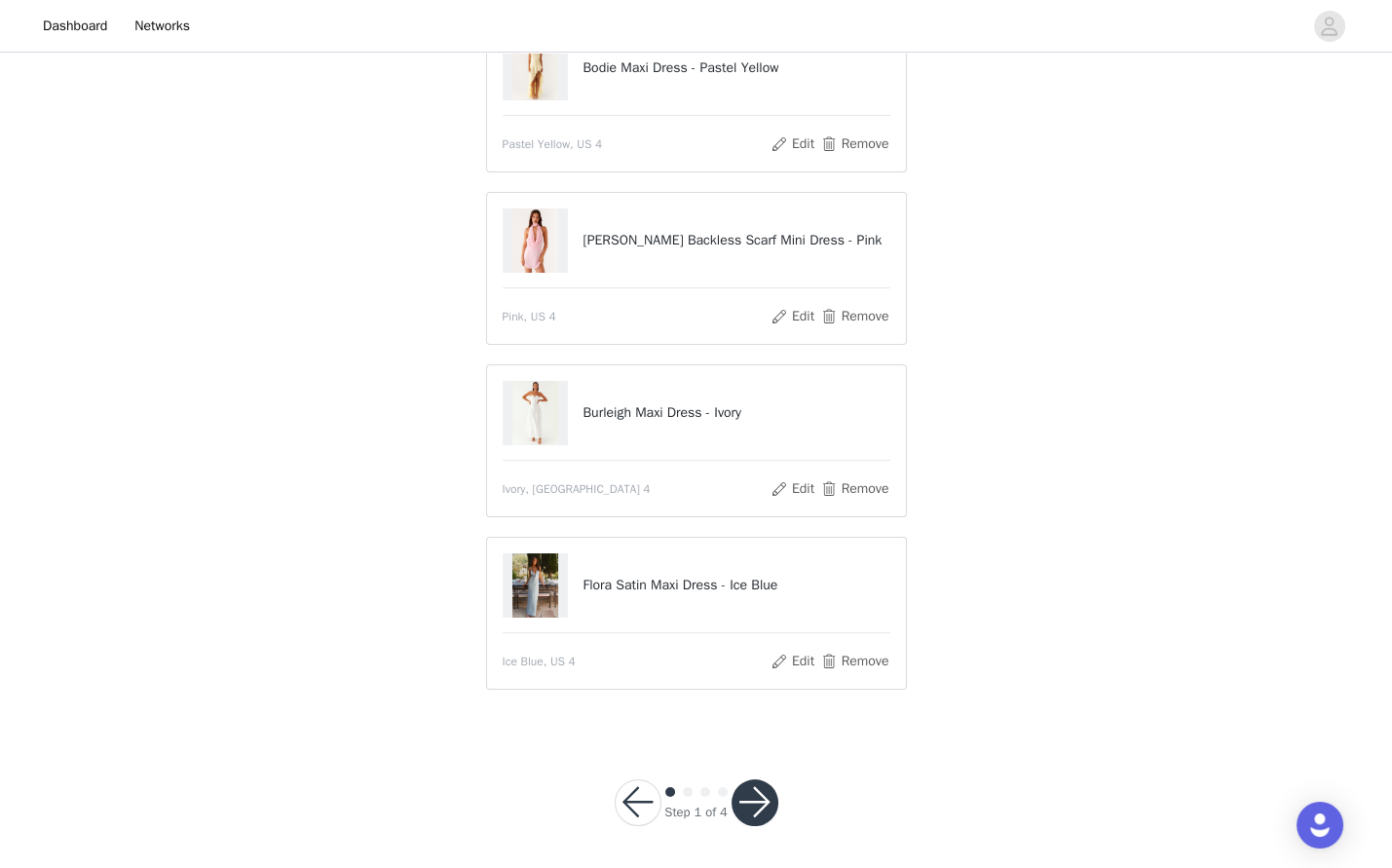 click at bounding box center [755, 803] 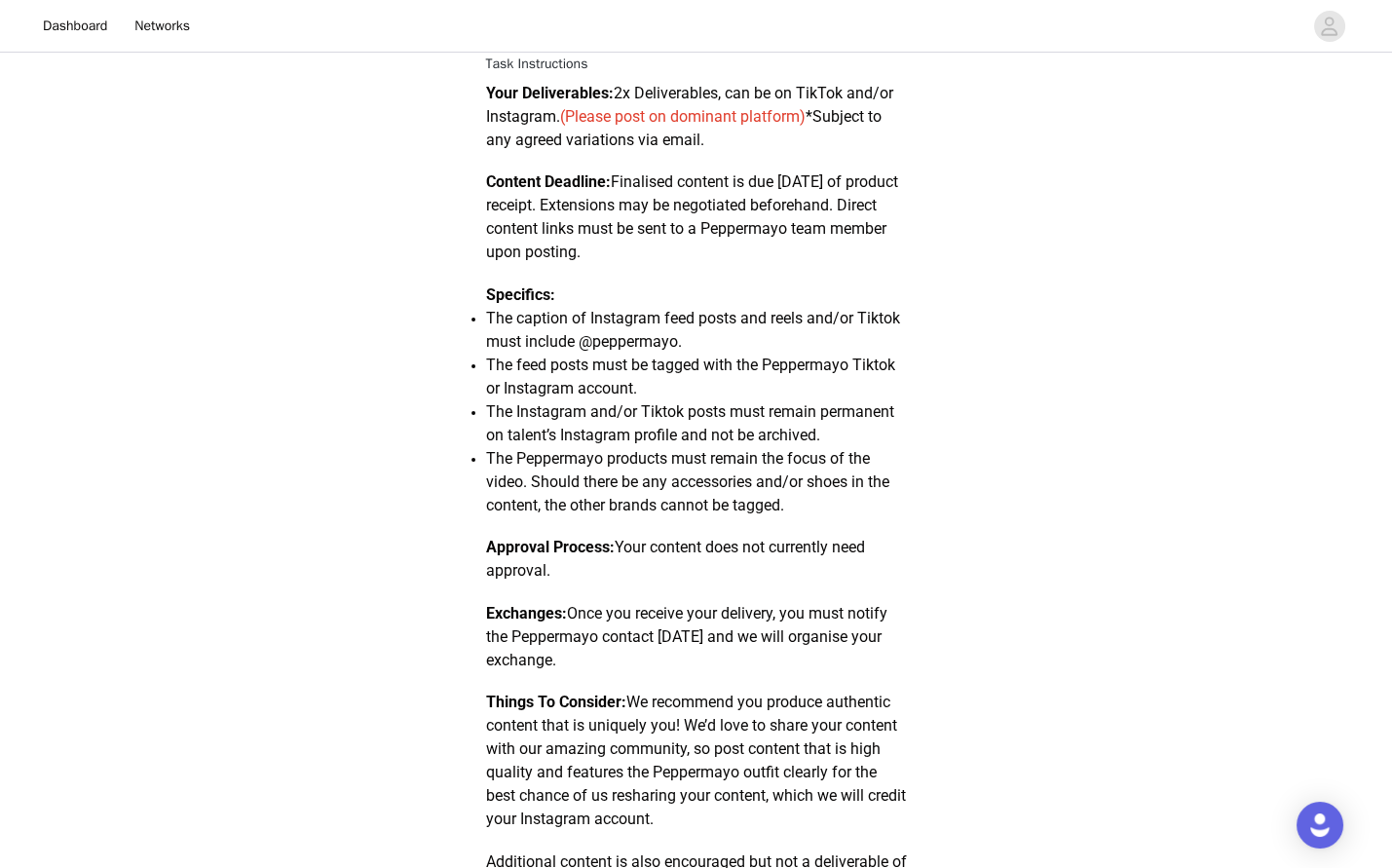 scroll, scrollTop: 387, scrollLeft: 0, axis: vertical 